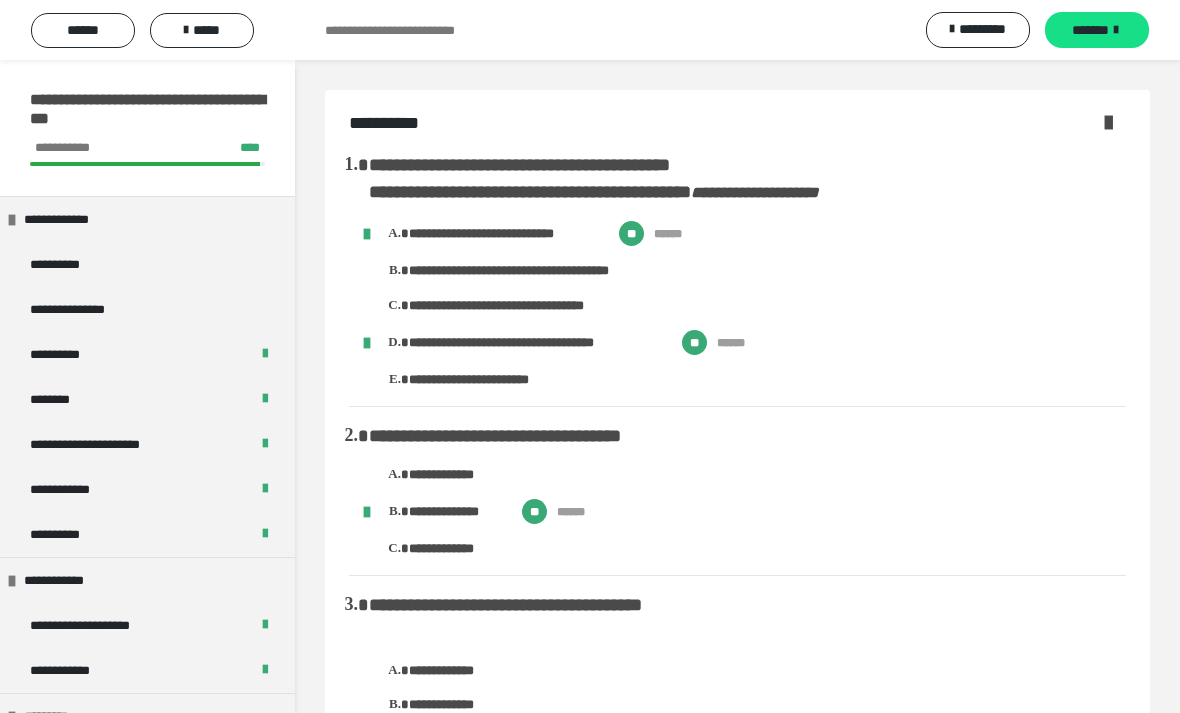scroll, scrollTop: 15973, scrollLeft: 0, axis: vertical 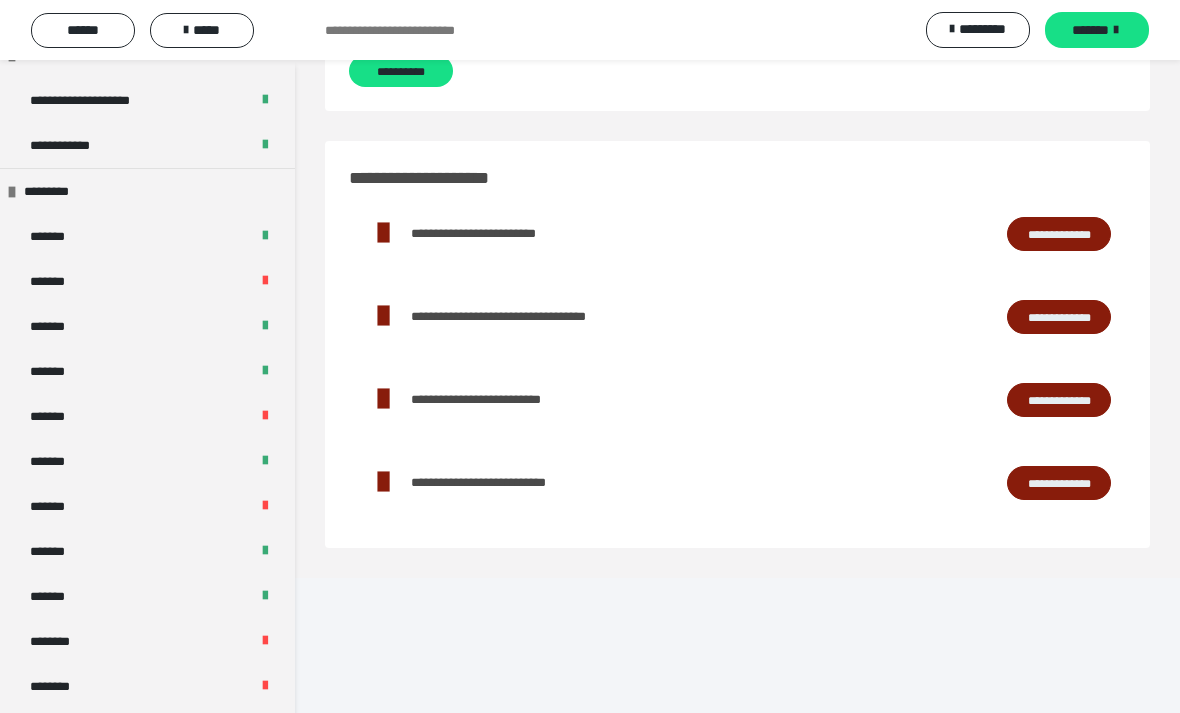 click on "*******" at bounding box center (147, 281) 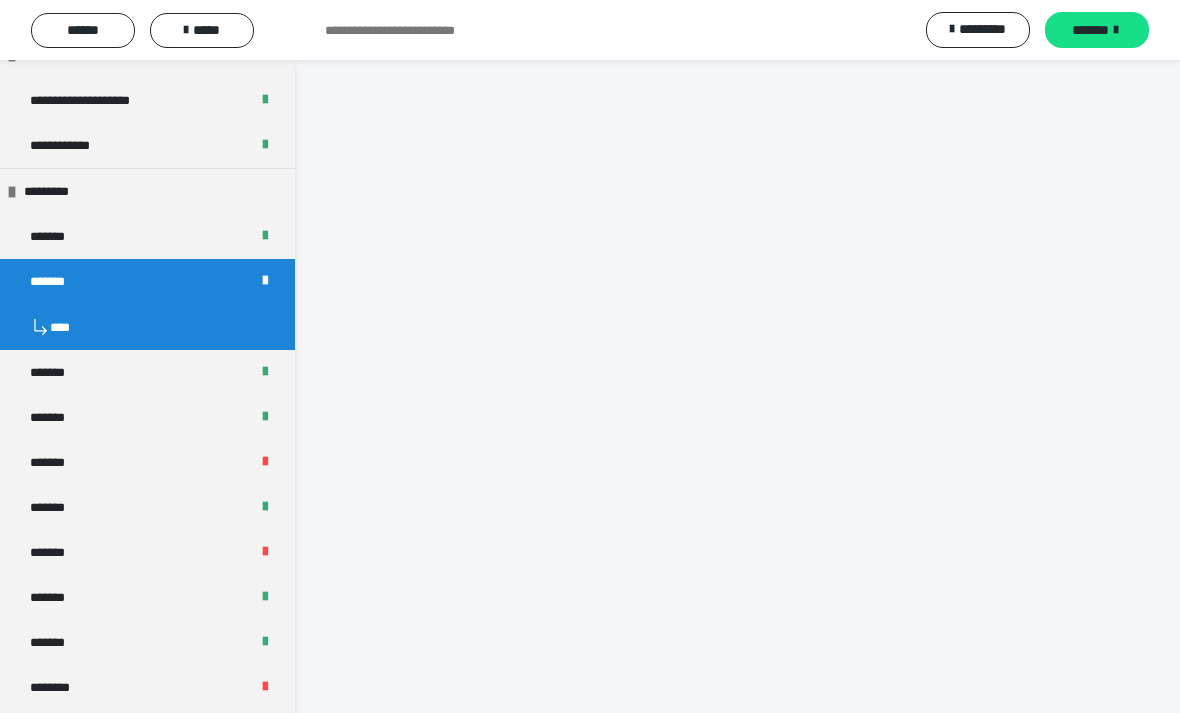 scroll, scrollTop: 0, scrollLeft: 0, axis: both 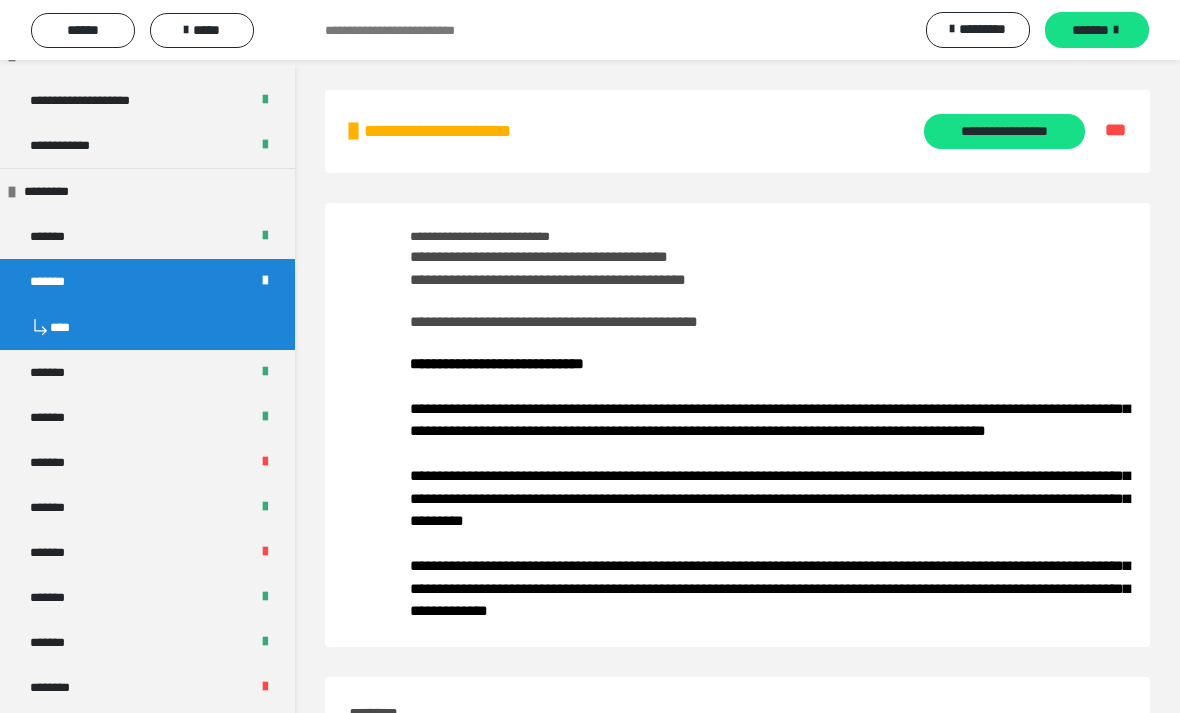click on "**********" at bounding box center [1004, 131] 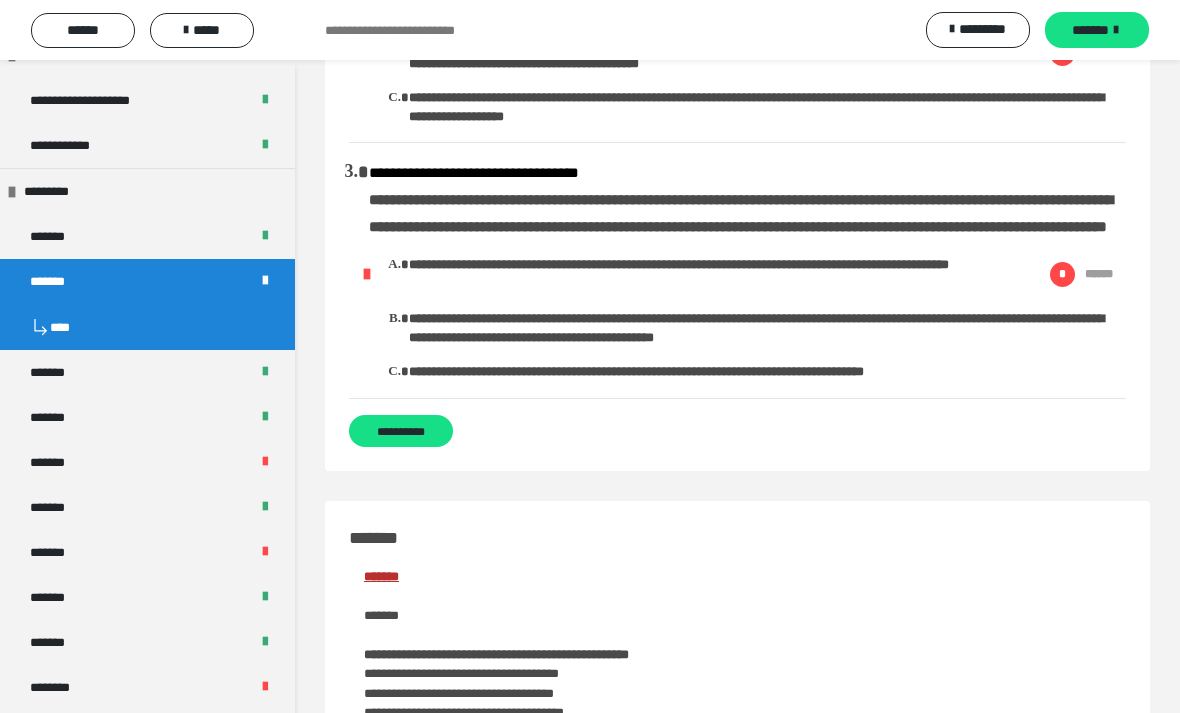 scroll, scrollTop: 476, scrollLeft: 0, axis: vertical 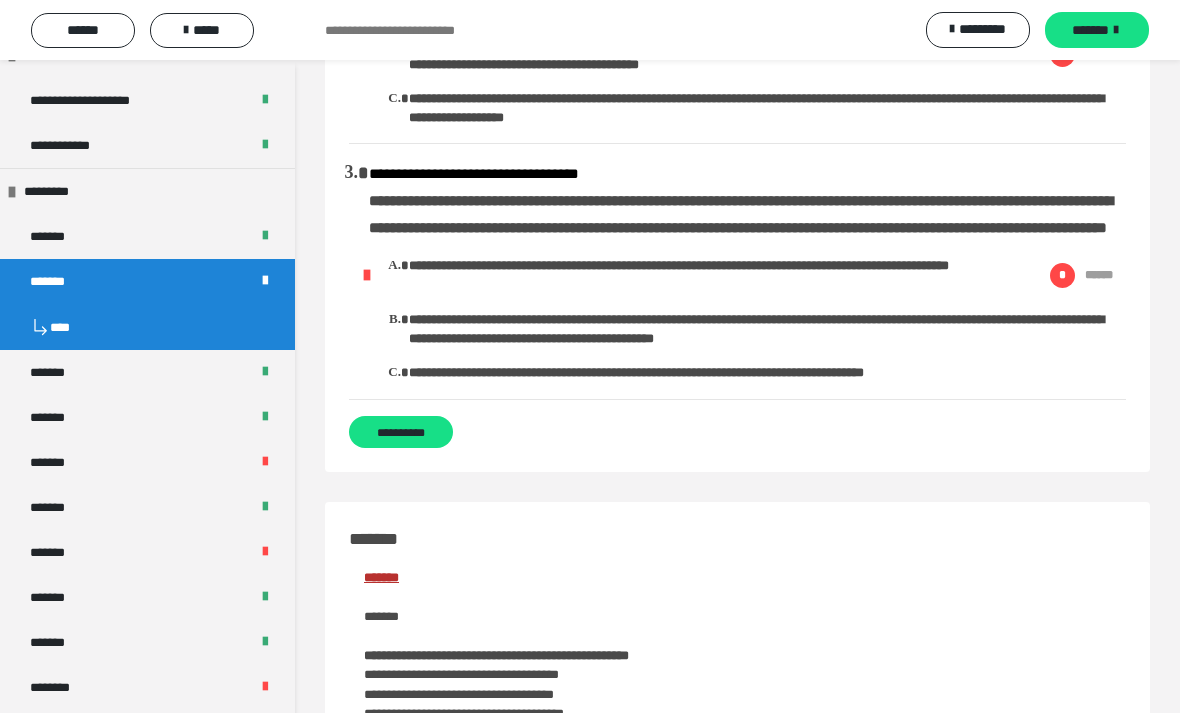 click on "**********" at bounding box center [401, 432] 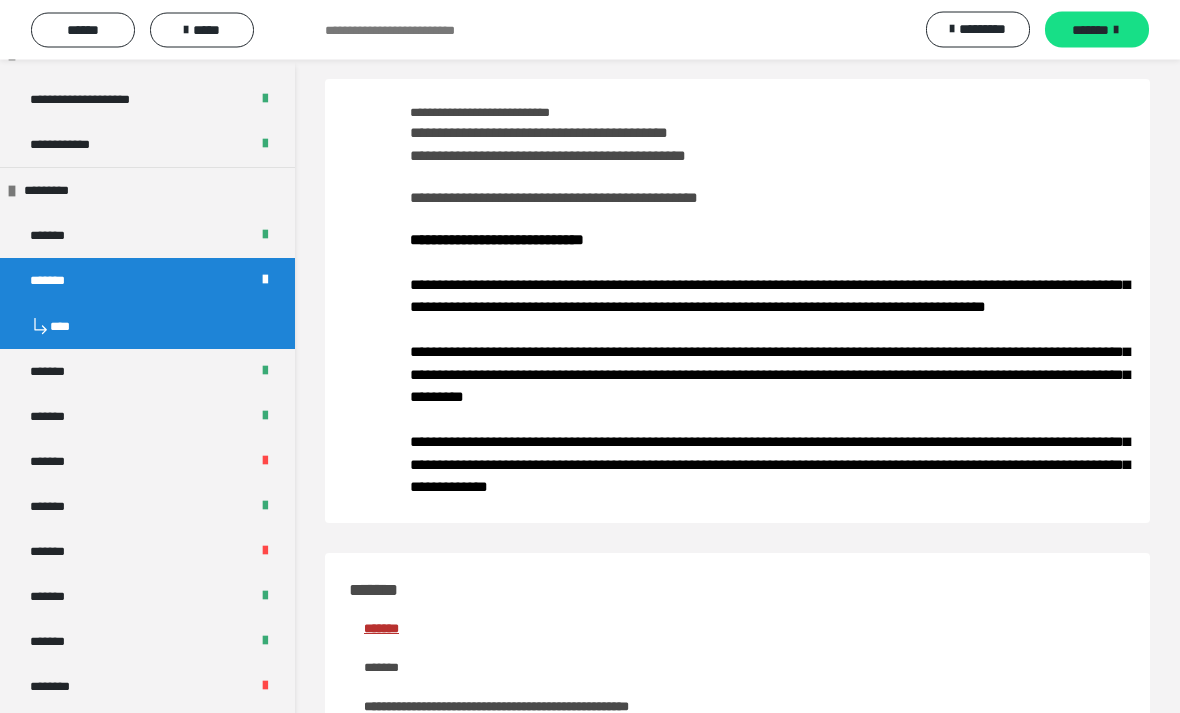scroll, scrollTop: 0, scrollLeft: 0, axis: both 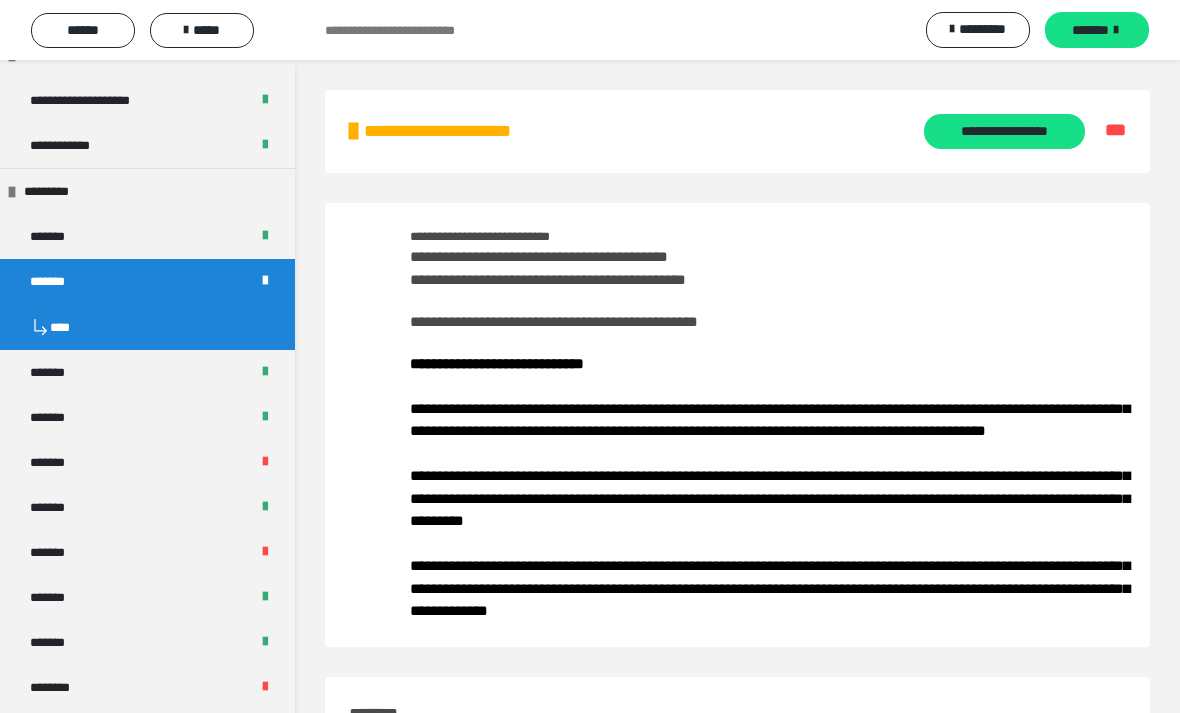 click on "**********" at bounding box center [1004, 131] 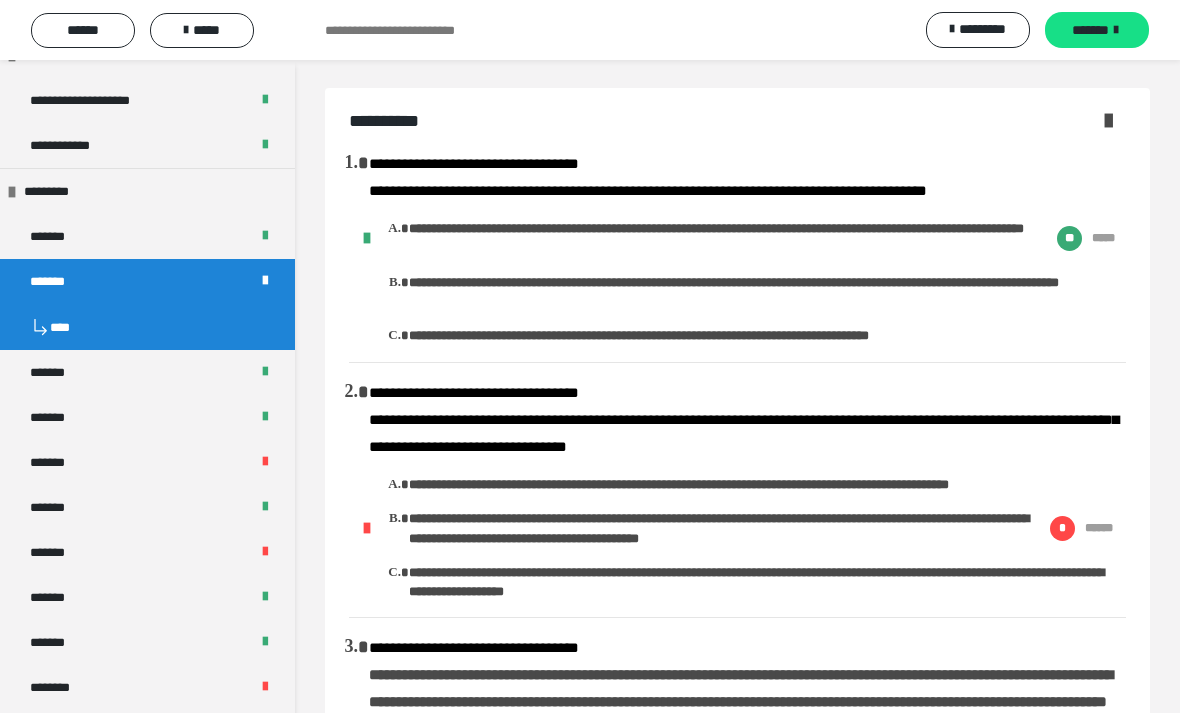 scroll, scrollTop: 0, scrollLeft: 0, axis: both 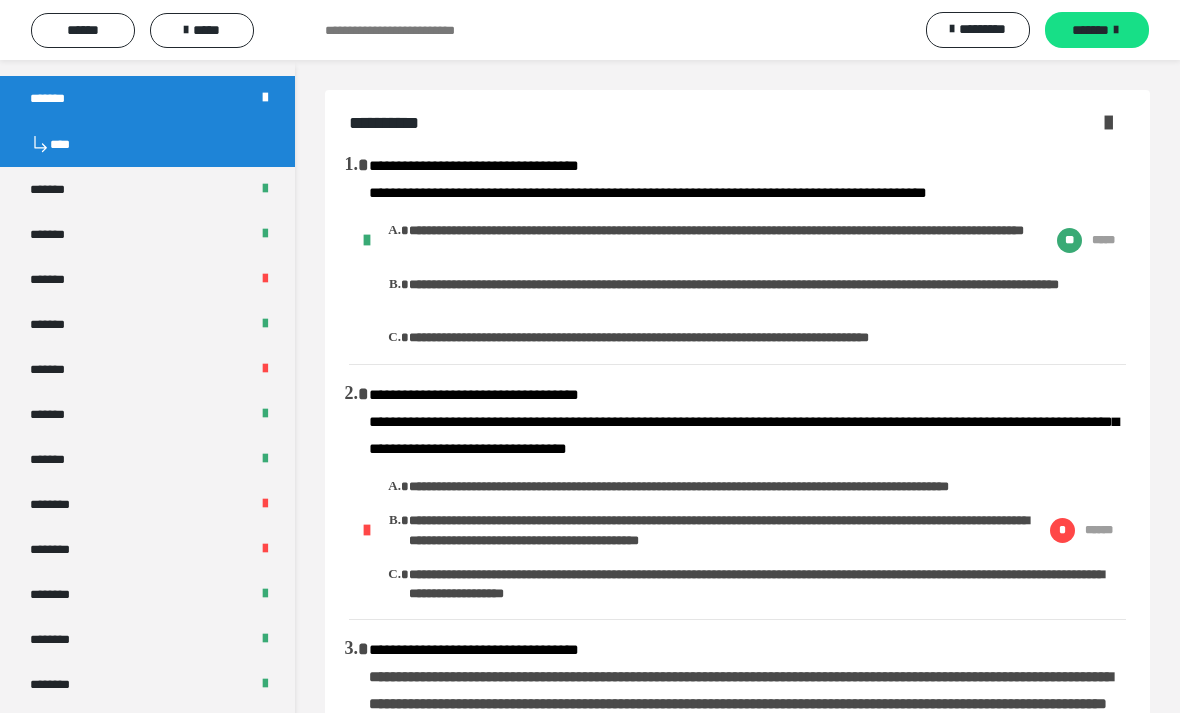 click at bounding box center [265, 370] 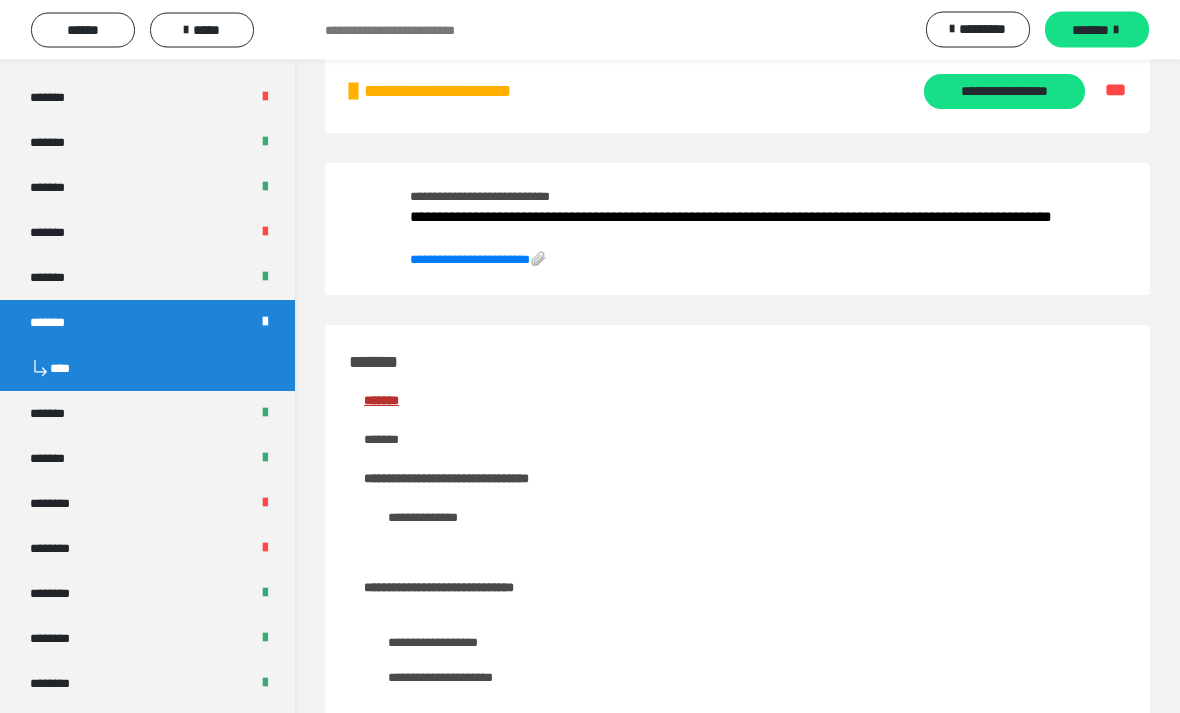 scroll, scrollTop: 0, scrollLeft: 0, axis: both 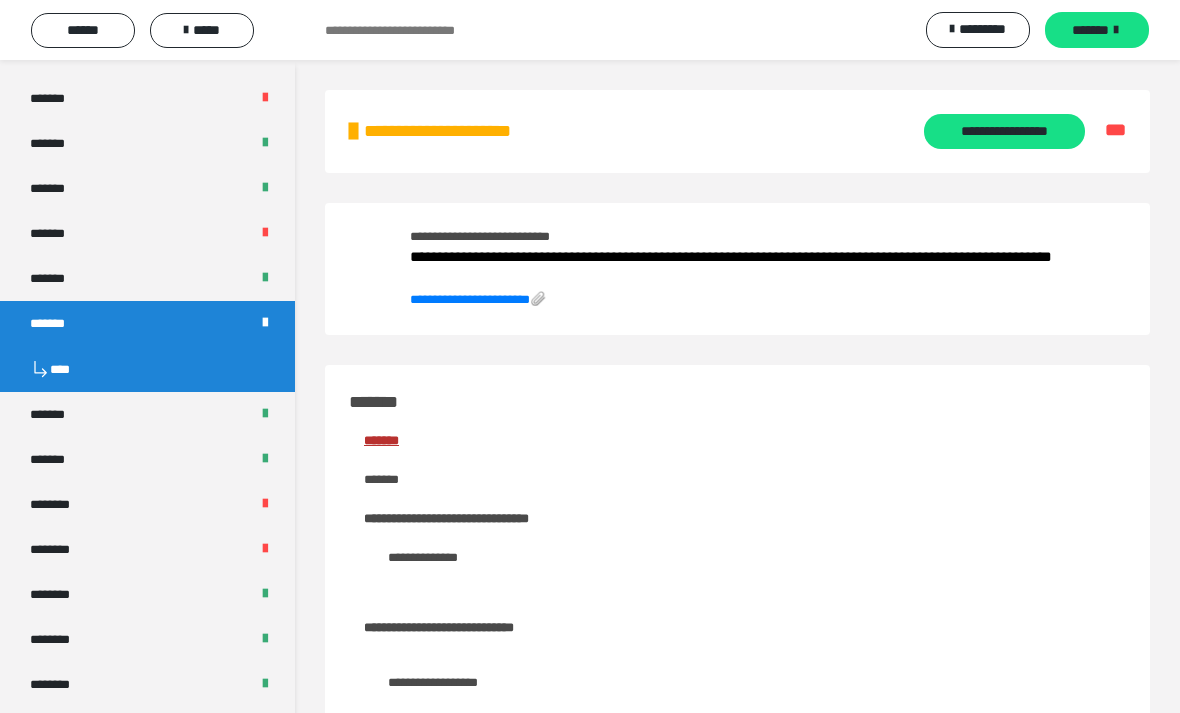 click on "**********" at bounding box center (478, 299) 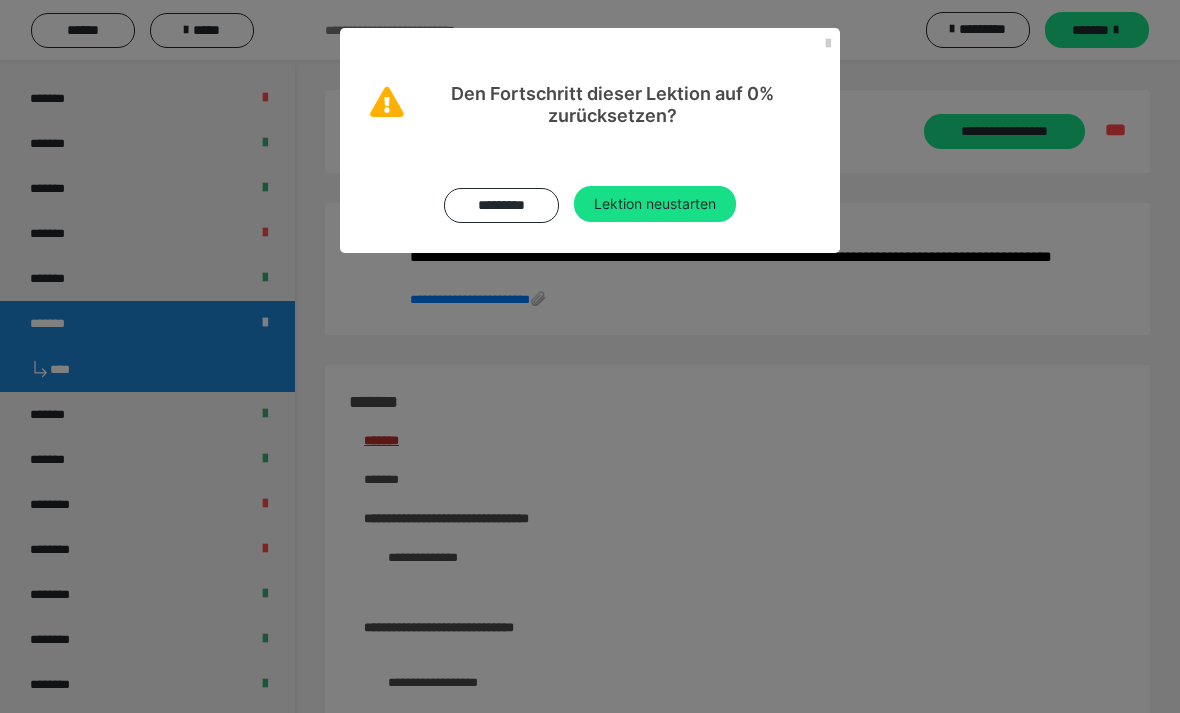 click on "Lektion neustarten" at bounding box center (655, 204) 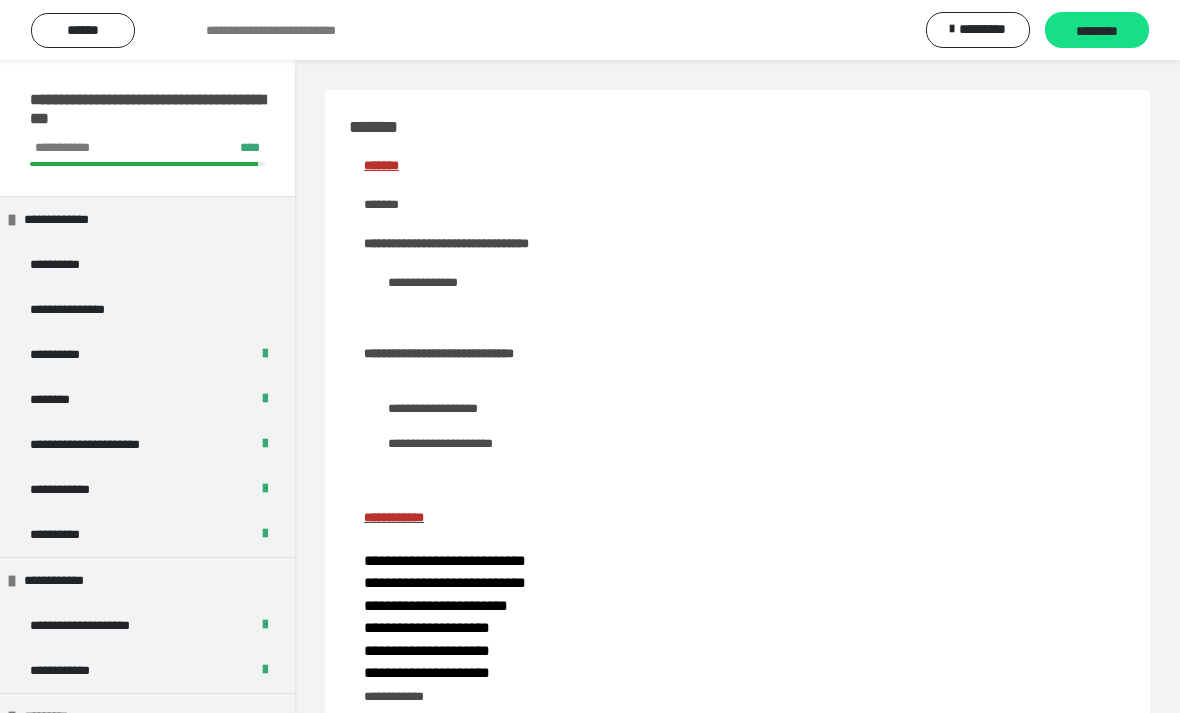 click on "********" at bounding box center [1097, 31] 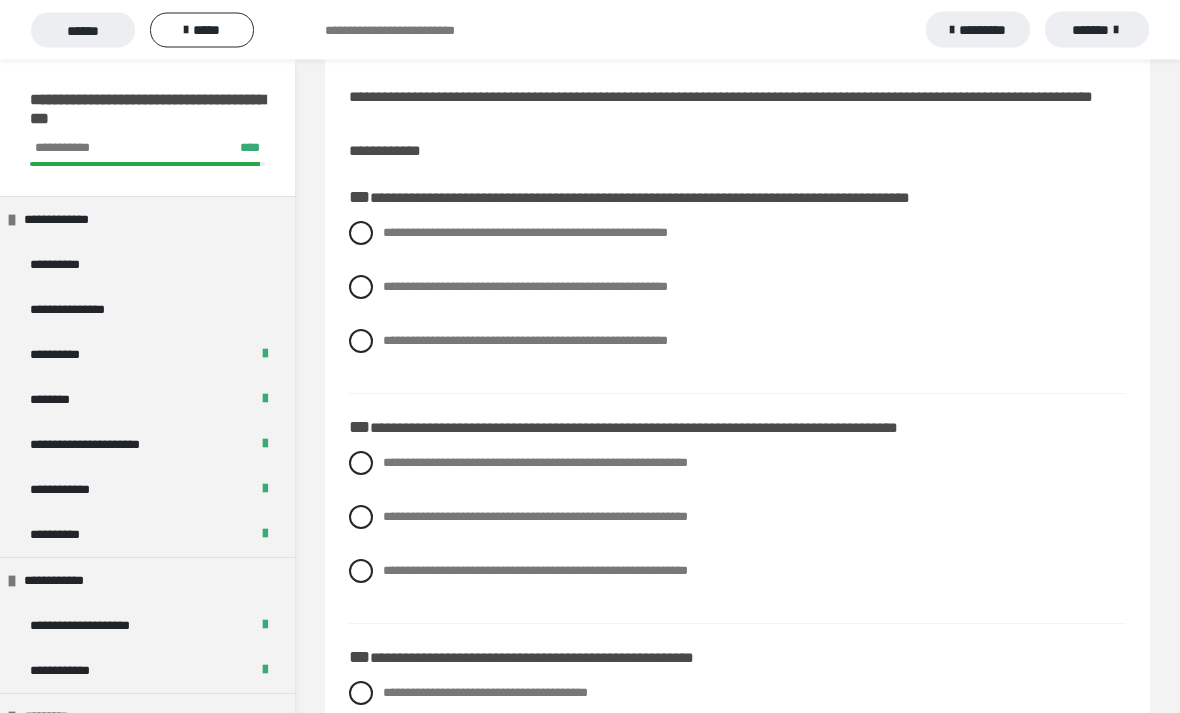 scroll, scrollTop: 113, scrollLeft: 0, axis: vertical 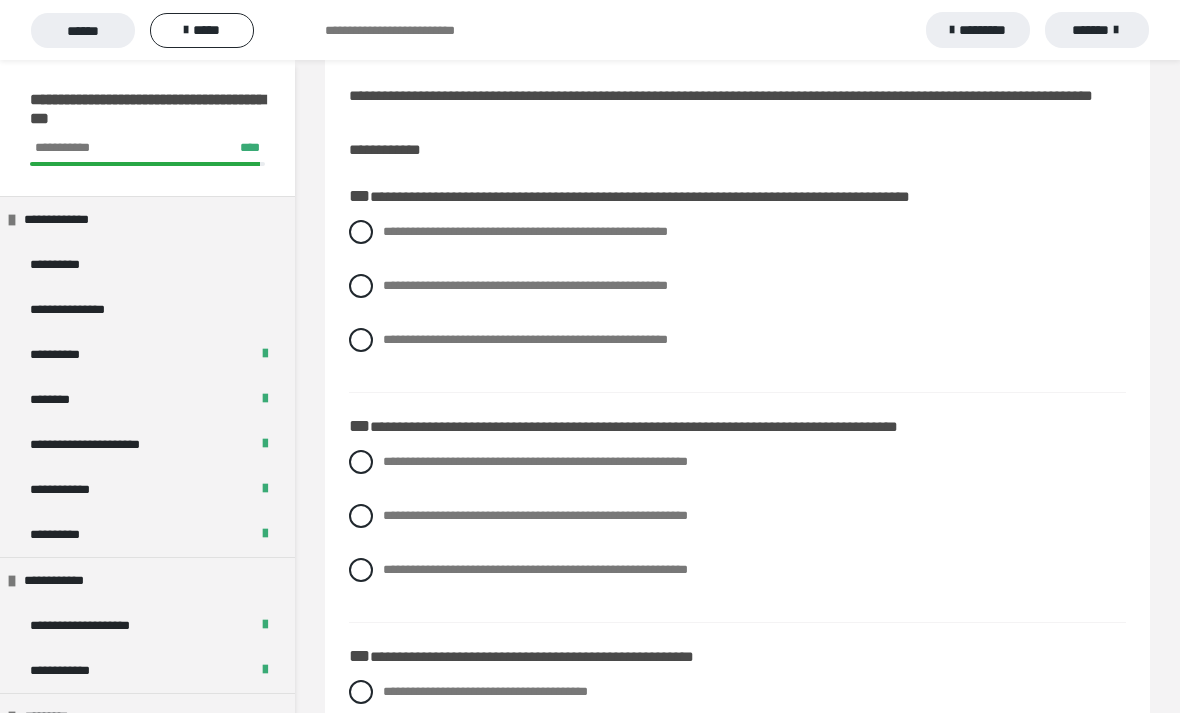 click at bounding box center (361, 232) 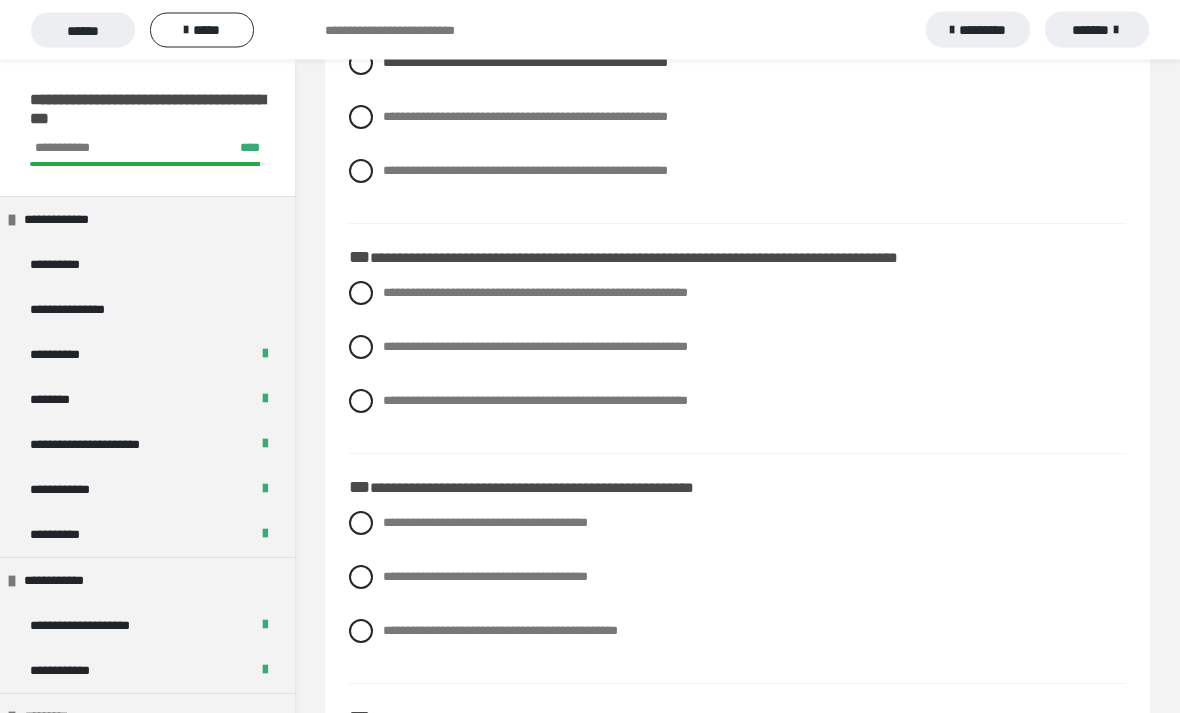 scroll, scrollTop: 282, scrollLeft: 0, axis: vertical 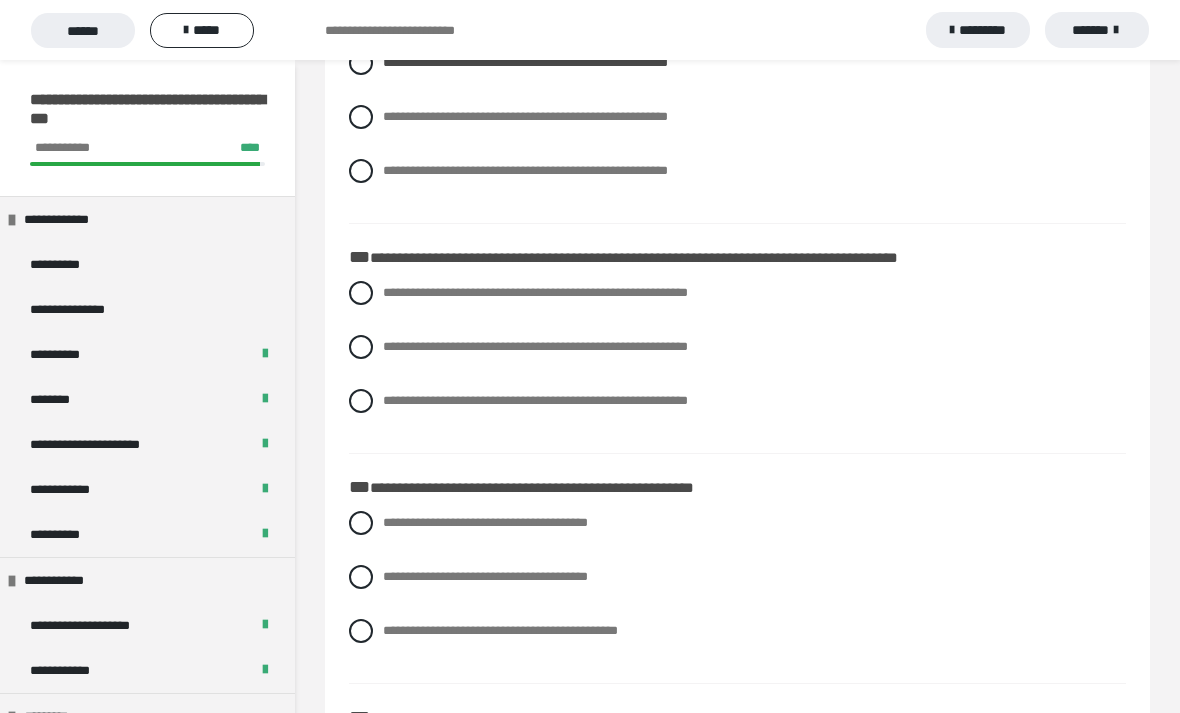 click at bounding box center [361, 347] 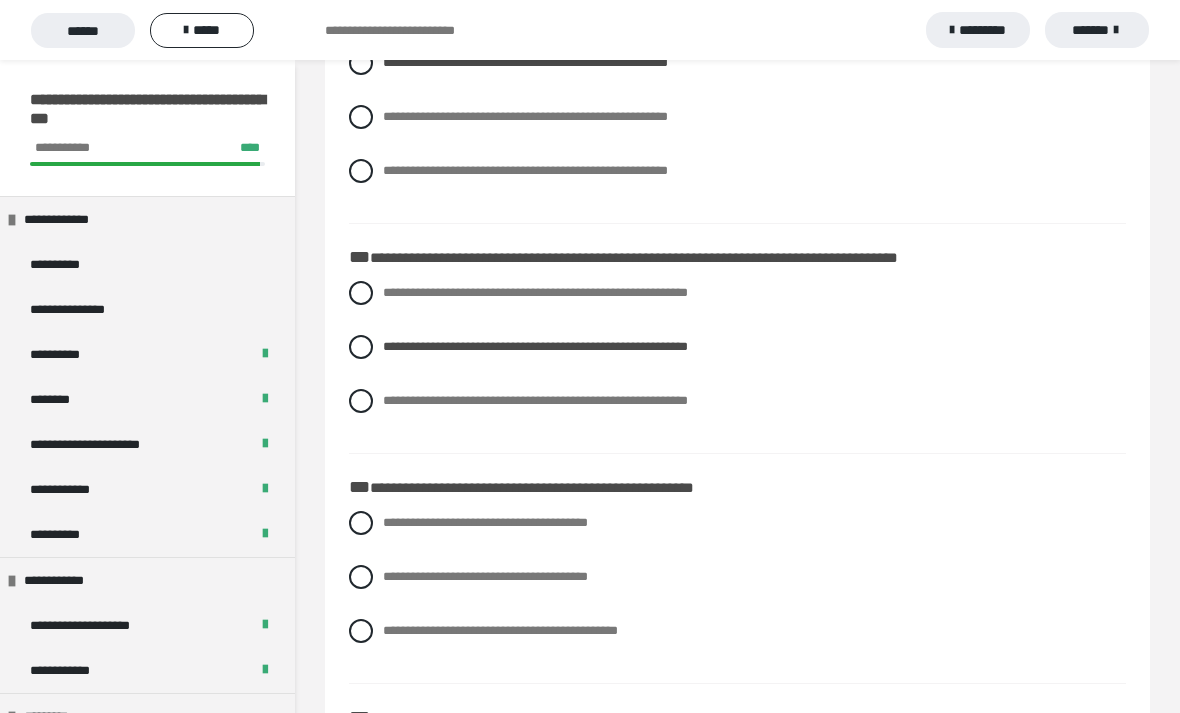 click on "**********" at bounding box center (737, 401) 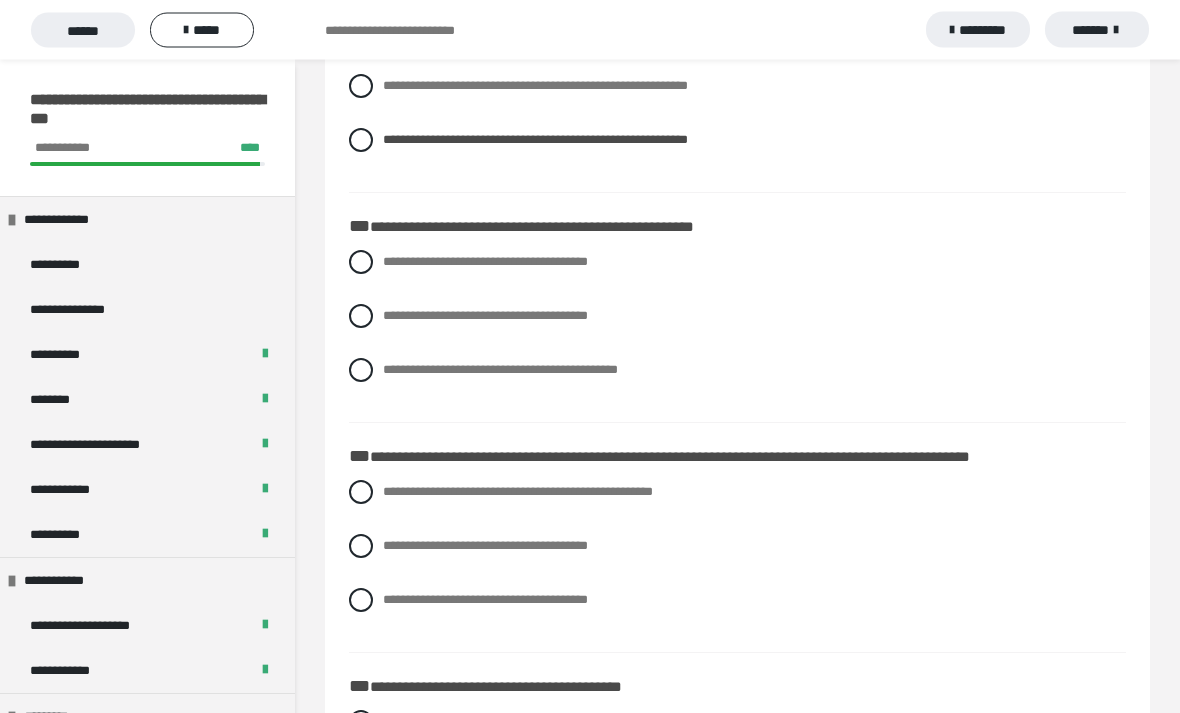 scroll, scrollTop: 543, scrollLeft: 0, axis: vertical 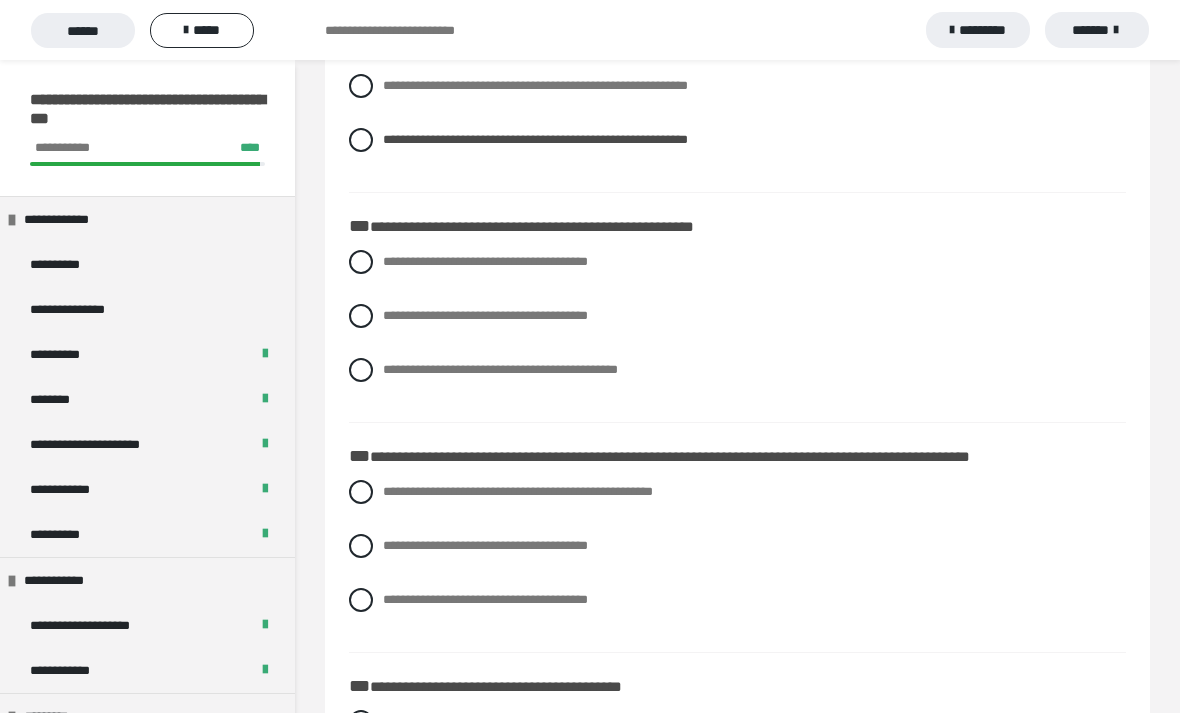 click at bounding box center [361, 316] 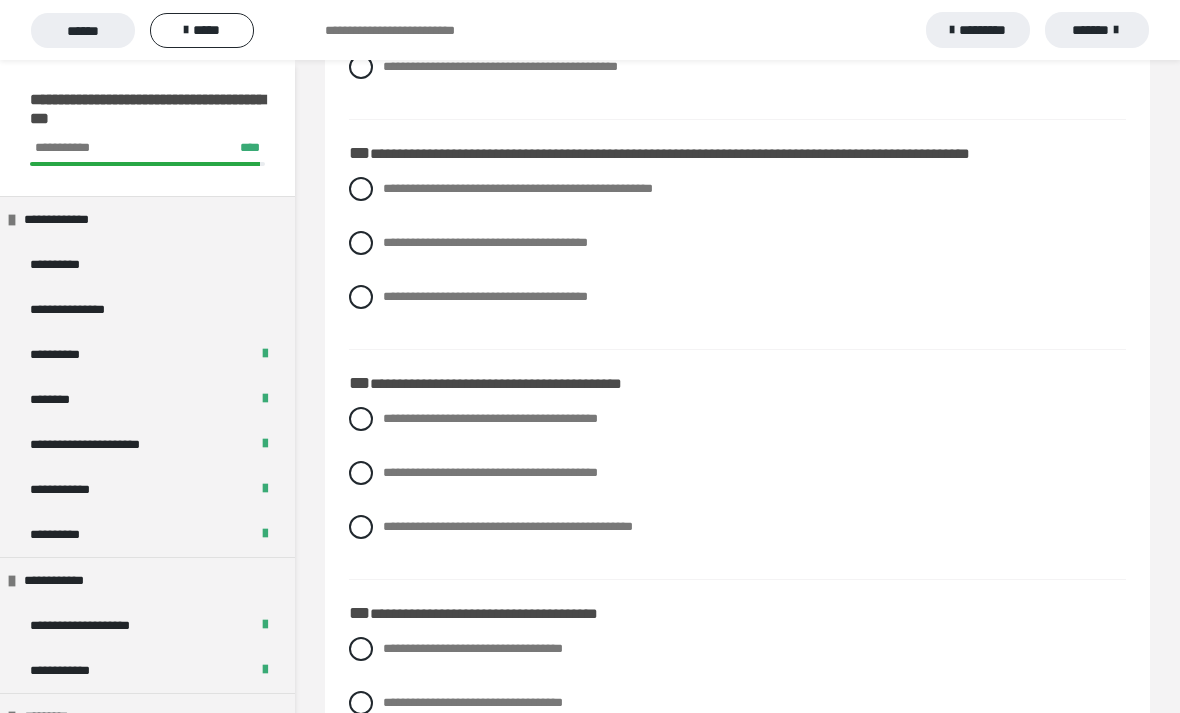 scroll, scrollTop: 844, scrollLeft: 0, axis: vertical 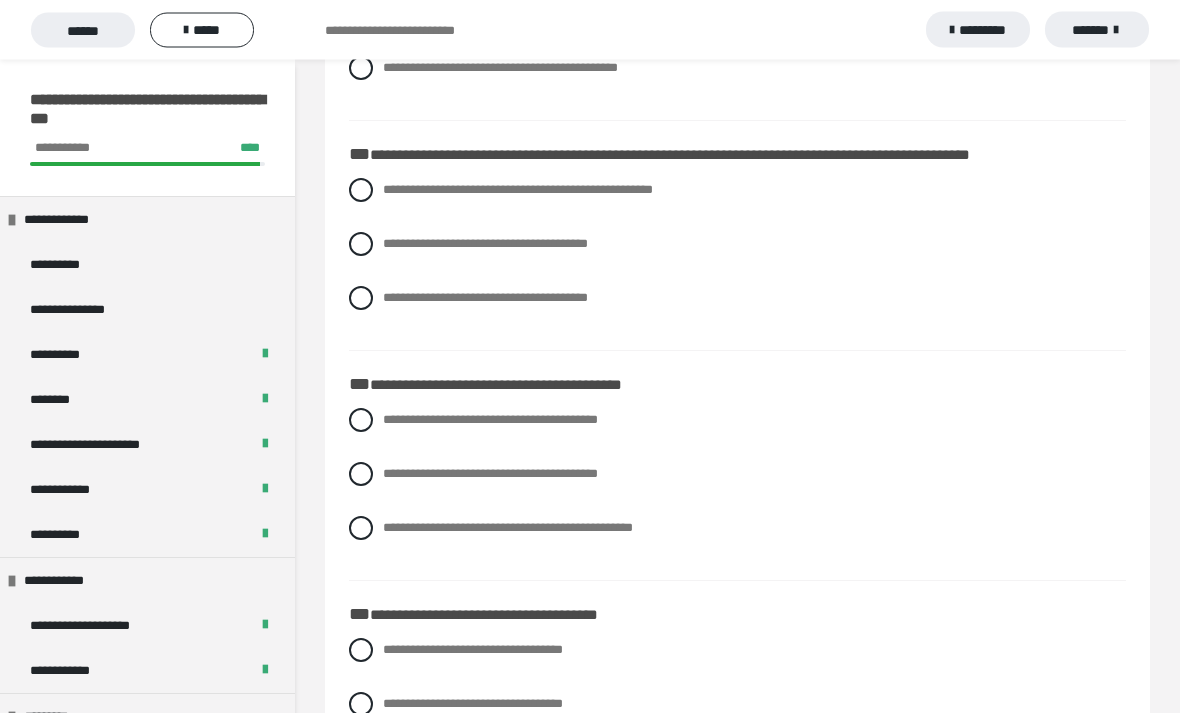 click at bounding box center [361, 299] 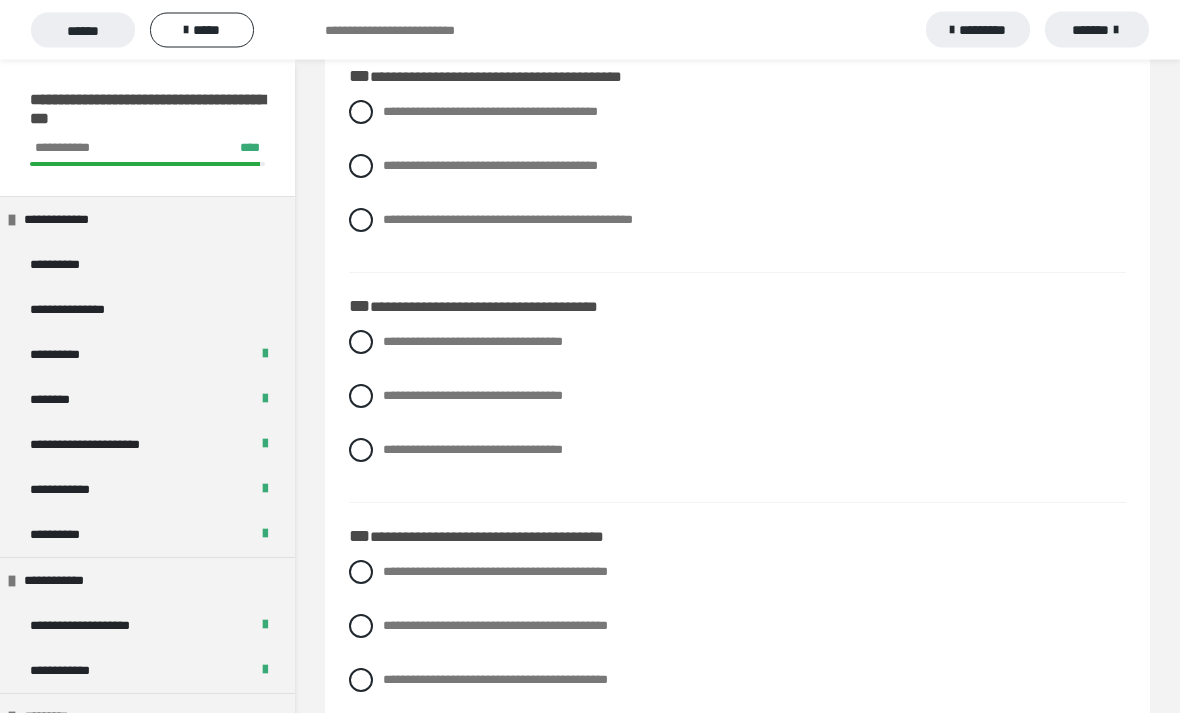 scroll, scrollTop: 1151, scrollLeft: 0, axis: vertical 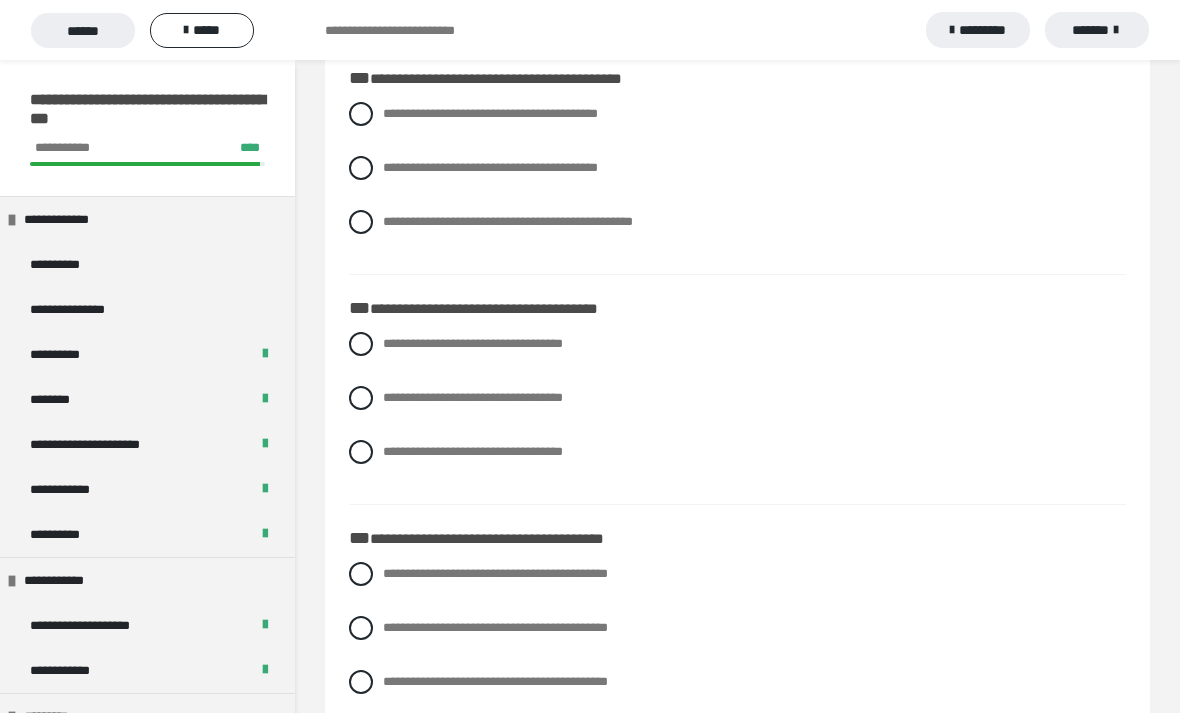 click at bounding box center [361, 114] 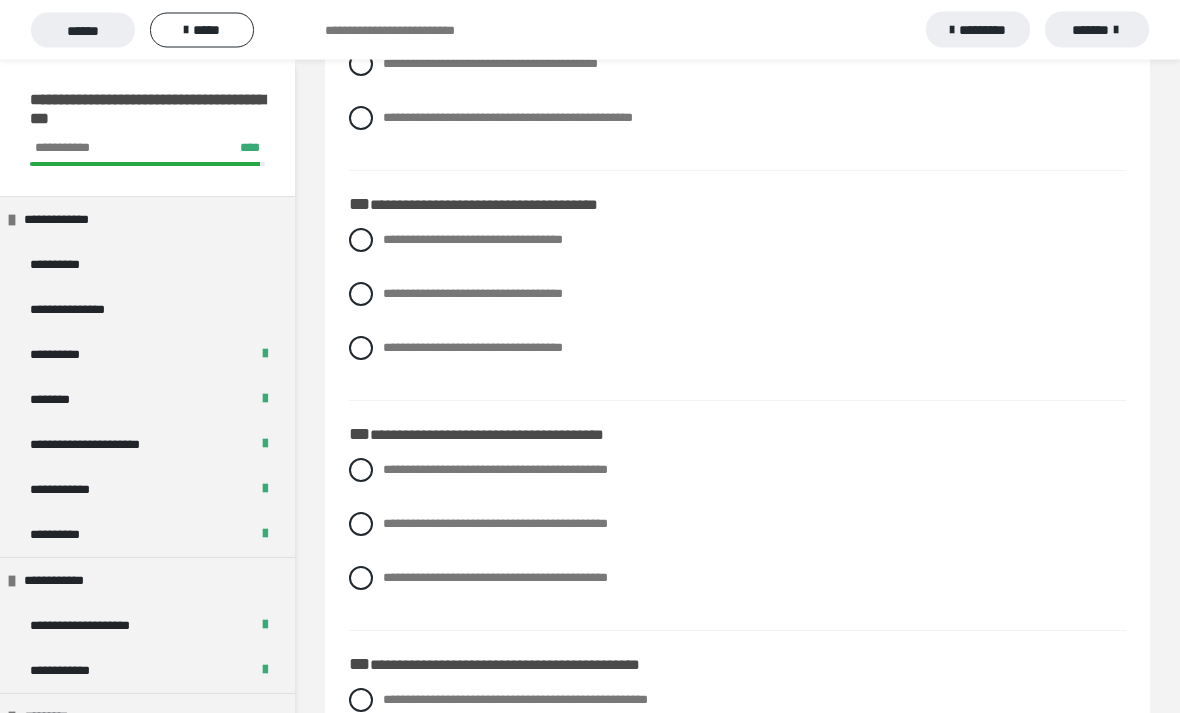 scroll, scrollTop: 1259, scrollLeft: 0, axis: vertical 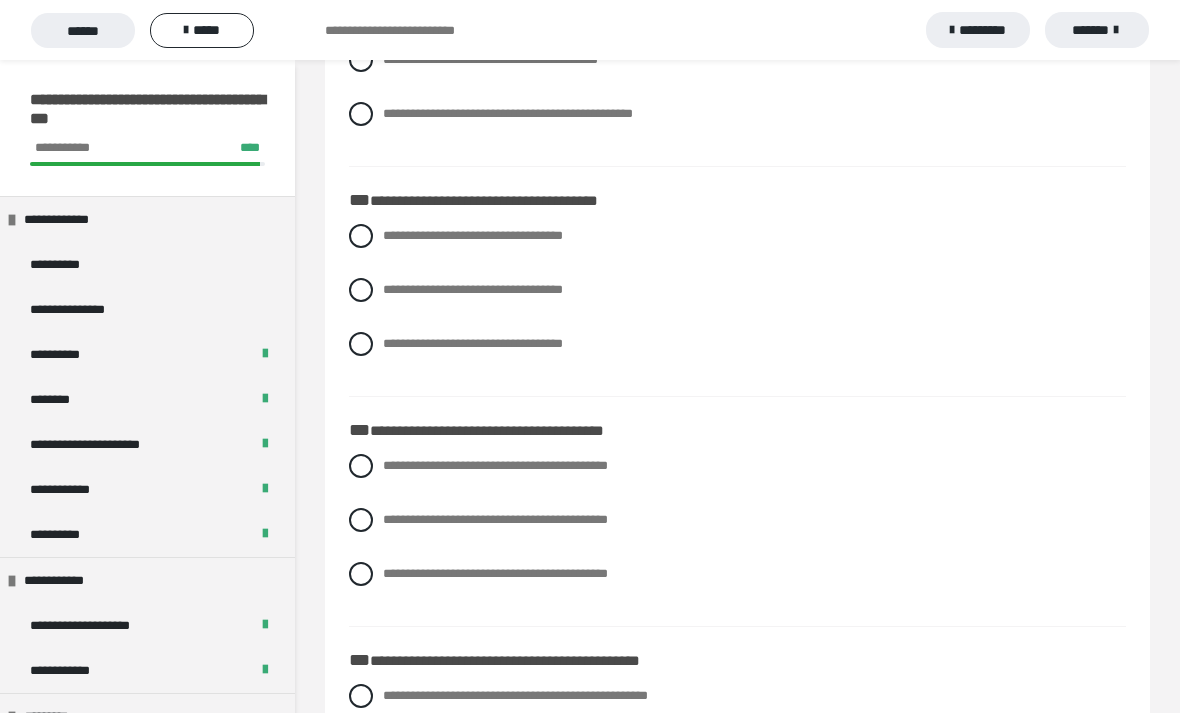 click on "**********" at bounding box center [737, 290] 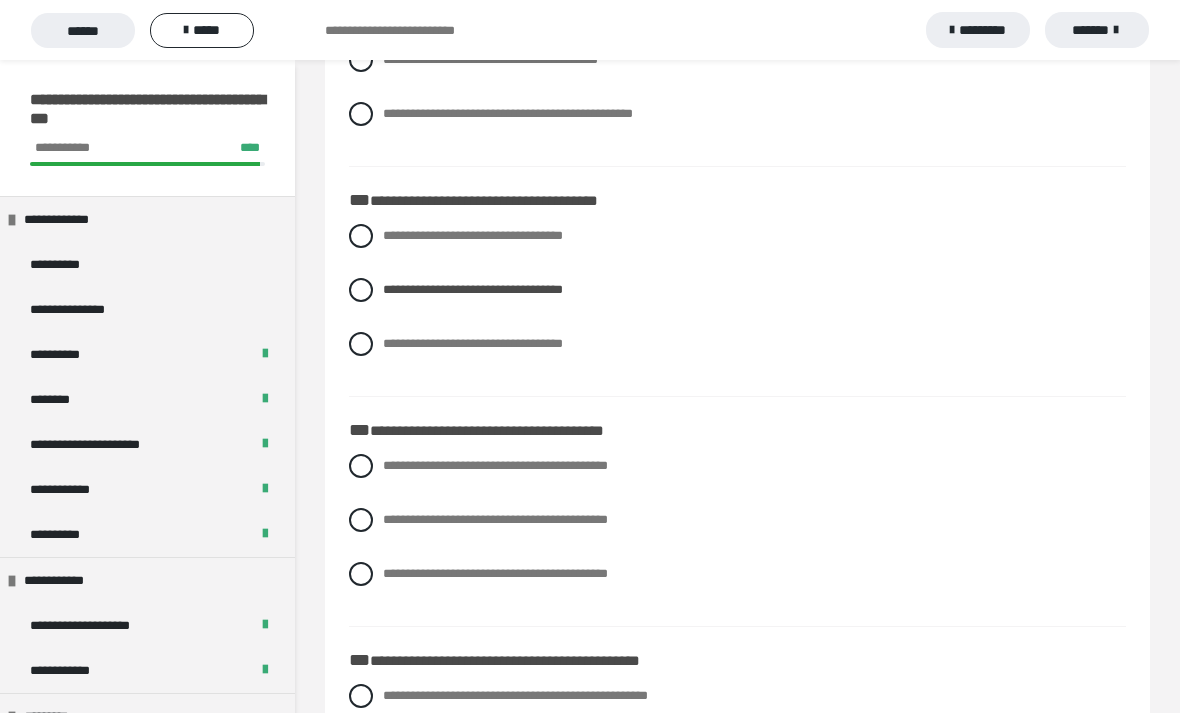 click at bounding box center (361, 344) 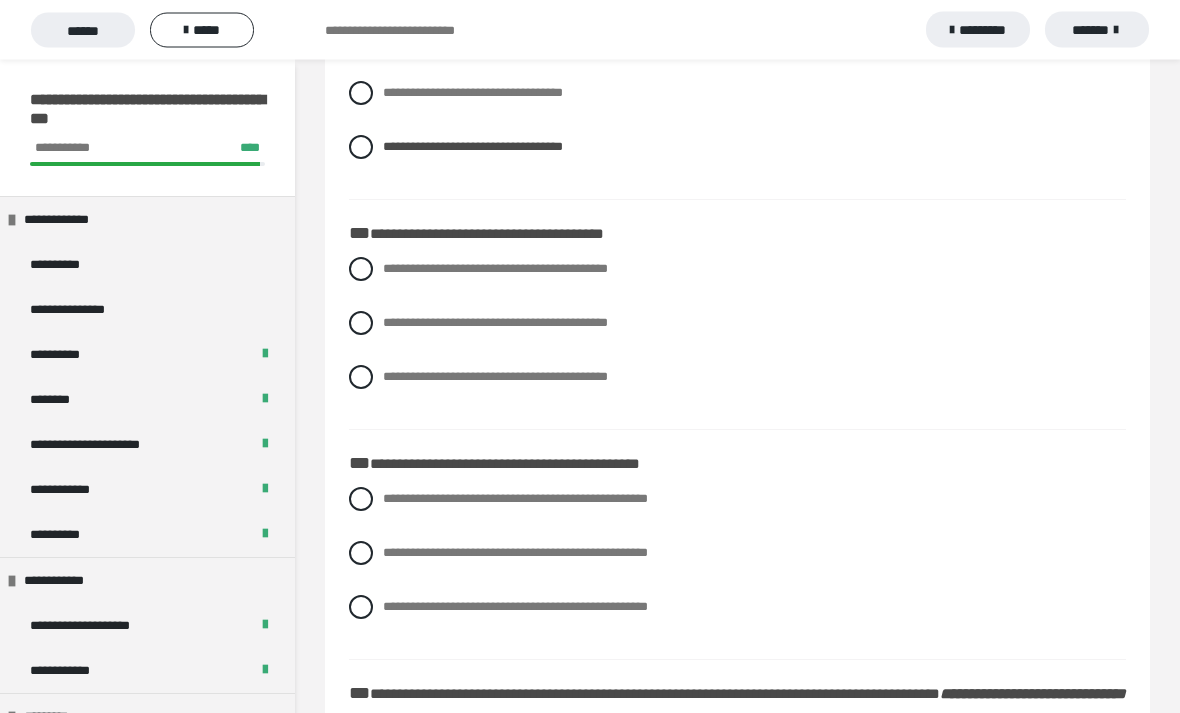scroll, scrollTop: 1462, scrollLeft: 0, axis: vertical 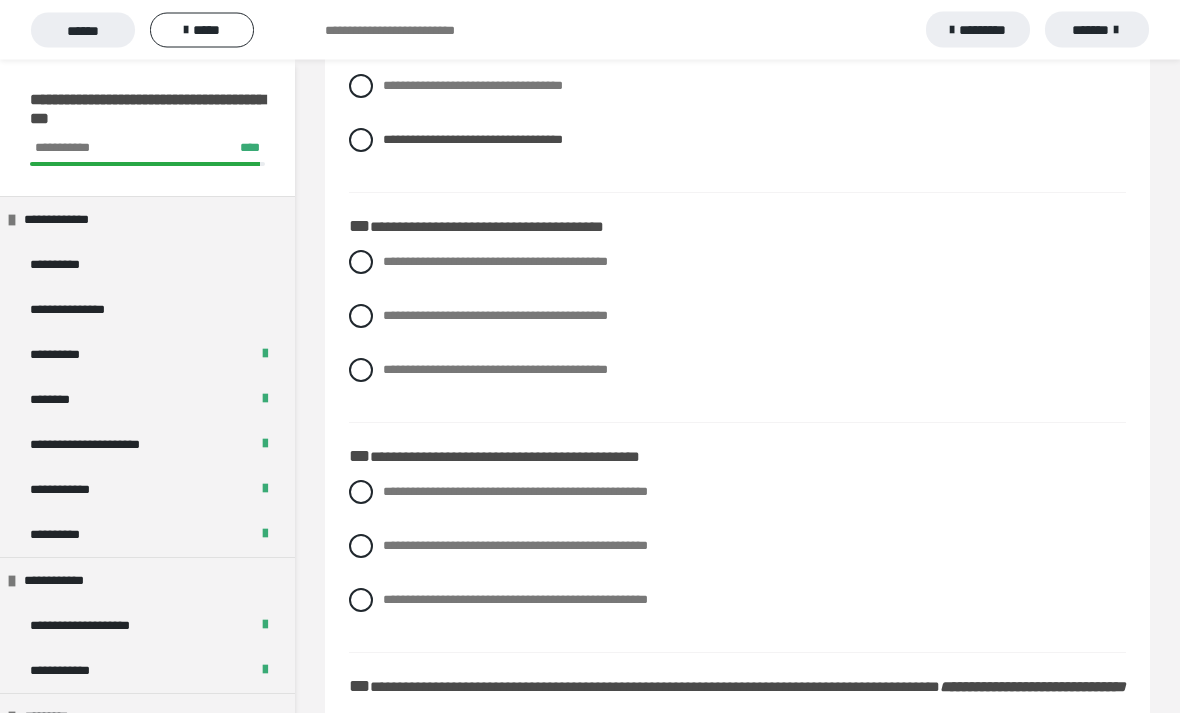 click at bounding box center [361, 317] 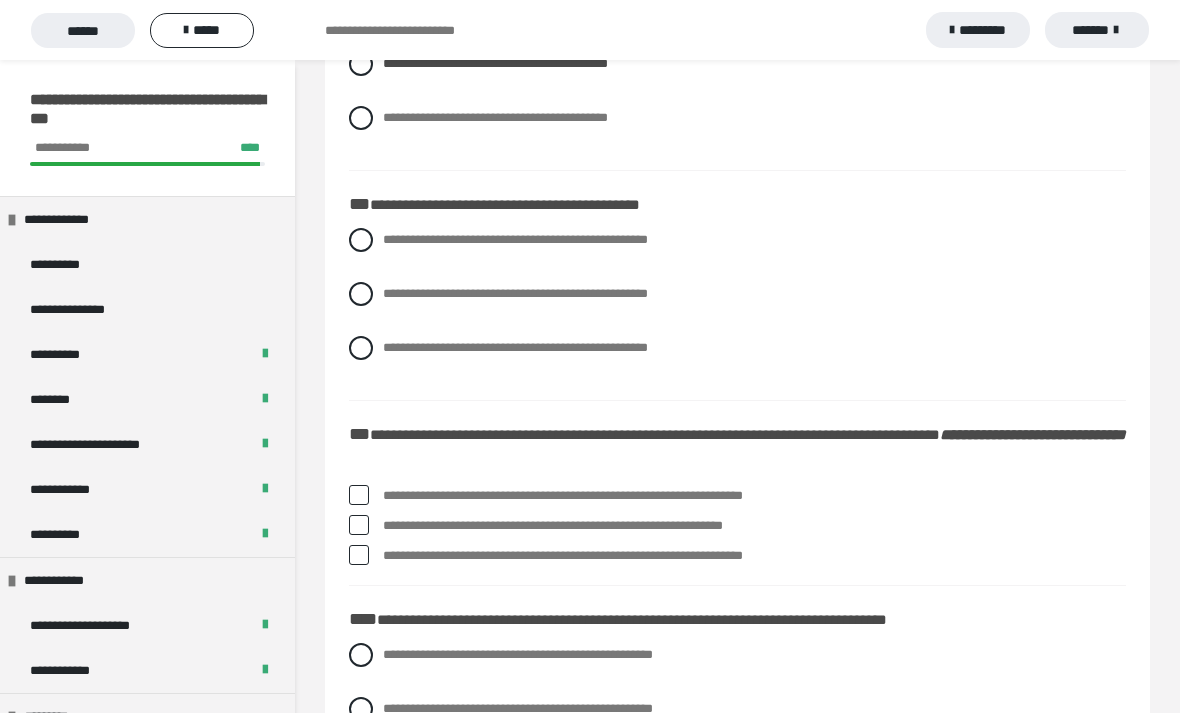 scroll, scrollTop: 1721, scrollLeft: 0, axis: vertical 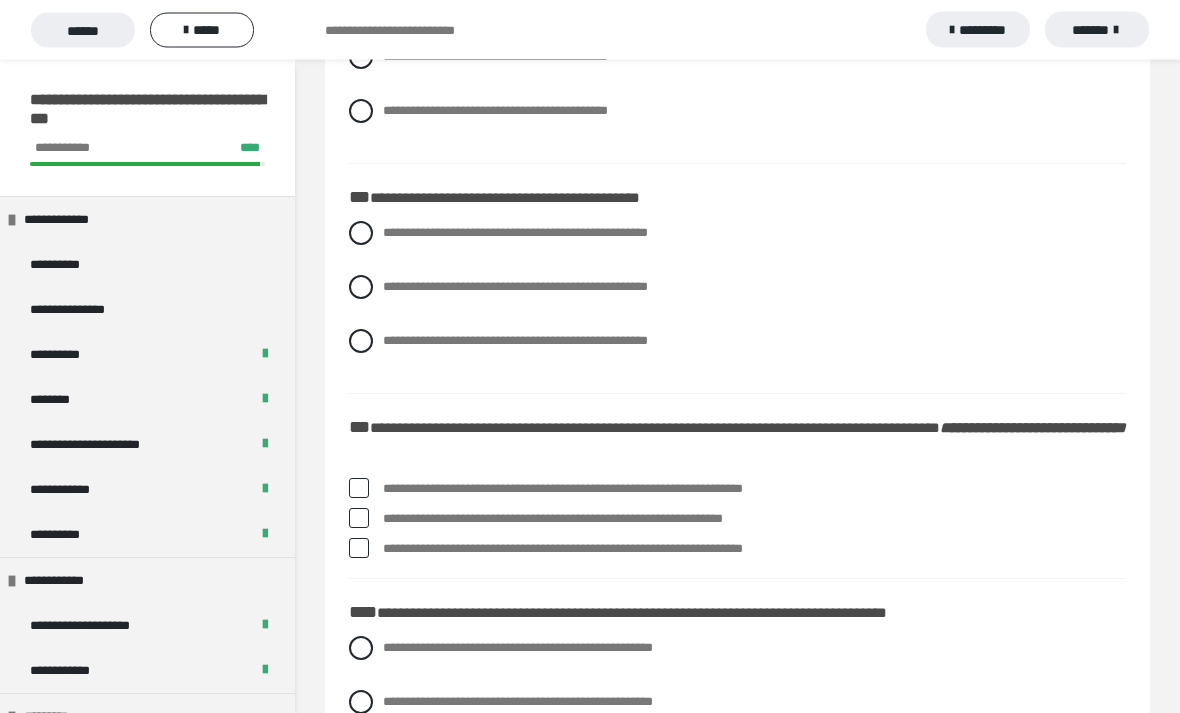 click at bounding box center (361, 234) 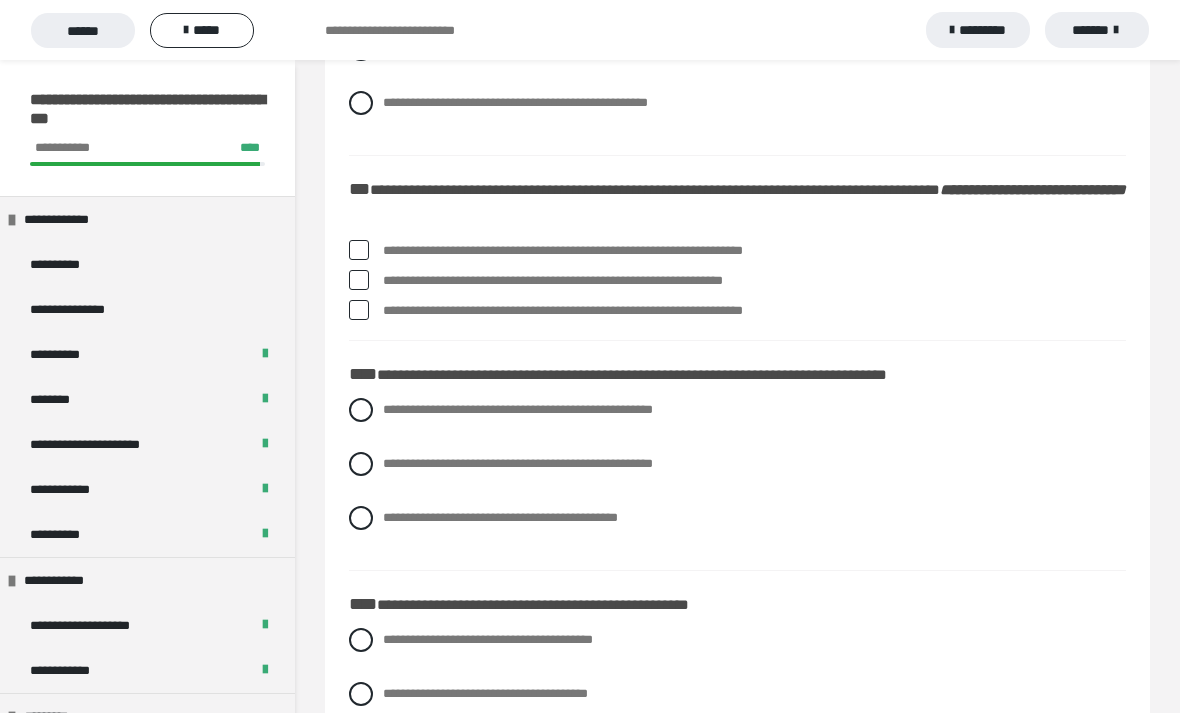 scroll, scrollTop: 1965, scrollLeft: 0, axis: vertical 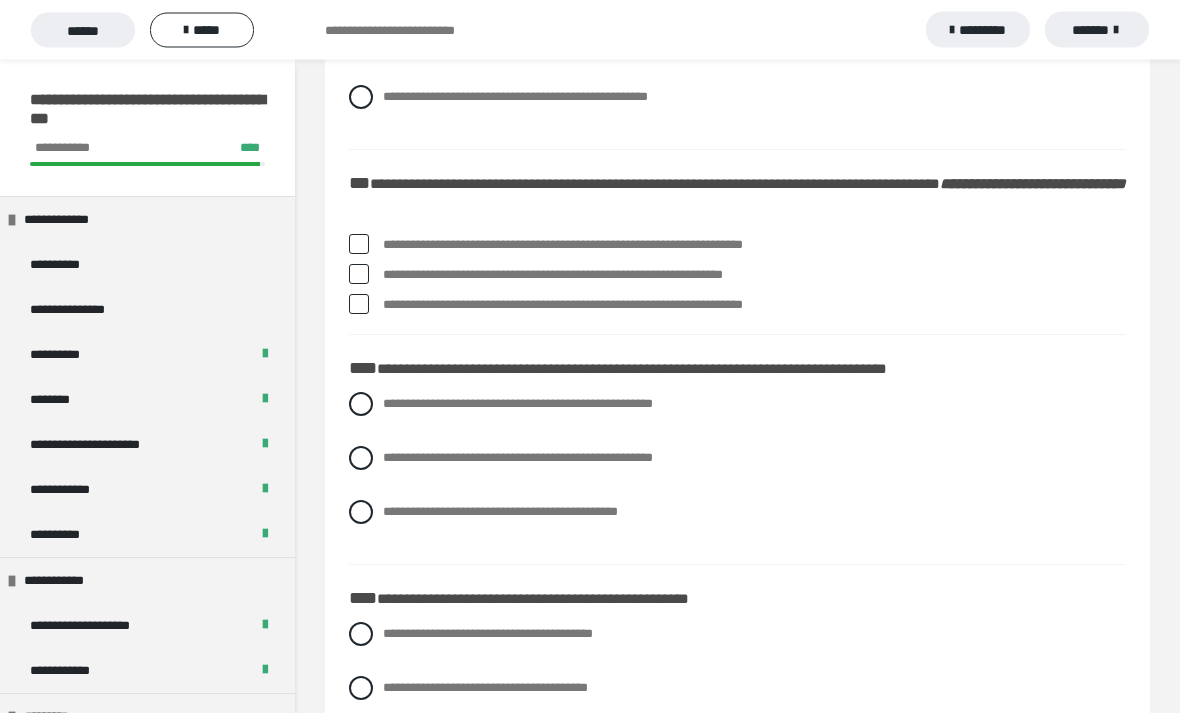 click at bounding box center (359, 275) 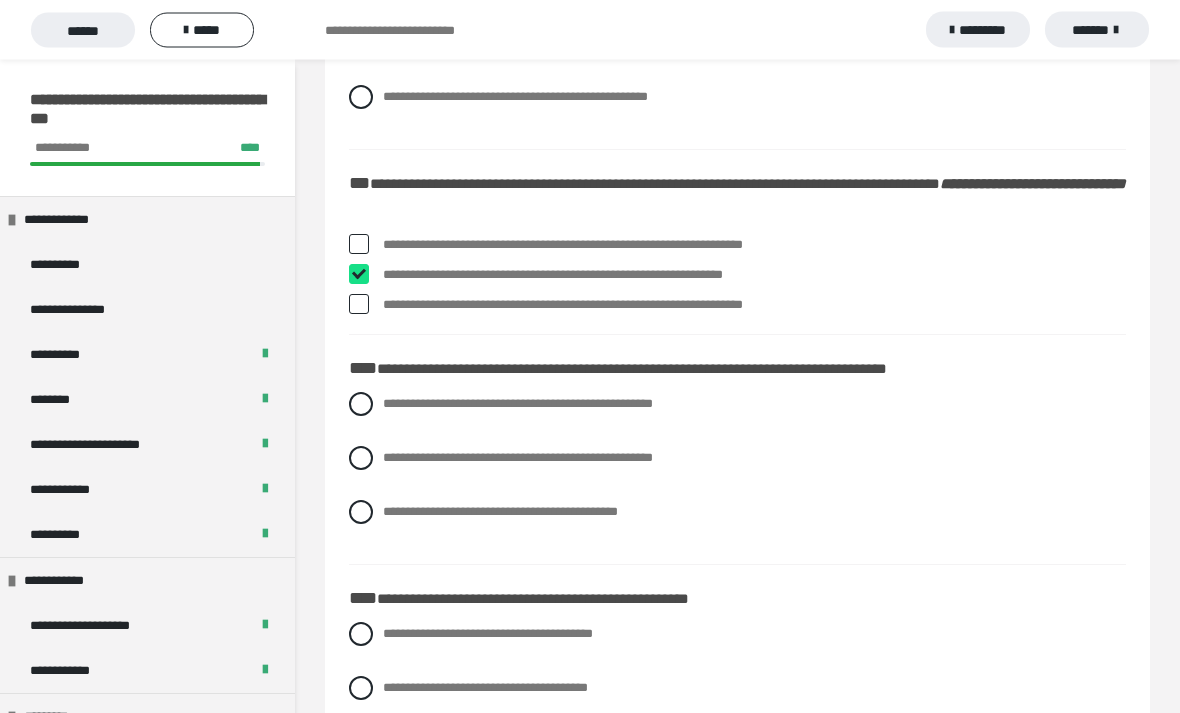 checkbox on "****" 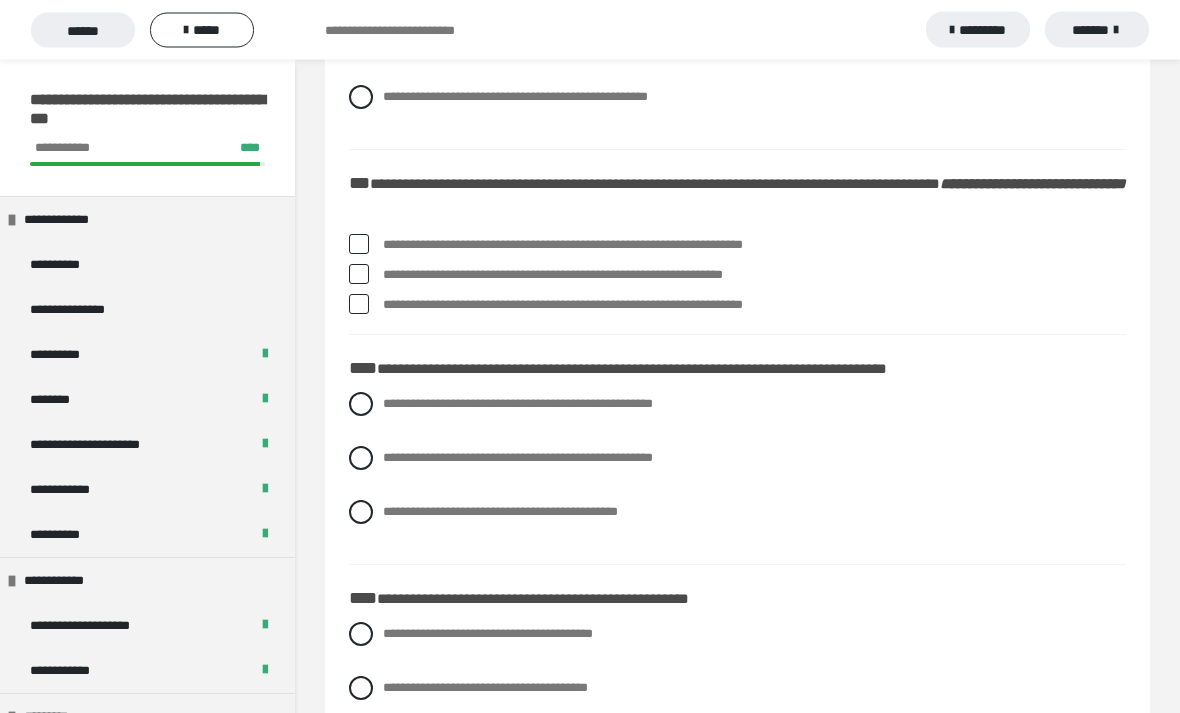 scroll, scrollTop: 1966, scrollLeft: 0, axis: vertical 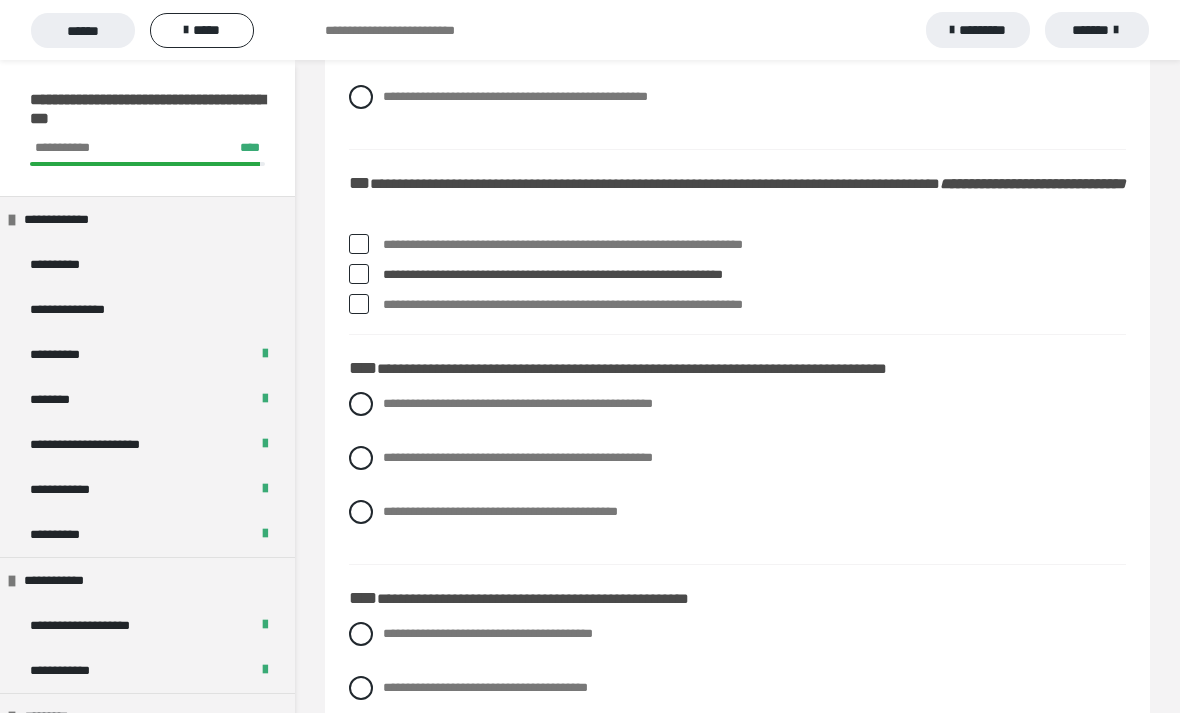click at bounding box center (359, 304) 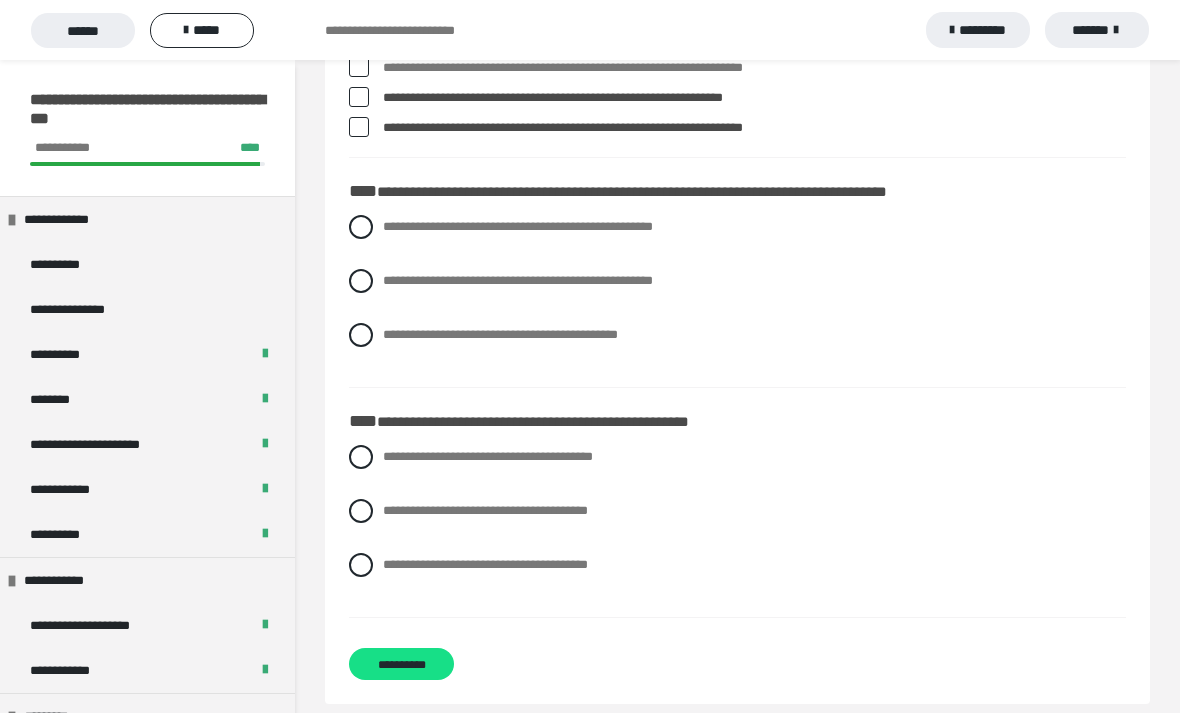 scroll, scrollTop: 2152, scrollLeft: 0, axis: vertical 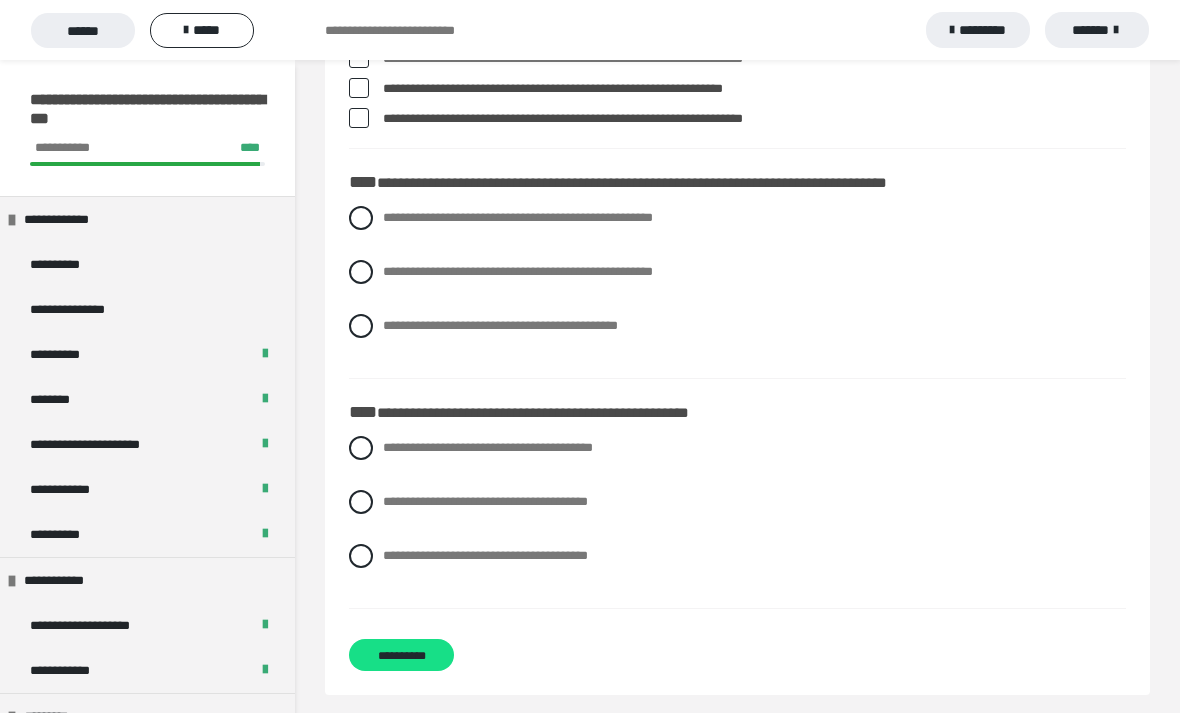 click at bounding box center (361, 218) 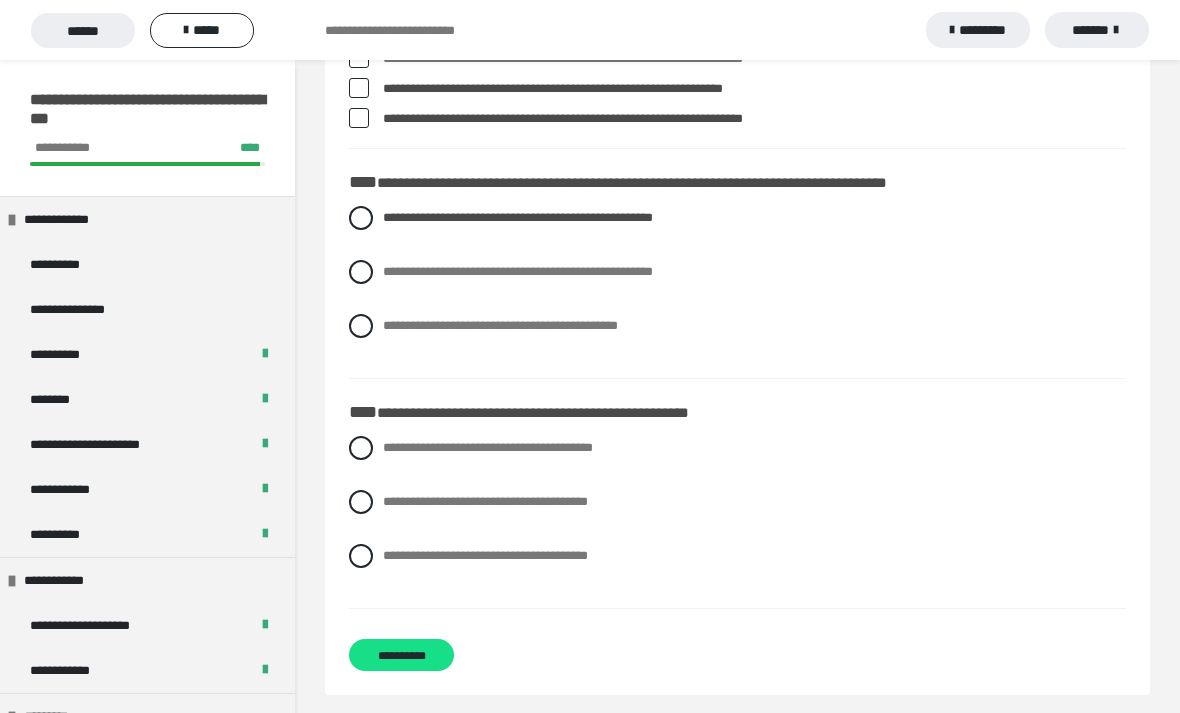click at bounding box center (361, 502) 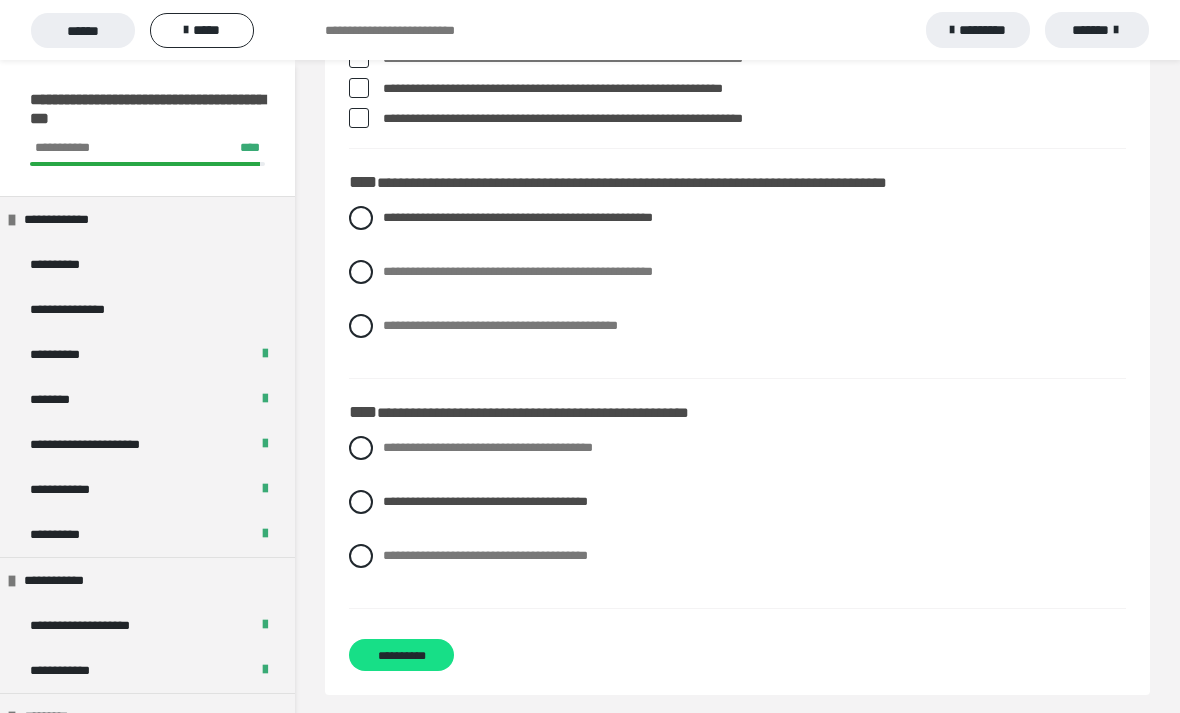 click on "**********" at bounding box center (401, 655) 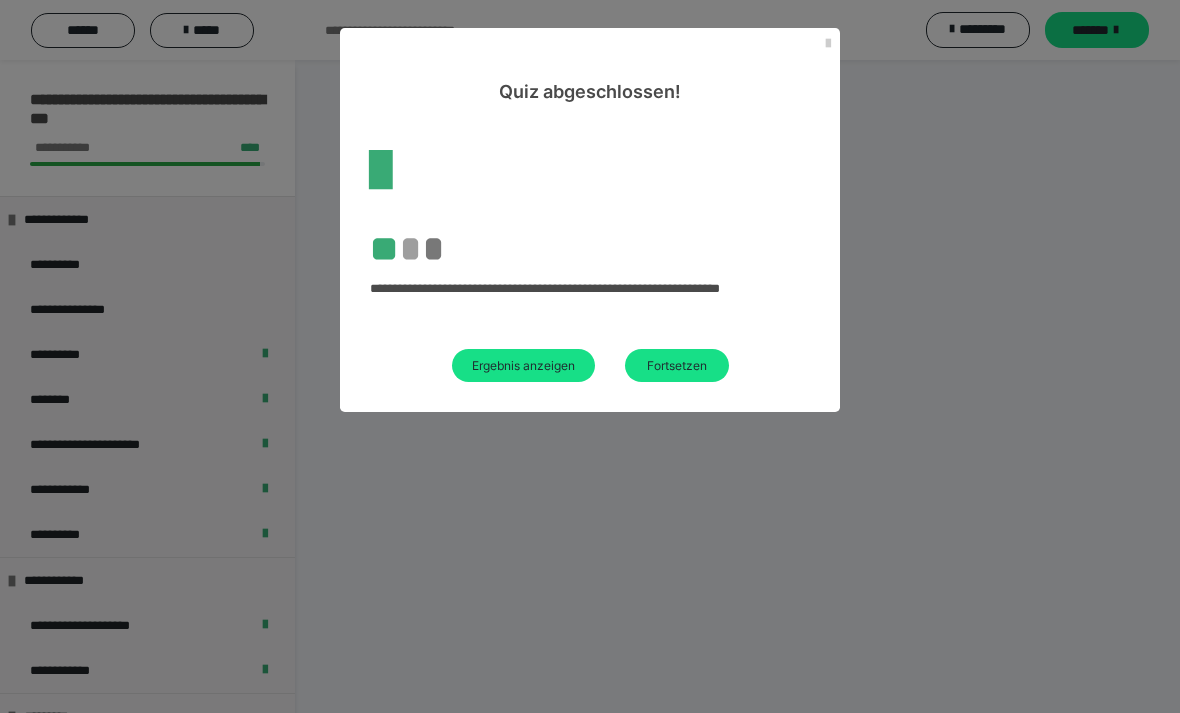 scroll, scrollTop: 85, scrollLeft: 0, axis: vertical 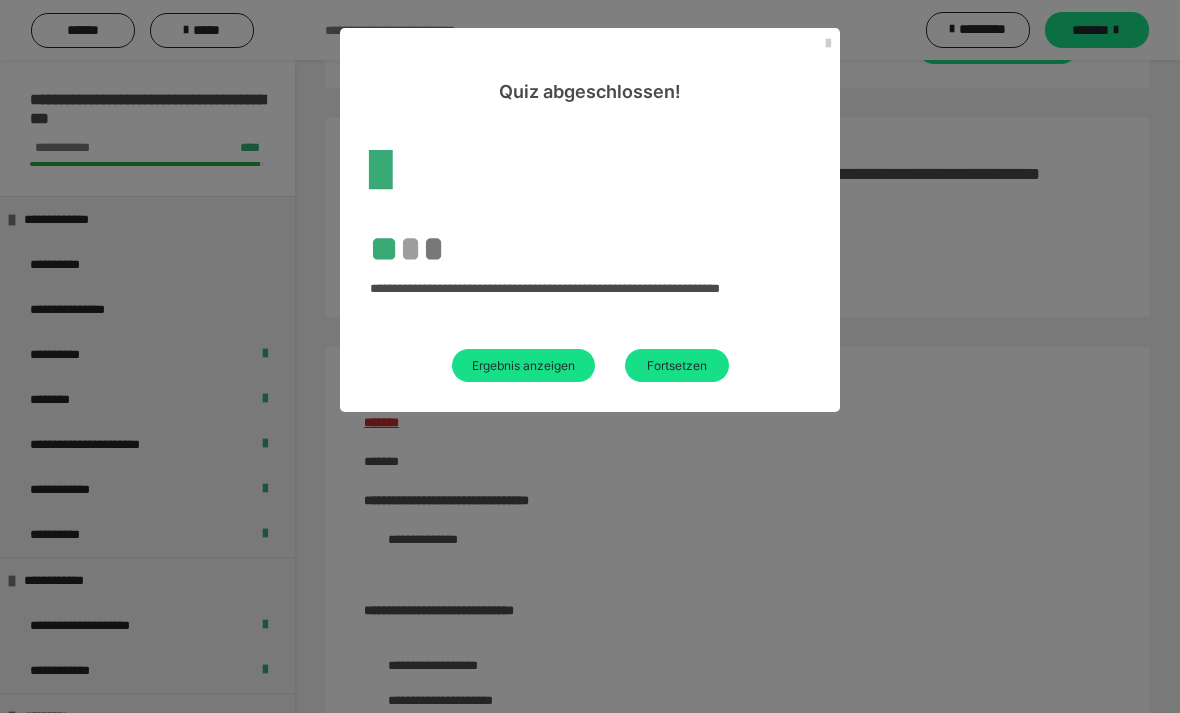 click on "Fortsetzen" at bounding box center (677, 365) 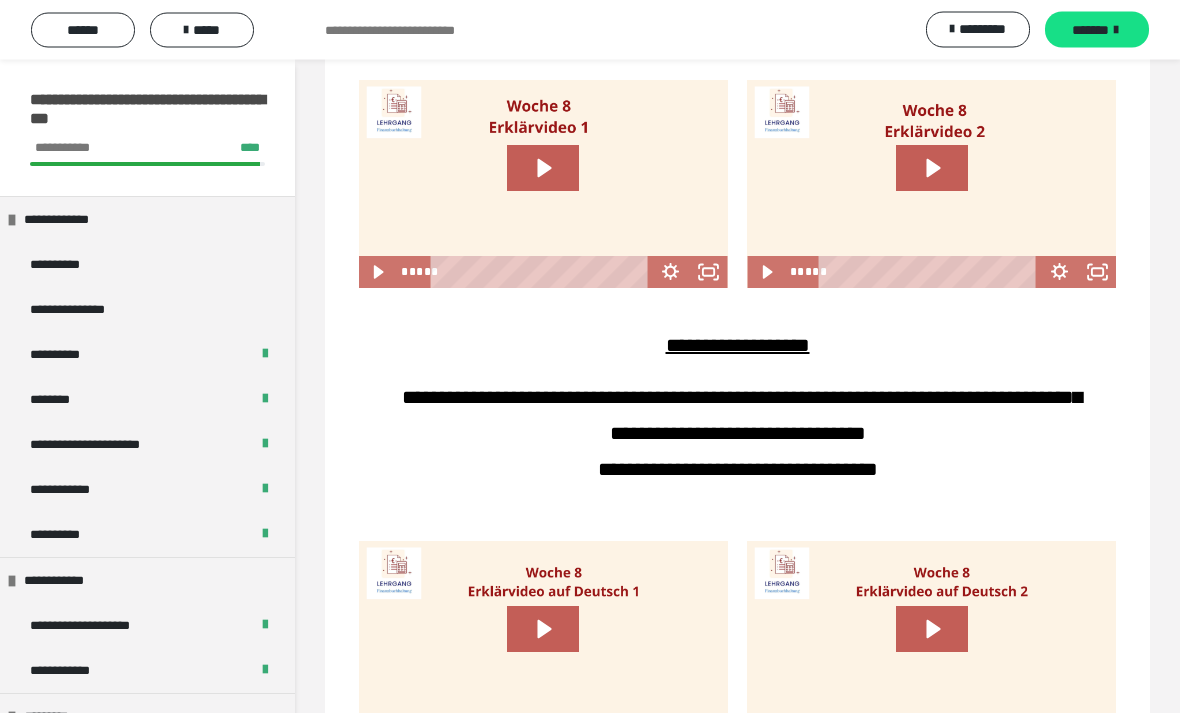 scroll, scrollTop: 1094, scrollLeft: 0, axis: vertical 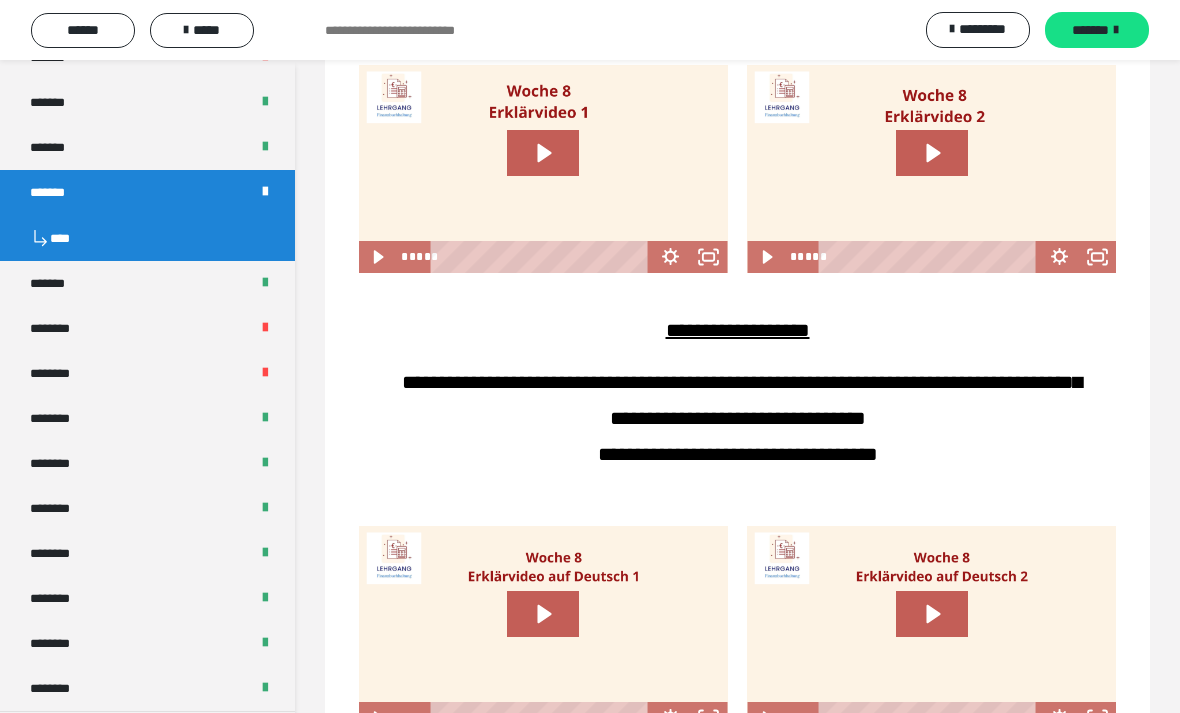 click on "********" at bounding box center [61, 328] 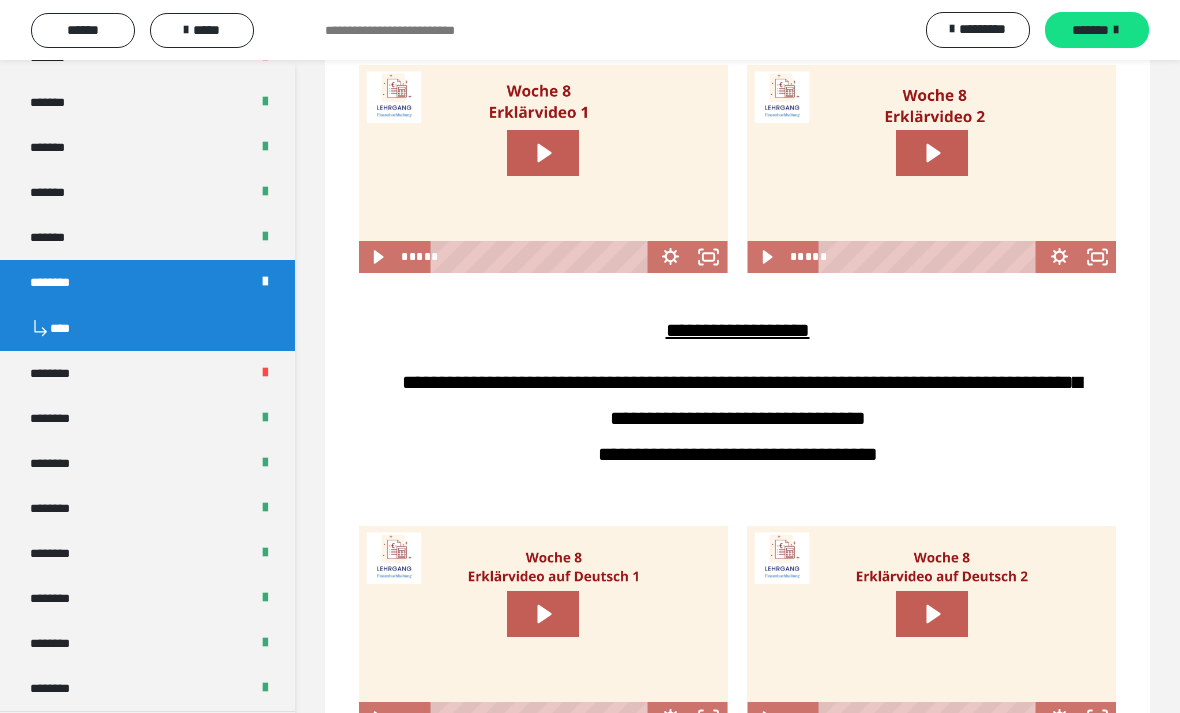 scroll, scrollTop: 0, scrollLeft: 0, axis: both 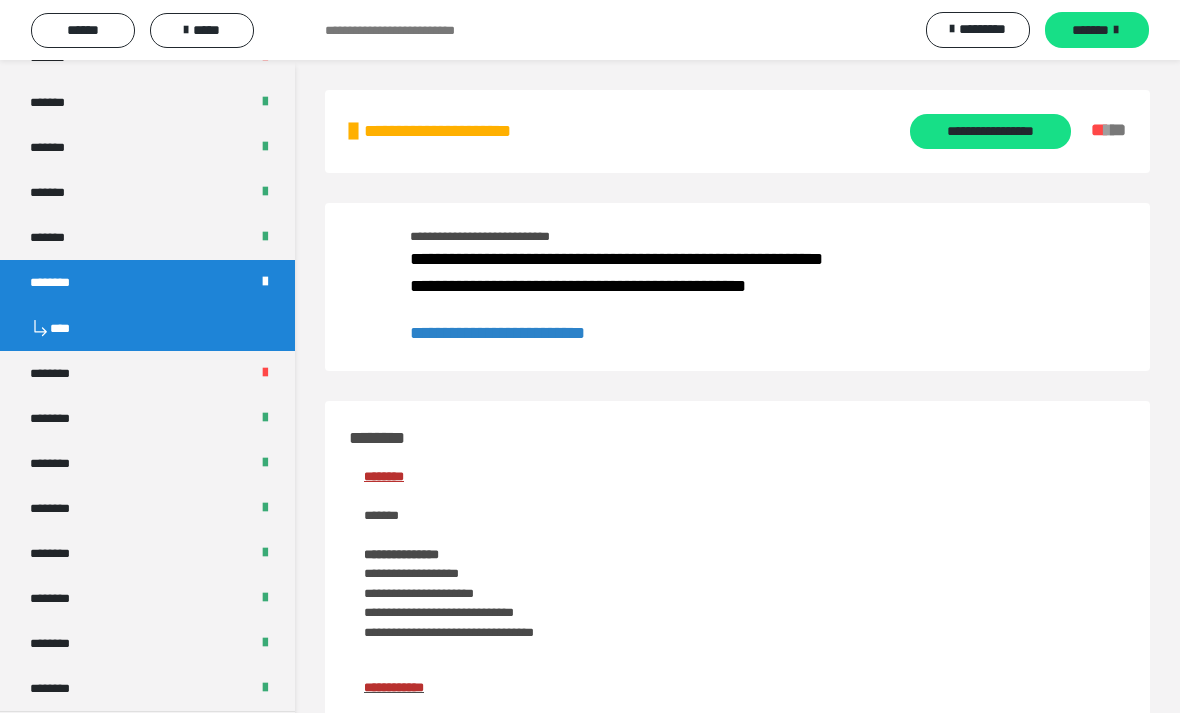 click on "*****" at bounding box center (202, 30) 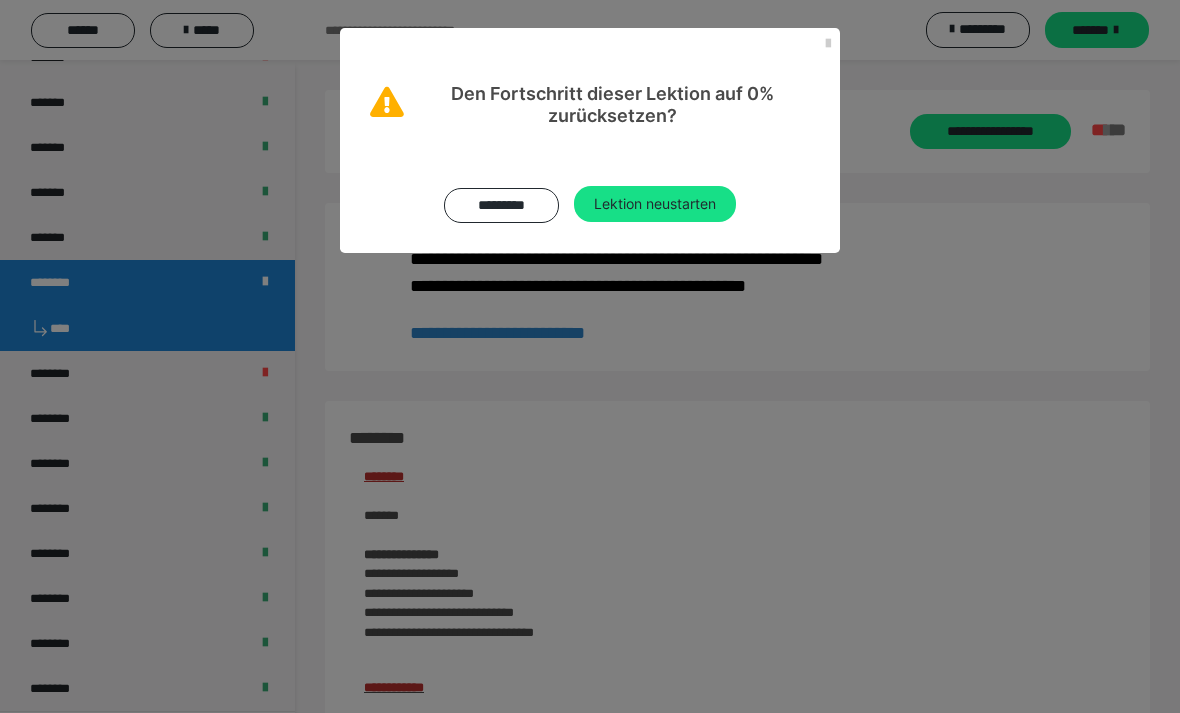 click on "Lektion neustarten" at bounding box center (655, 204) 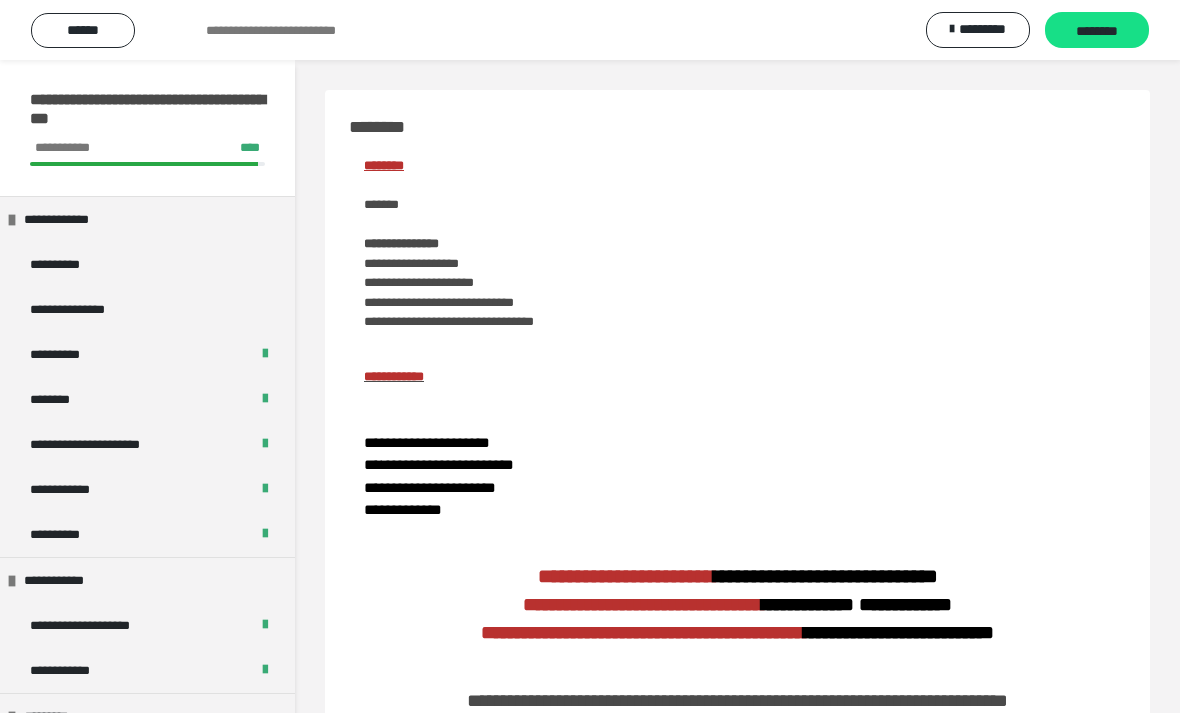 click on "********" at bounding box center (1097, 31) 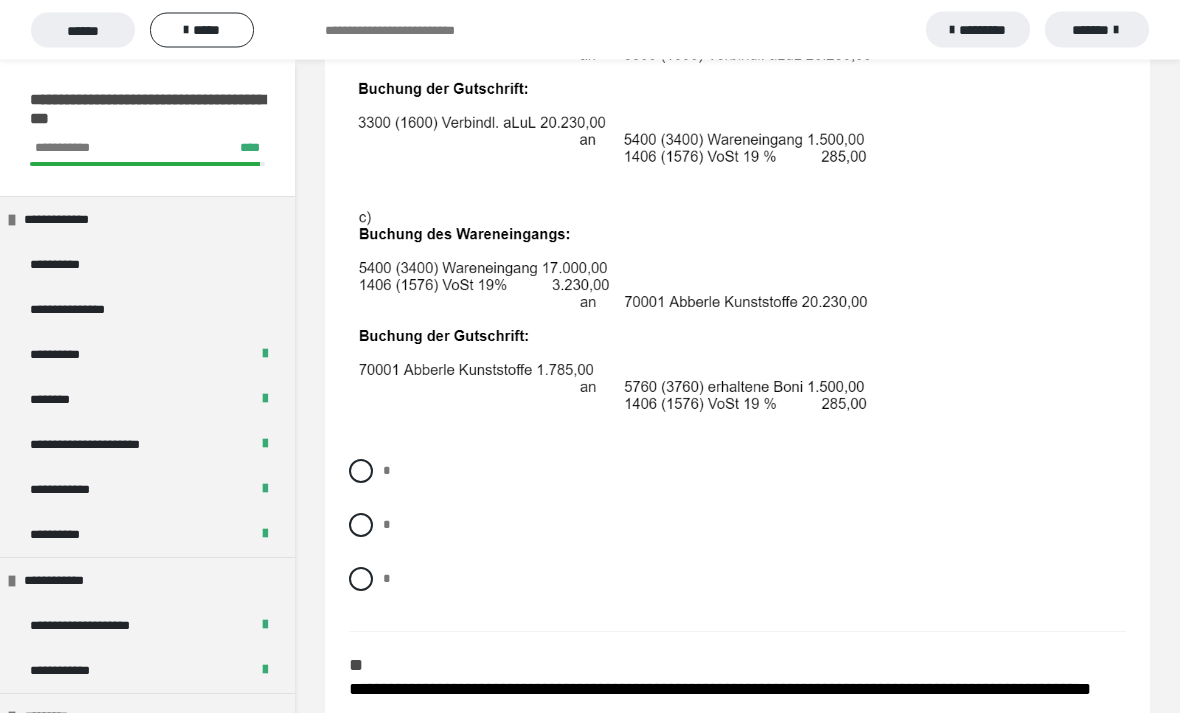 scroll, scrollTop: 859, scrollLeft: 0, axis: vertical 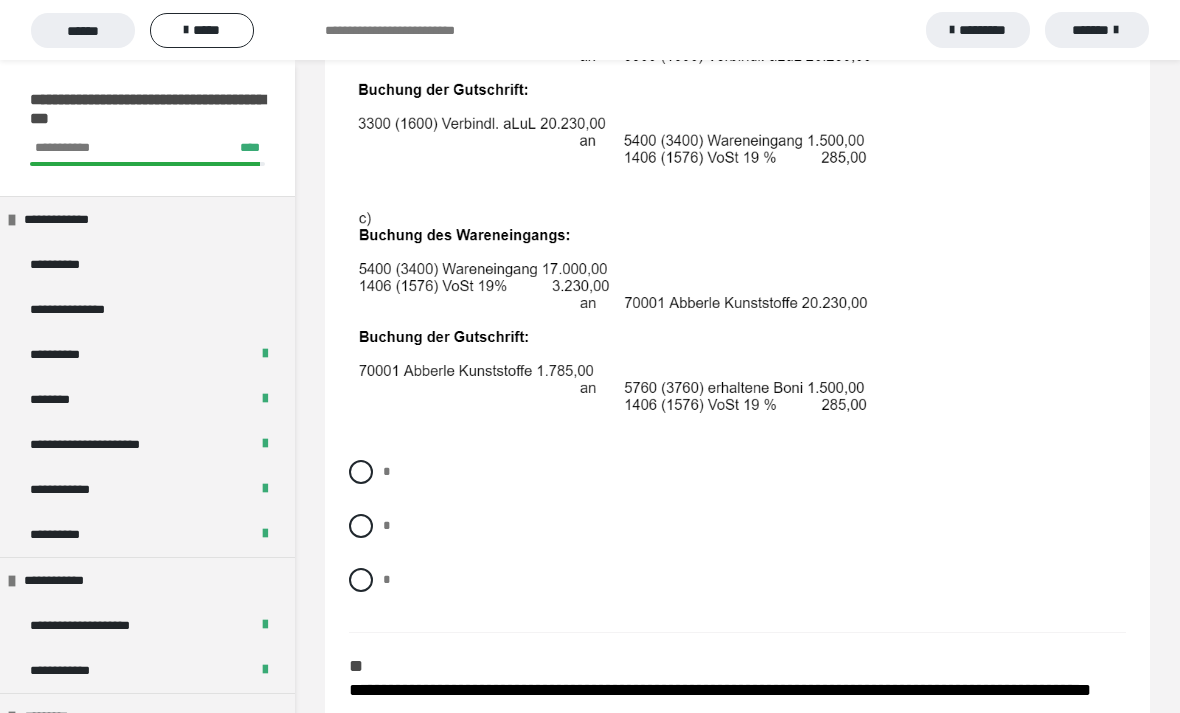 click on "*" at bounding box center (737, 472) 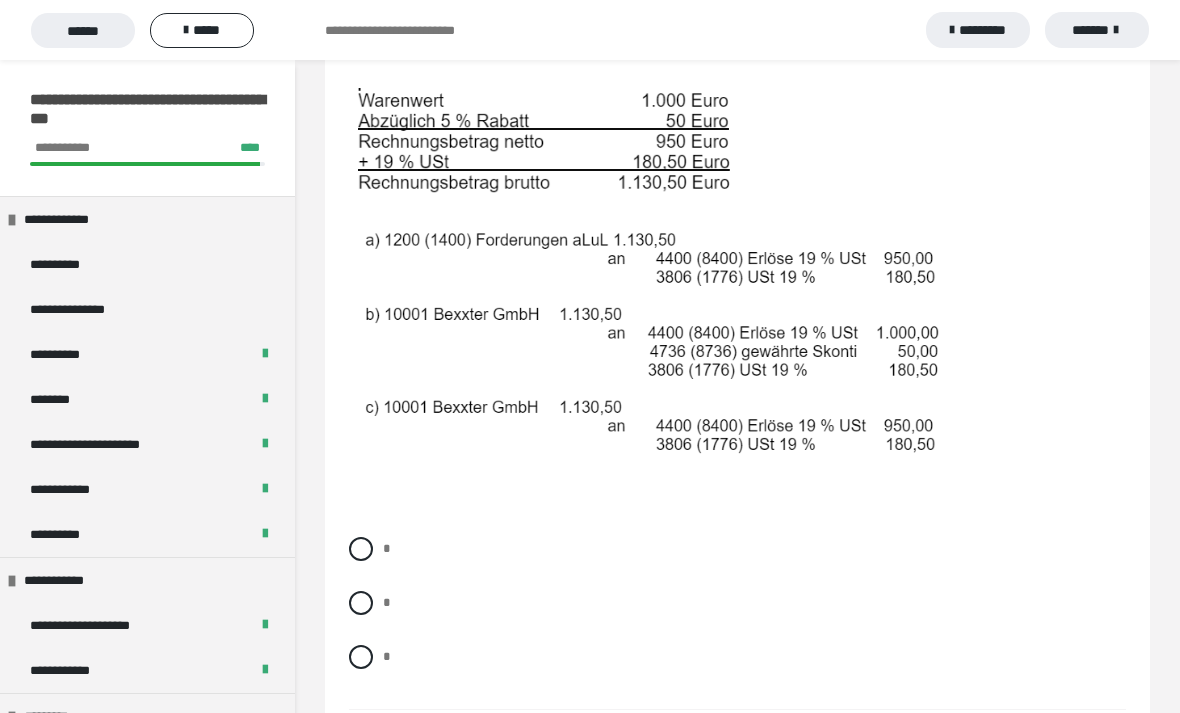 scroll, scrollTop: 1504, scrollLeft: 0, axis: vertical 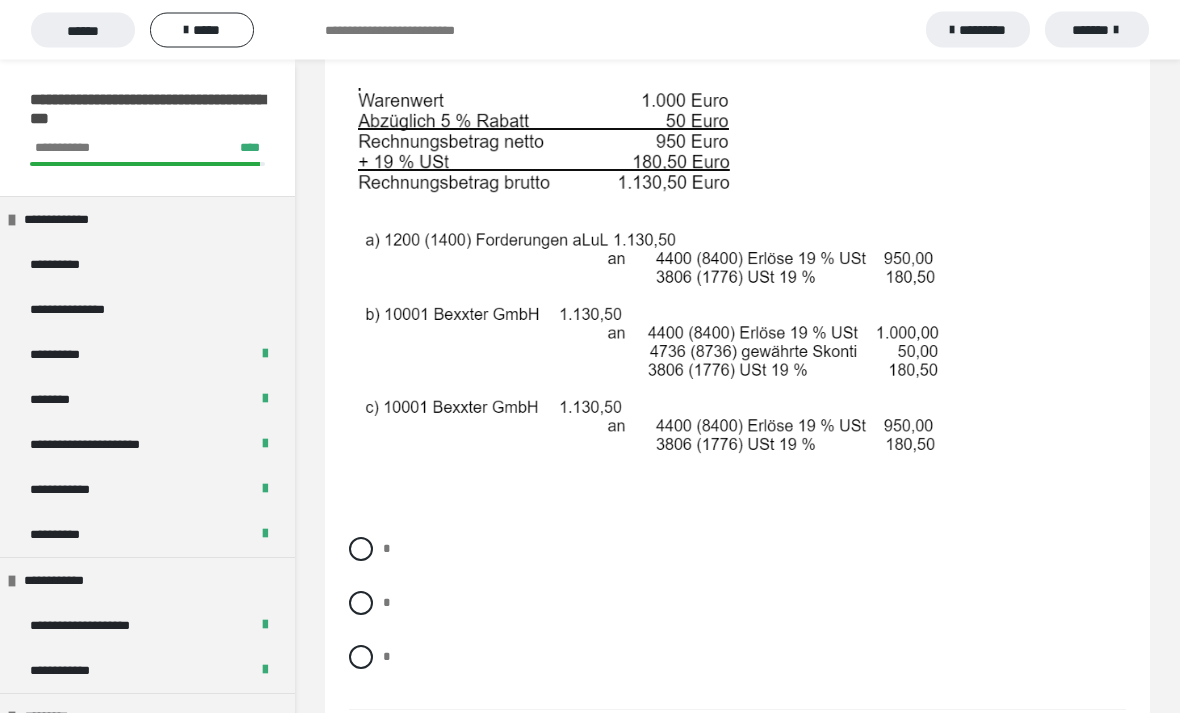click at bounding box center (361, 658) 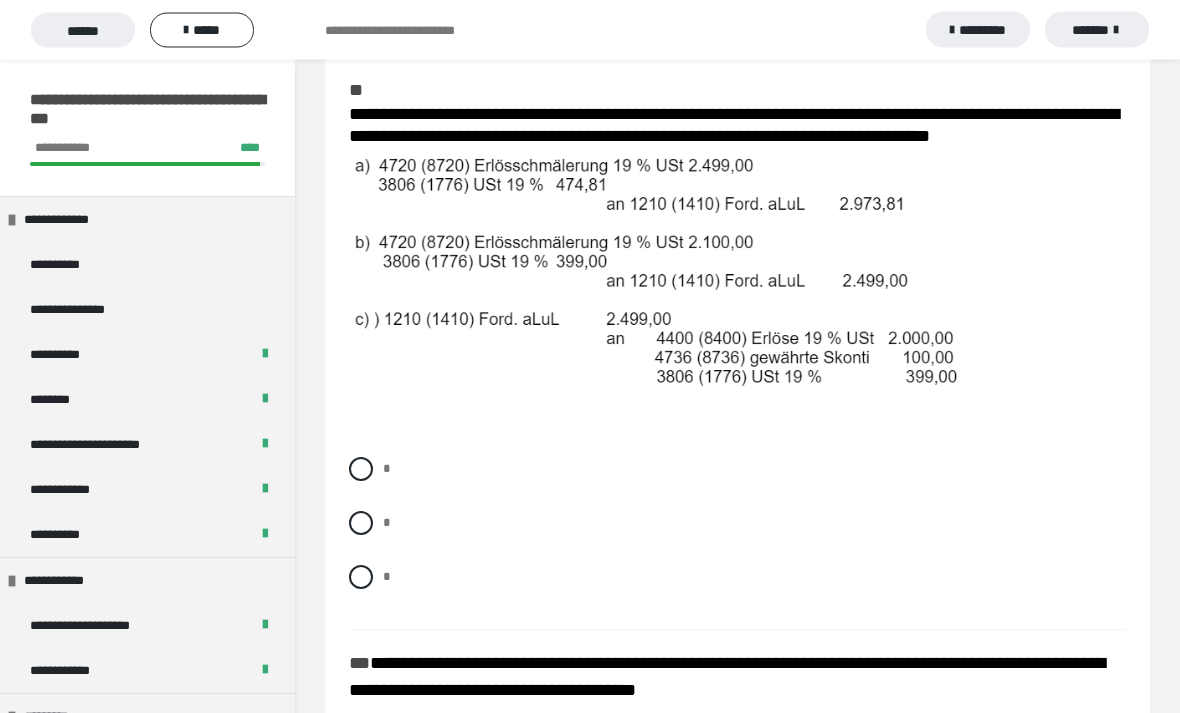scroll, scrollTop: 2158, scrollLeft: 0, axis: vertical 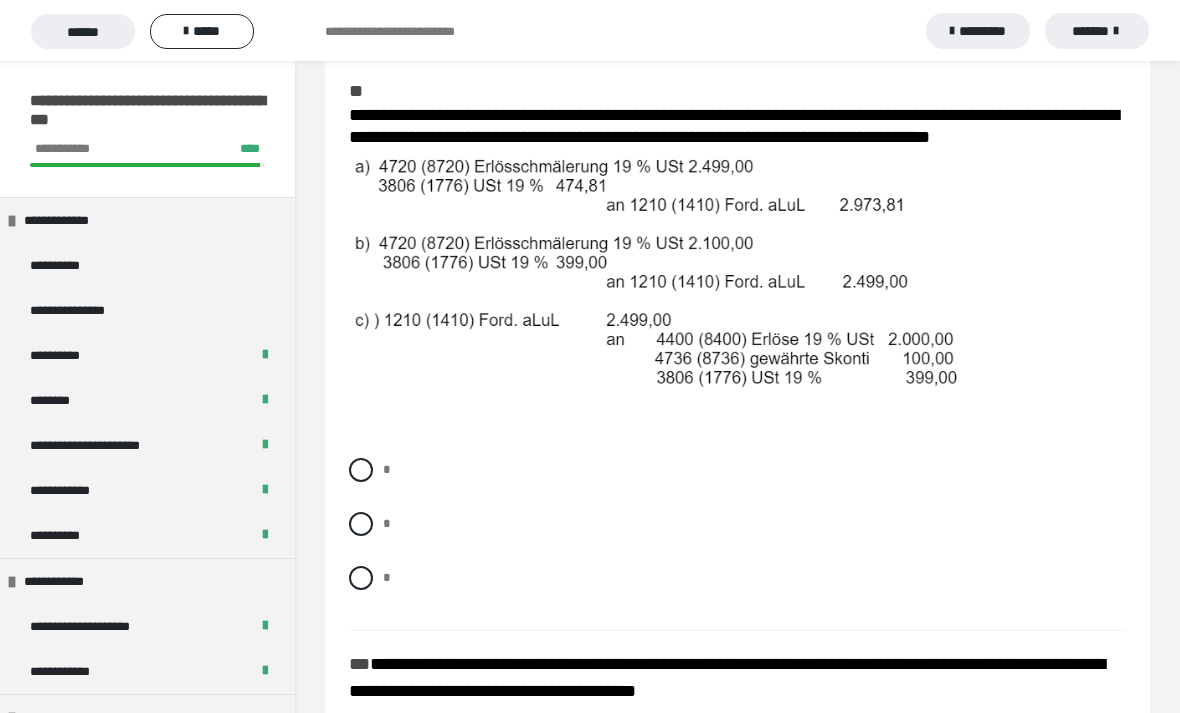 click on "*" at bounding box center (737, 523) 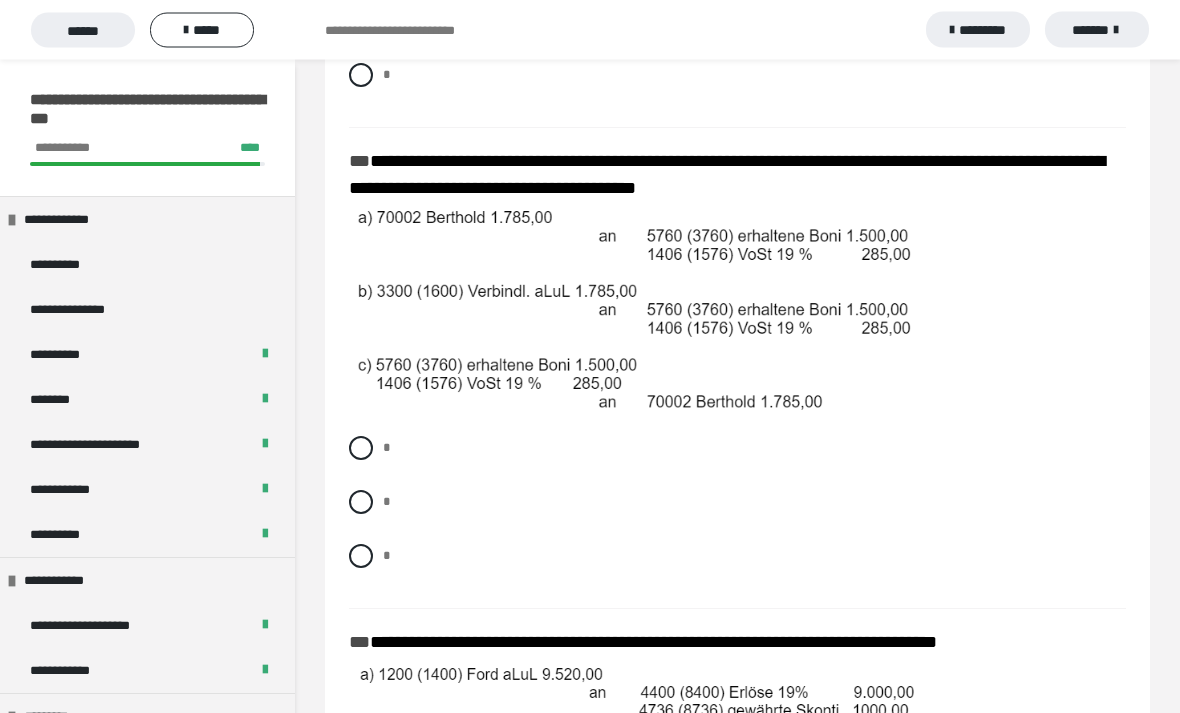 scroll, scrollTop: 2695, scrollLeft: 0, axis: vertical 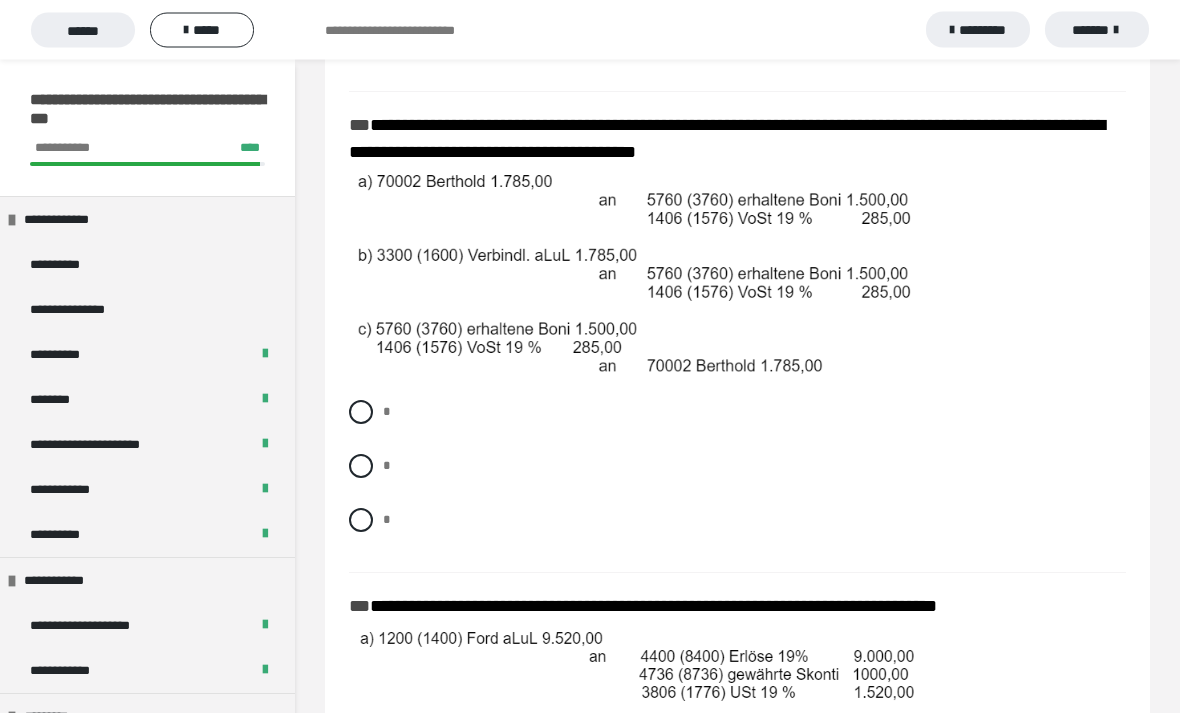 click at bounding box center (361, 413) 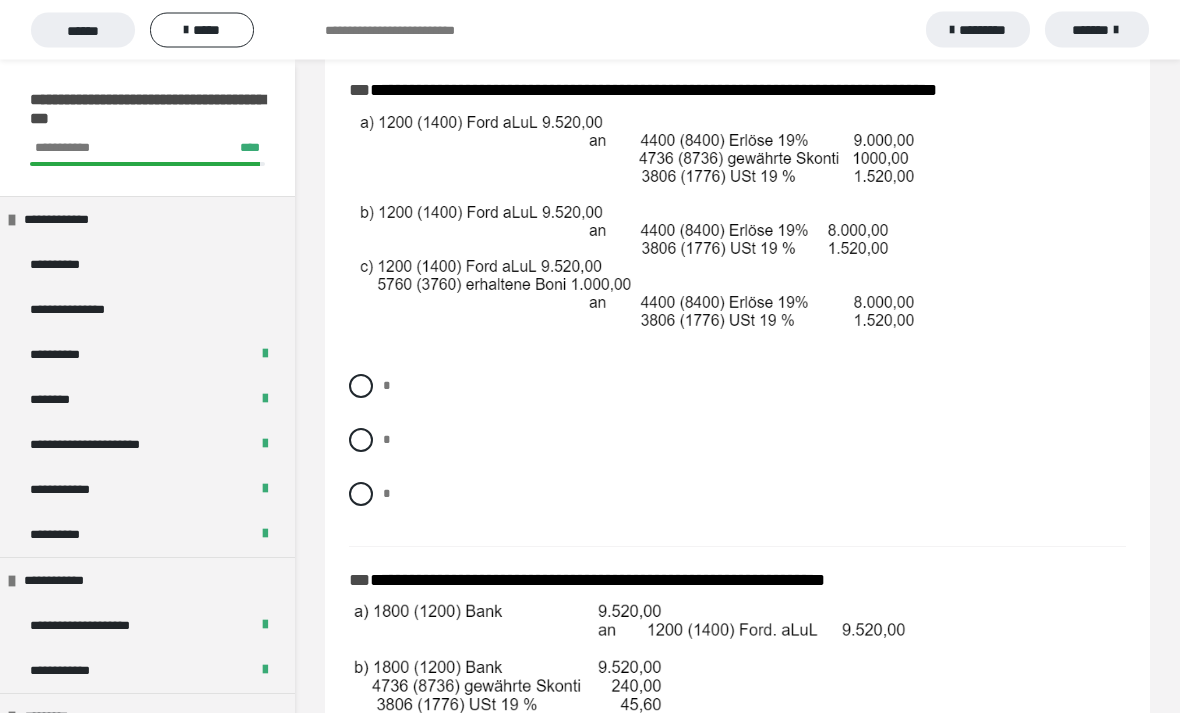 scroll, scrollTop: 3212, scrollLeft: 0, axis: vertical 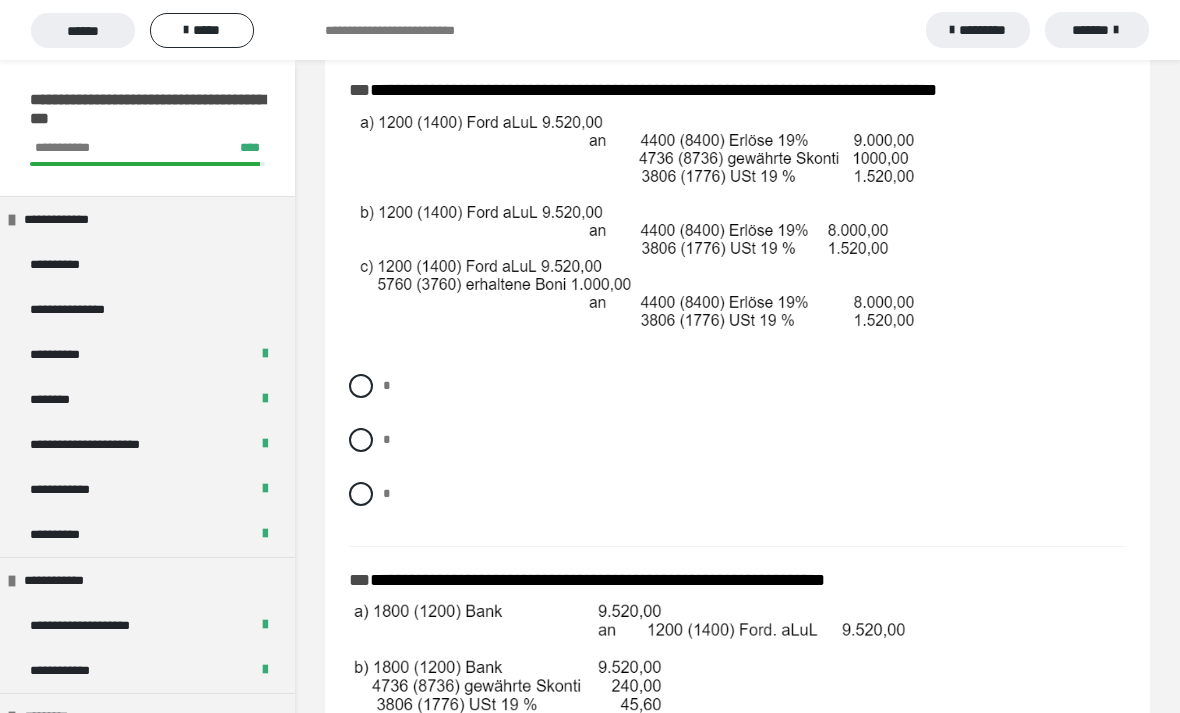 click at bounding box center (361, 440) 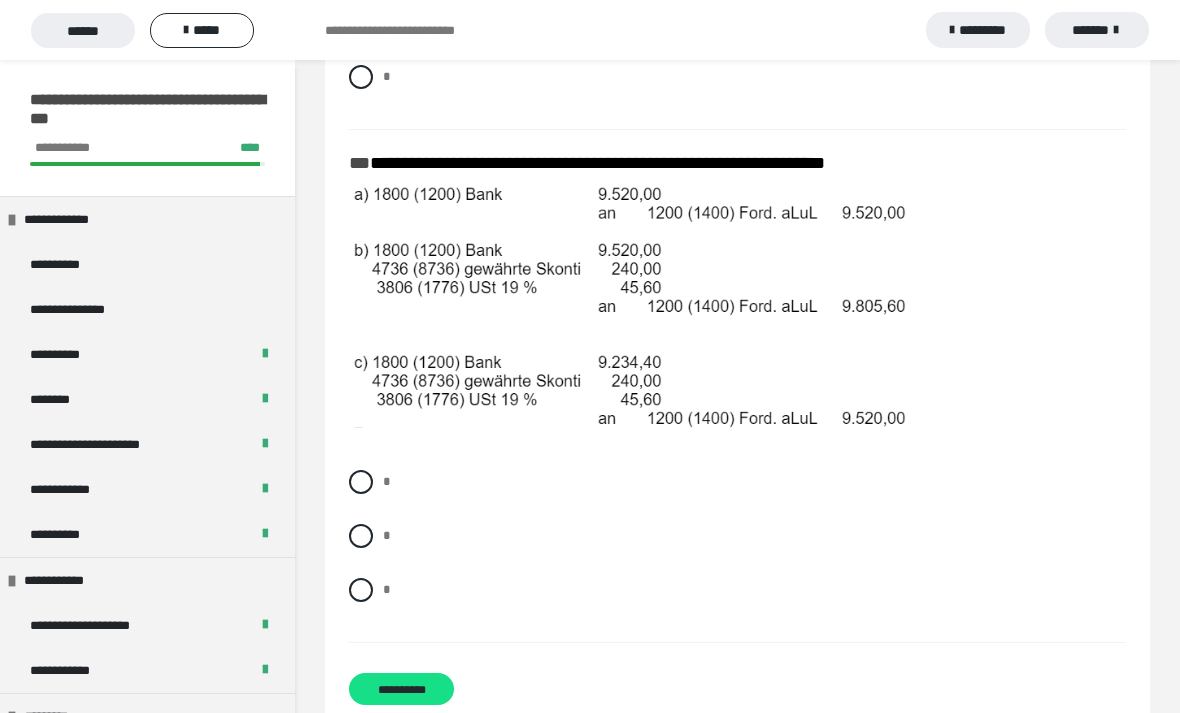 scroll, scrollTop: 3640, scrollLeft: 0, axis: vertical 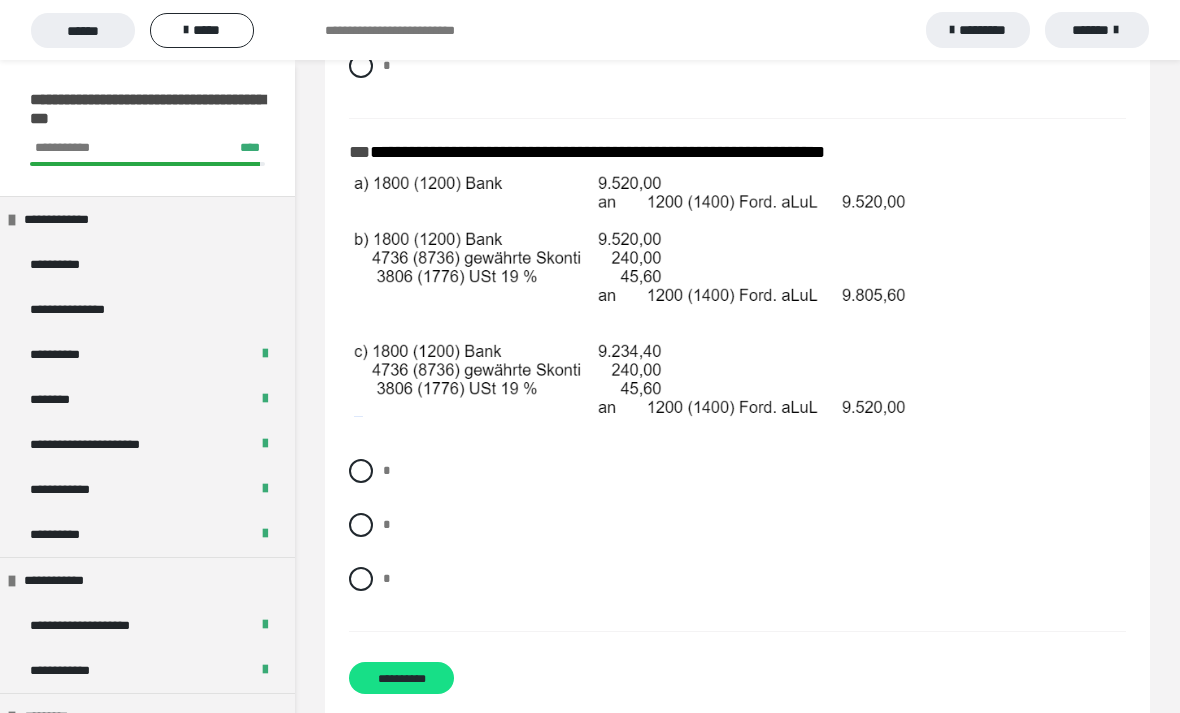 click at bounding box center (361, 579) 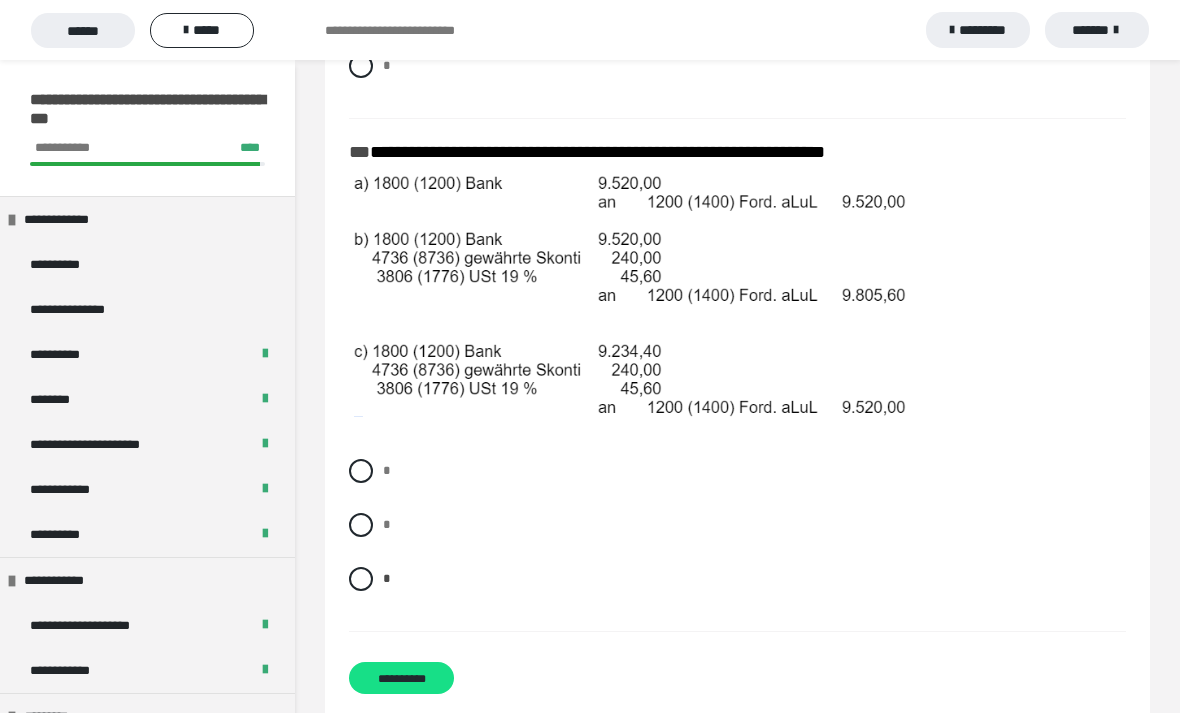 click on "**********" at bounding box center (401, 678) 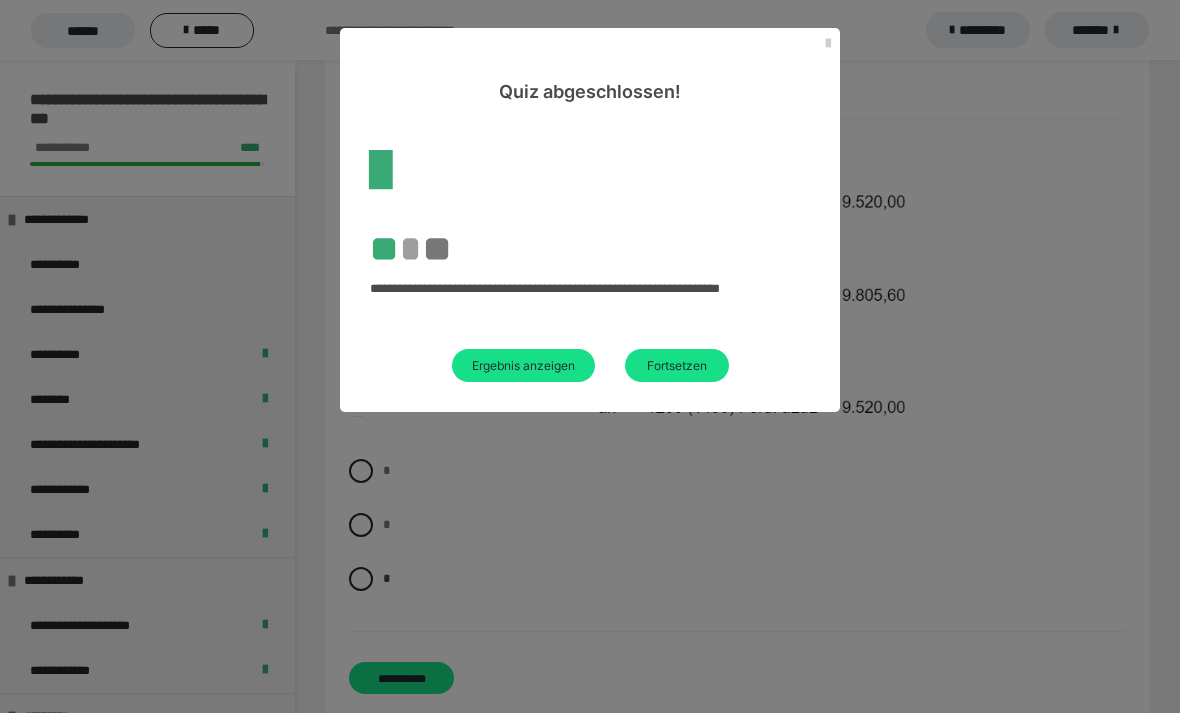 scroll, scrollTop: 60, scrollLeft: 0, axis: vertical 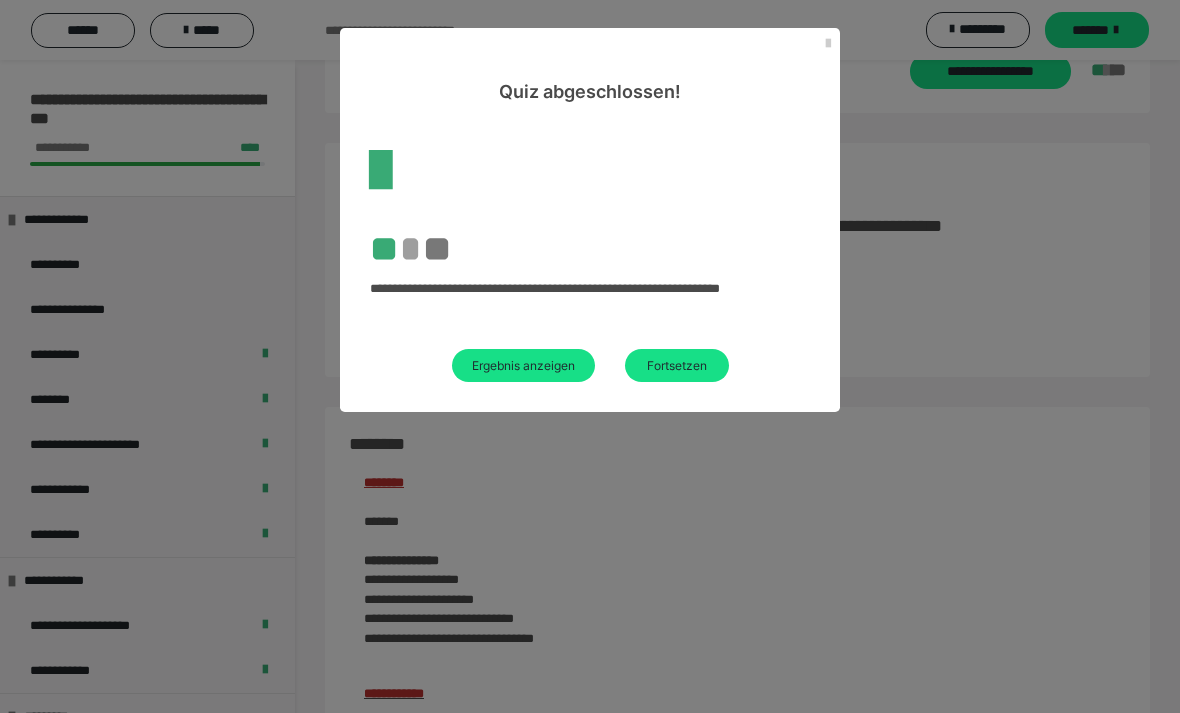 click on "Ergebnis anzeigen" at bounding box center (523, 365) 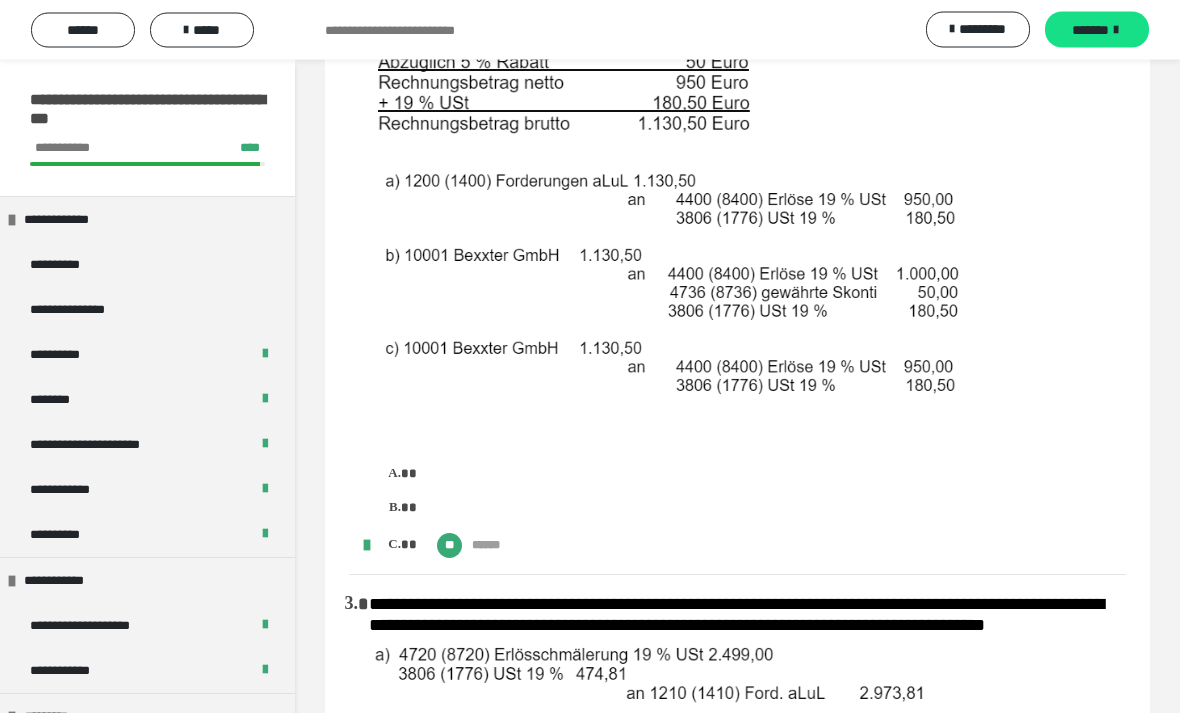 scroll, scrollTop: 1206, scrollLeft: 0, axis: vertical 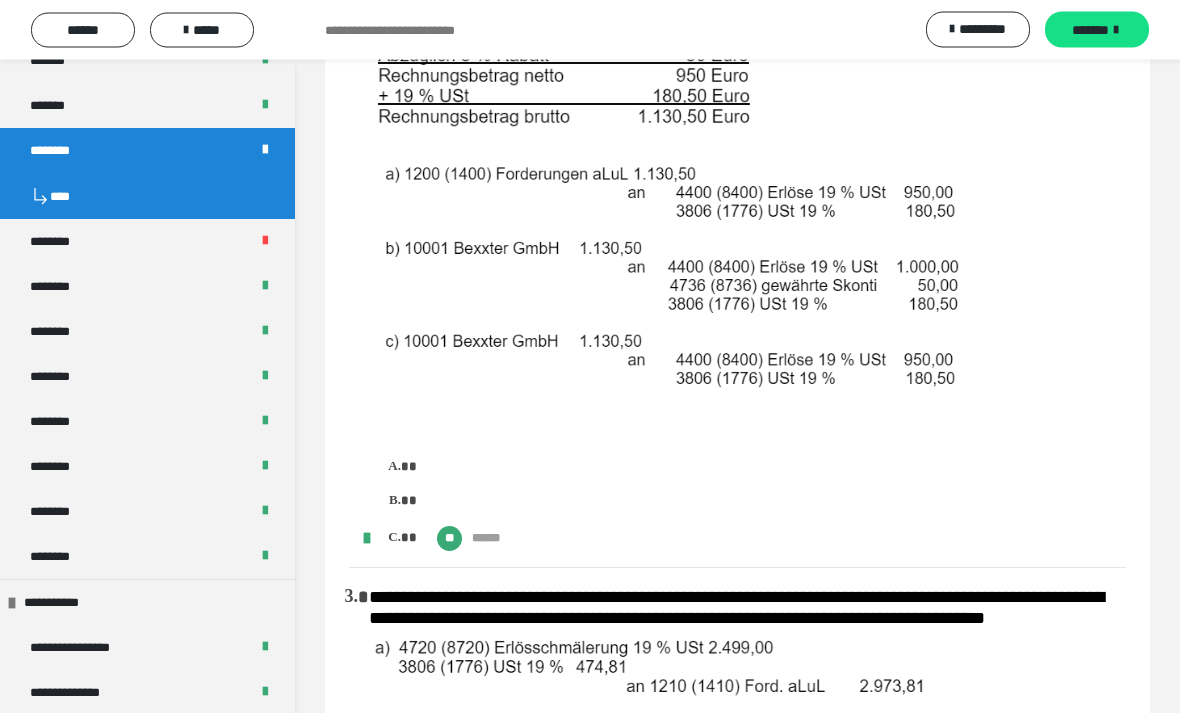 click on "********" at bounding box center [147, 242] 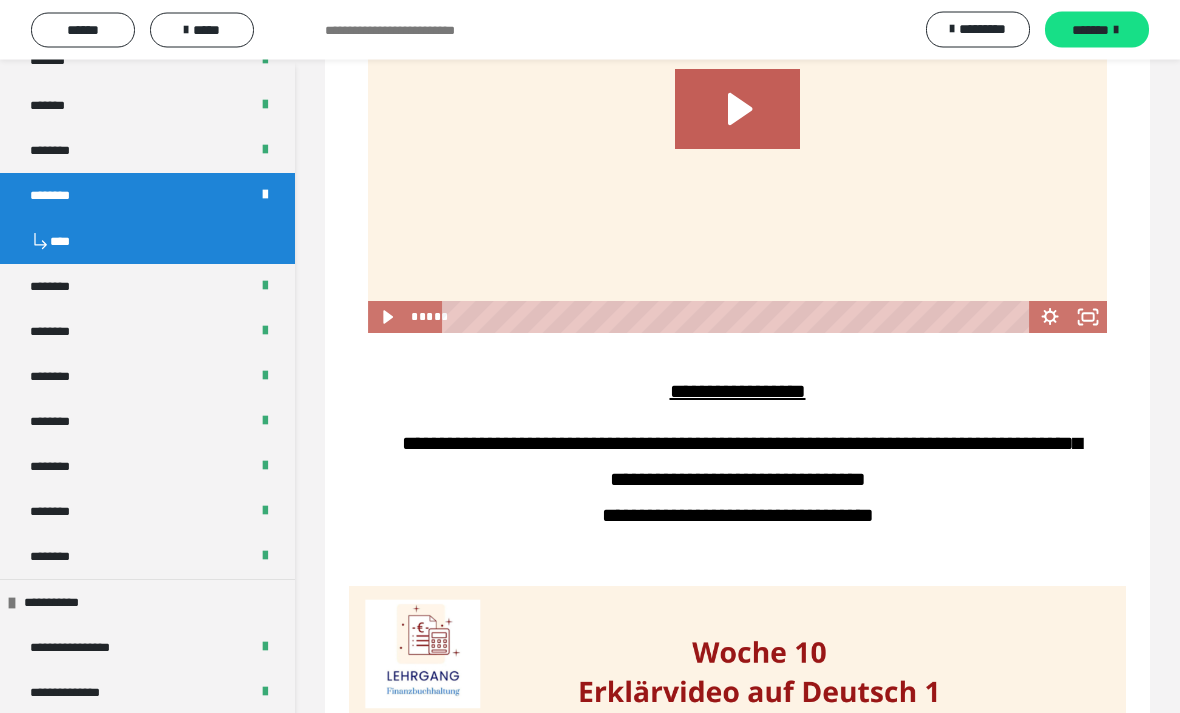 scroll, scrollTop: 0, scrollLeft: 0, axis: both 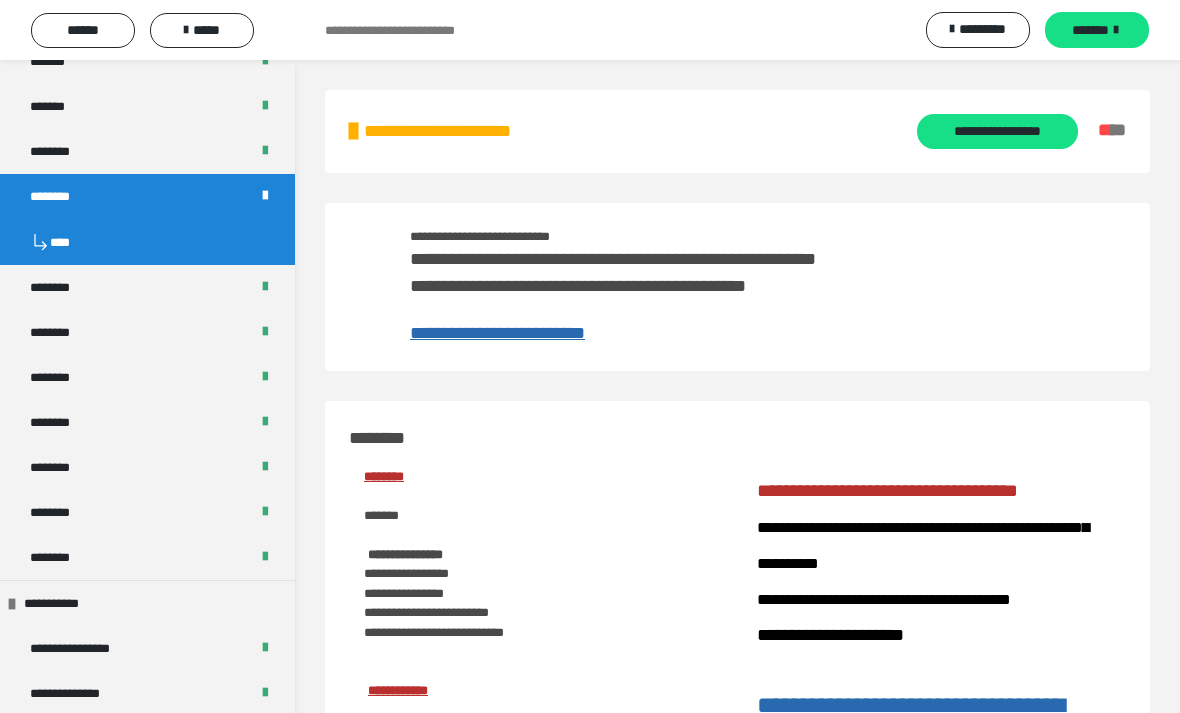 click on "**********" at bounding box center (497, 333) 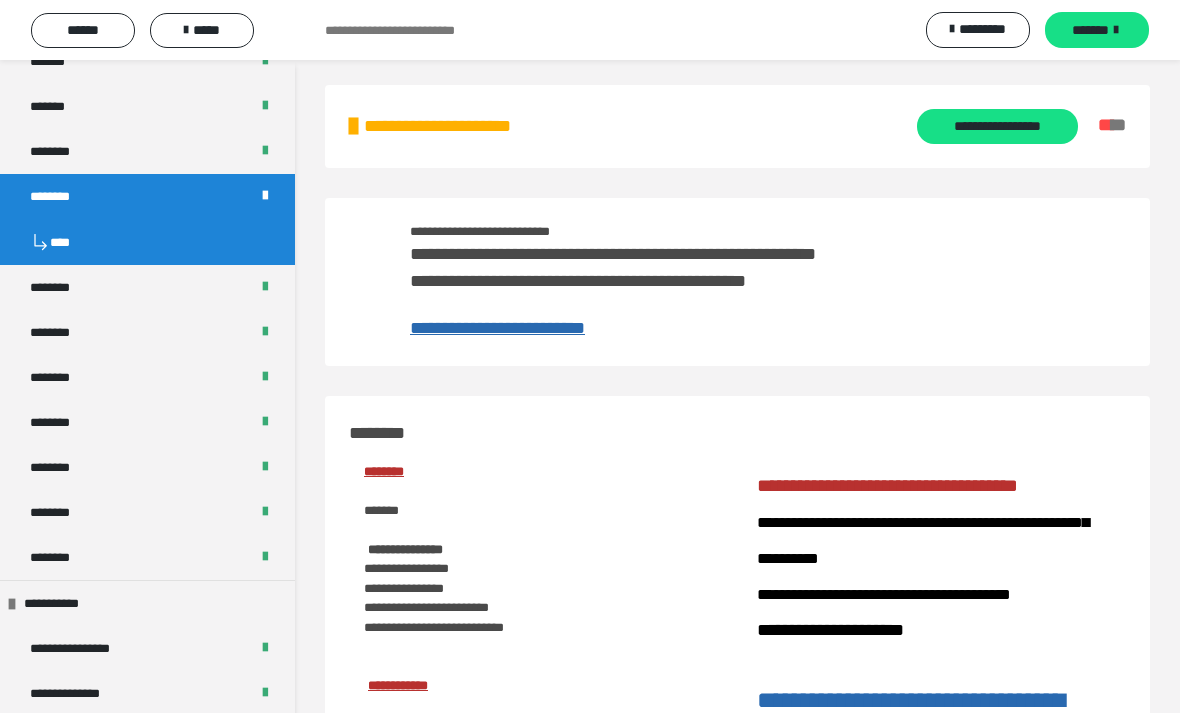 scroll, scrollTop: 0, scrollLeft: 0, axis: both 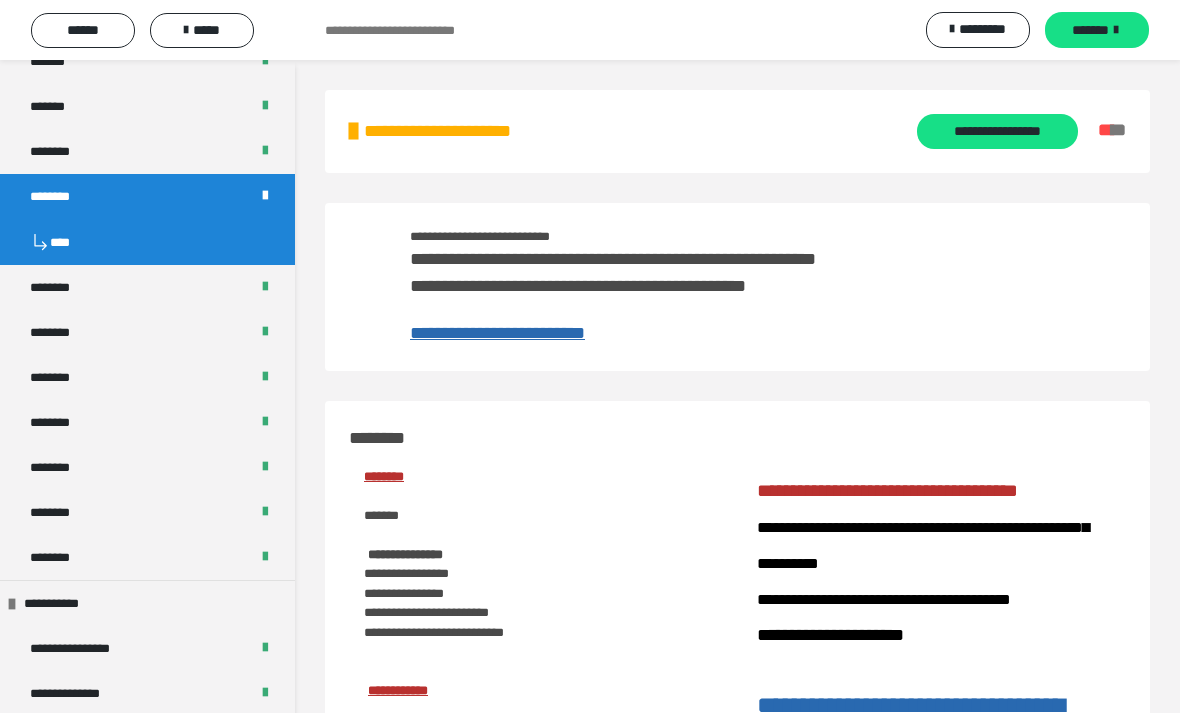 click on "*****" at bounding box center (202, 30) 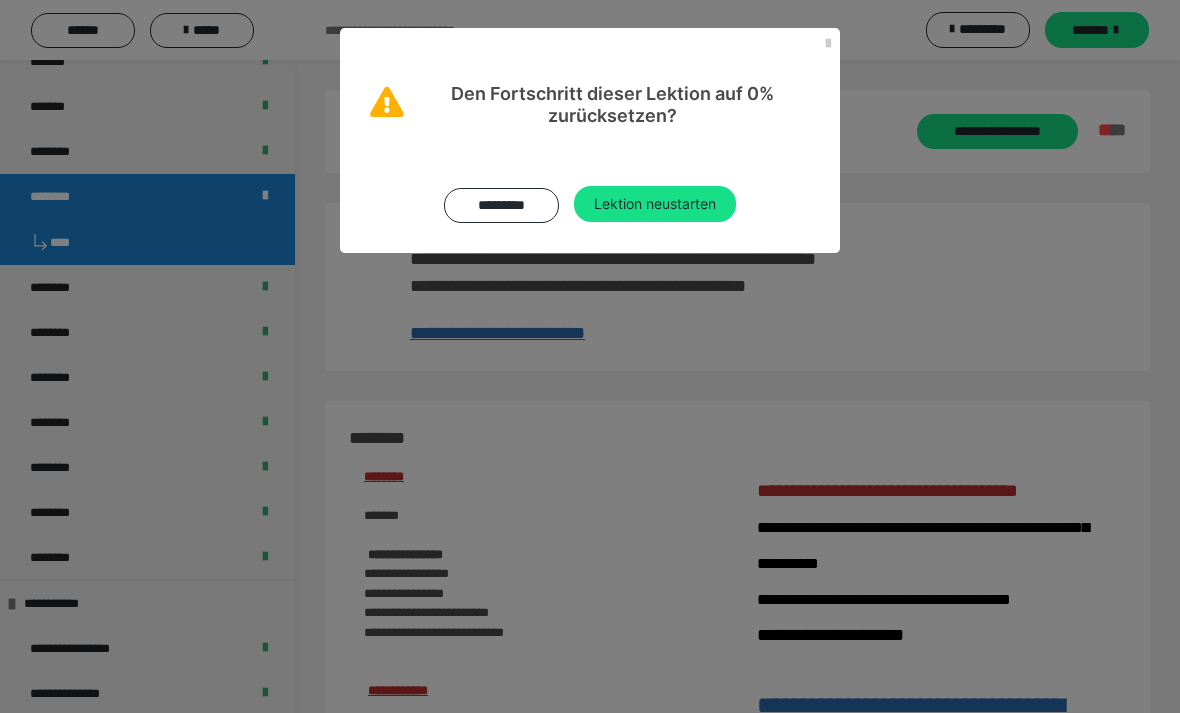 click on "Lektion neustarten" at bounding box center (655, 204) 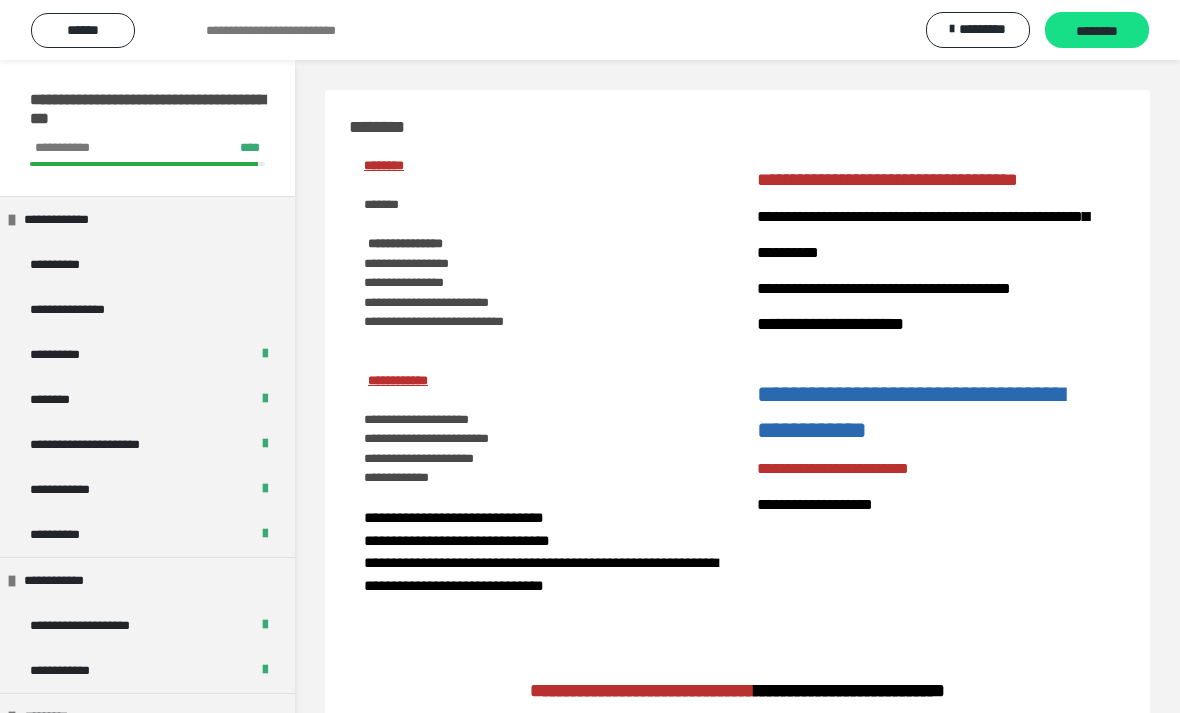 click on "********" at bounding box center (1097, 31) 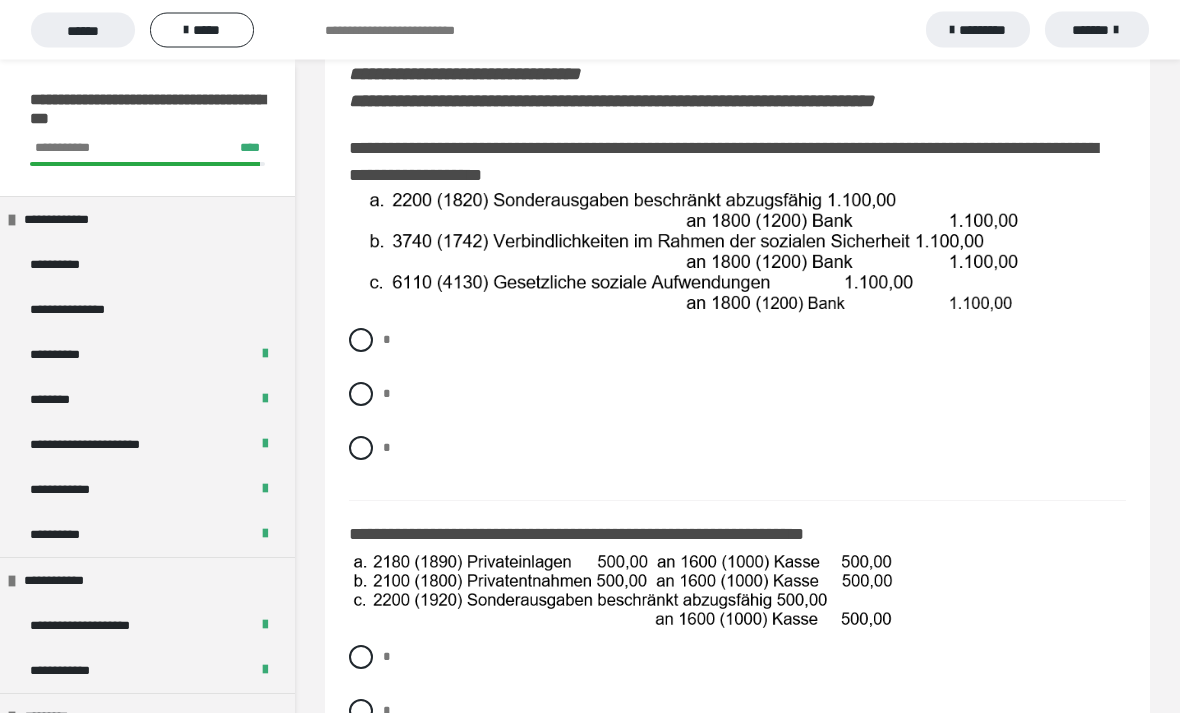 scroll, scrollTop: 272, scrollLeft: 0, axis: vertical 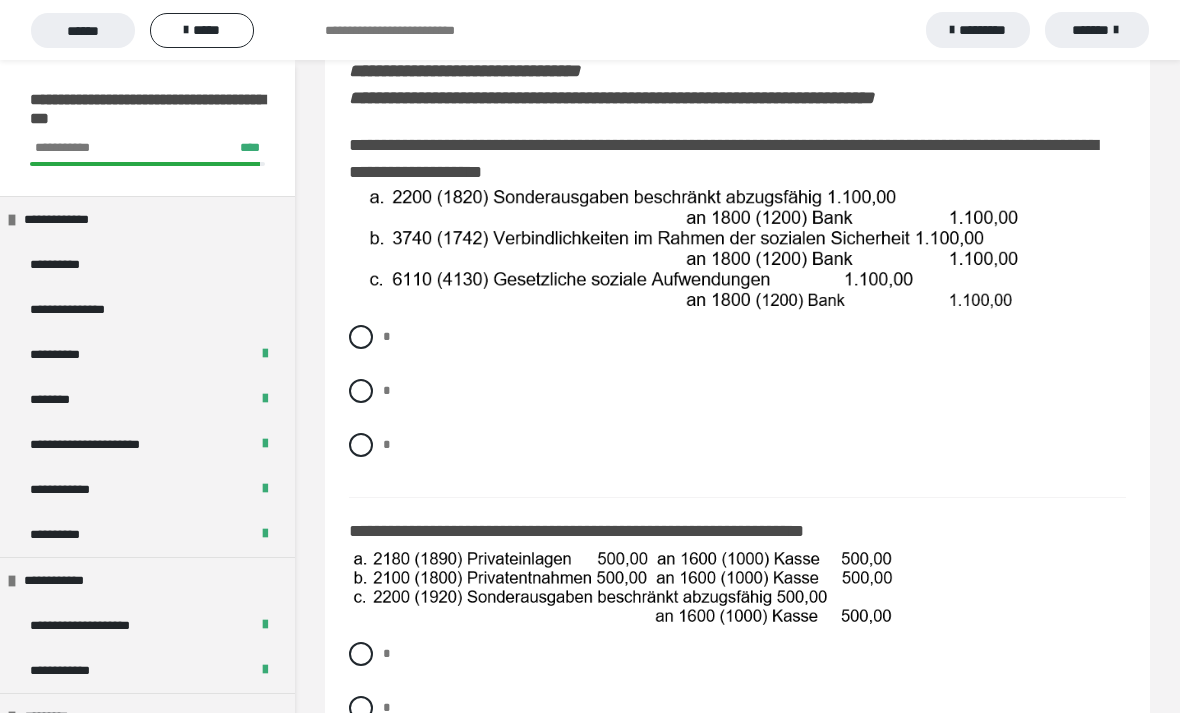click at bounding box center (361, 337) 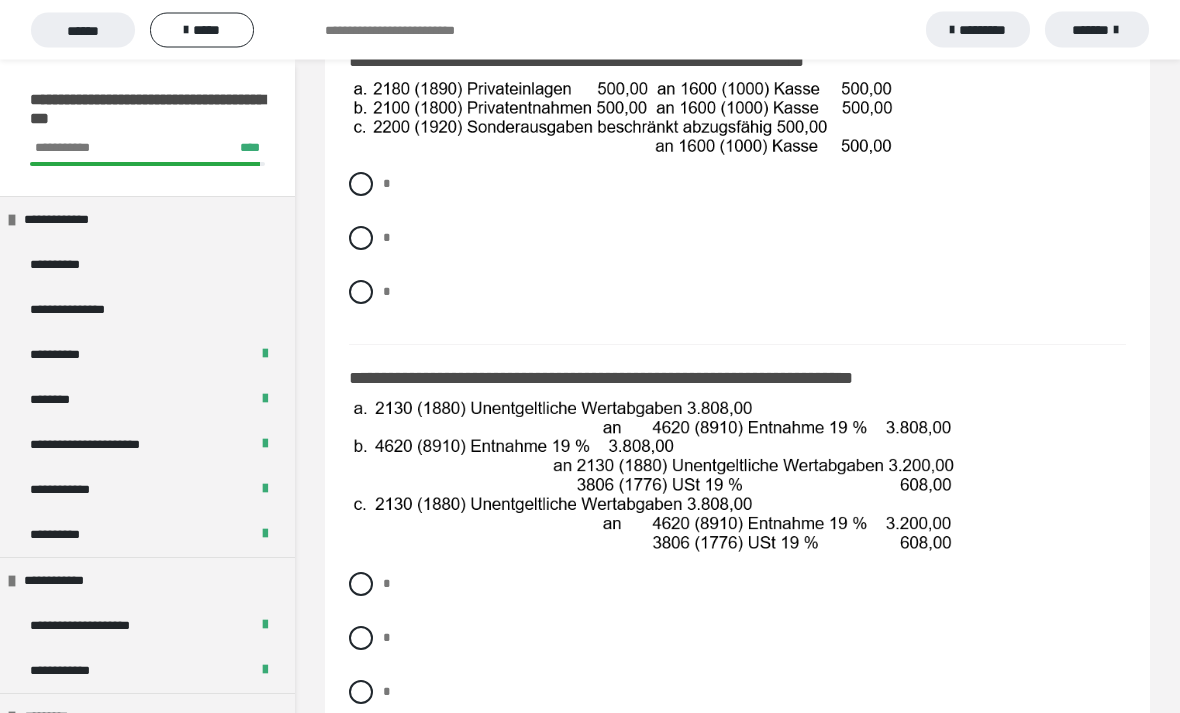 scroll, scrollTop: 725, scrollLeft: 0, axis: vertical 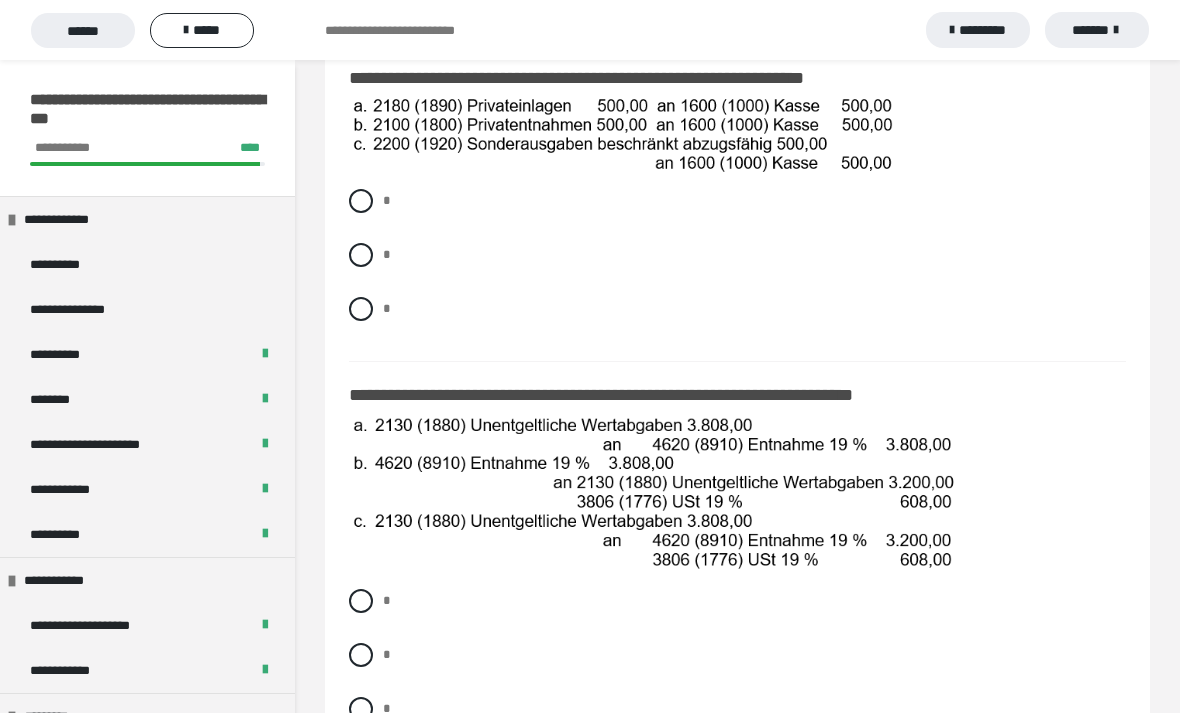 click at bounding box center (361, 255) 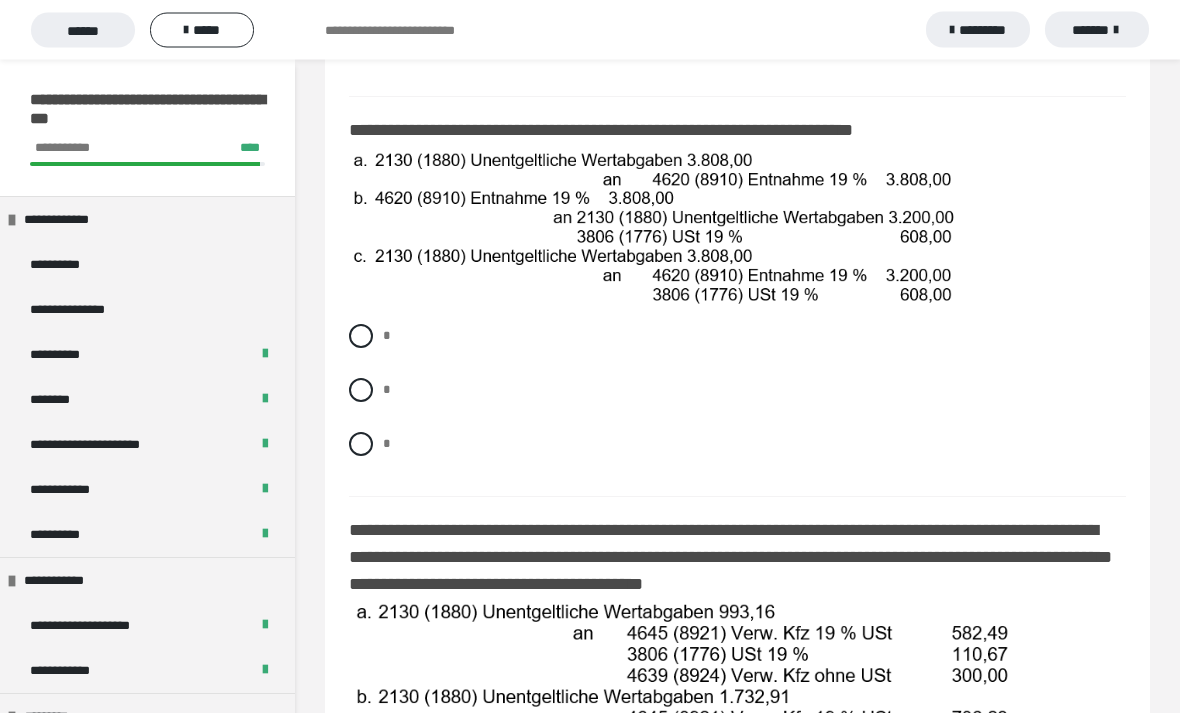 scroll, scrollTop: 989, scrollLeft: 0, axis: vertical 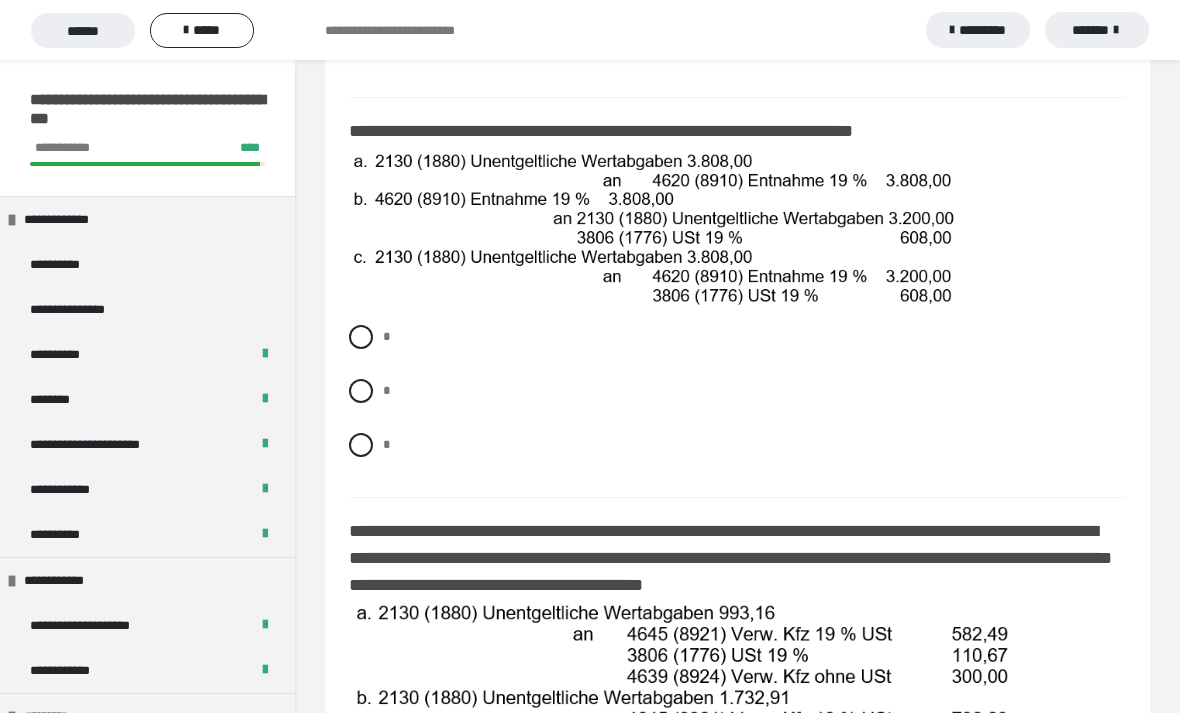 click on "*" at bounding box center (737, 445) 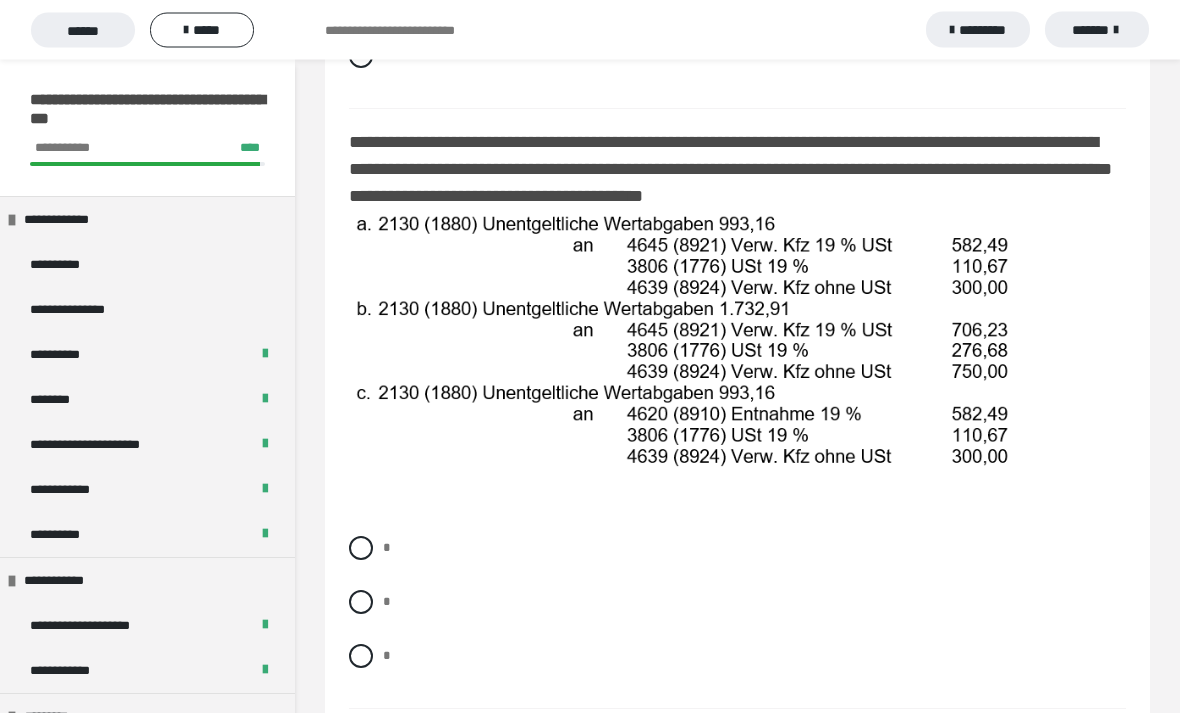 scroll, scrollTop: 1378, scrollLeft: 0, axis: vertical 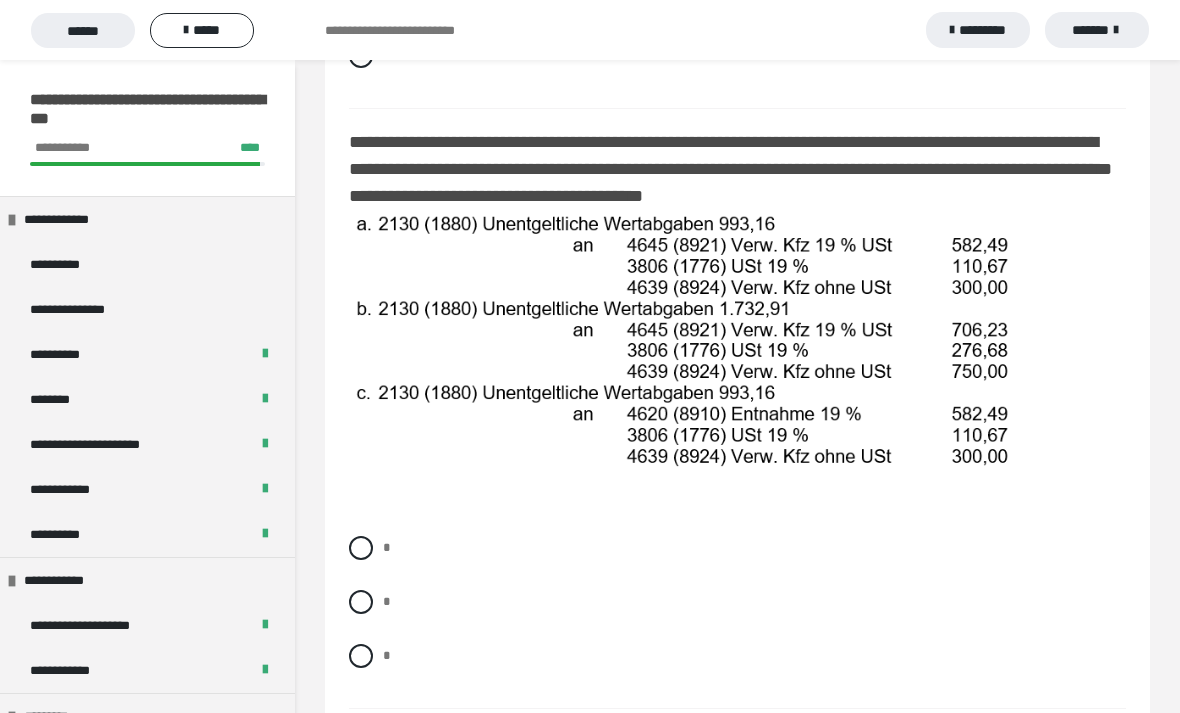 click at bounding box center (361, 548) 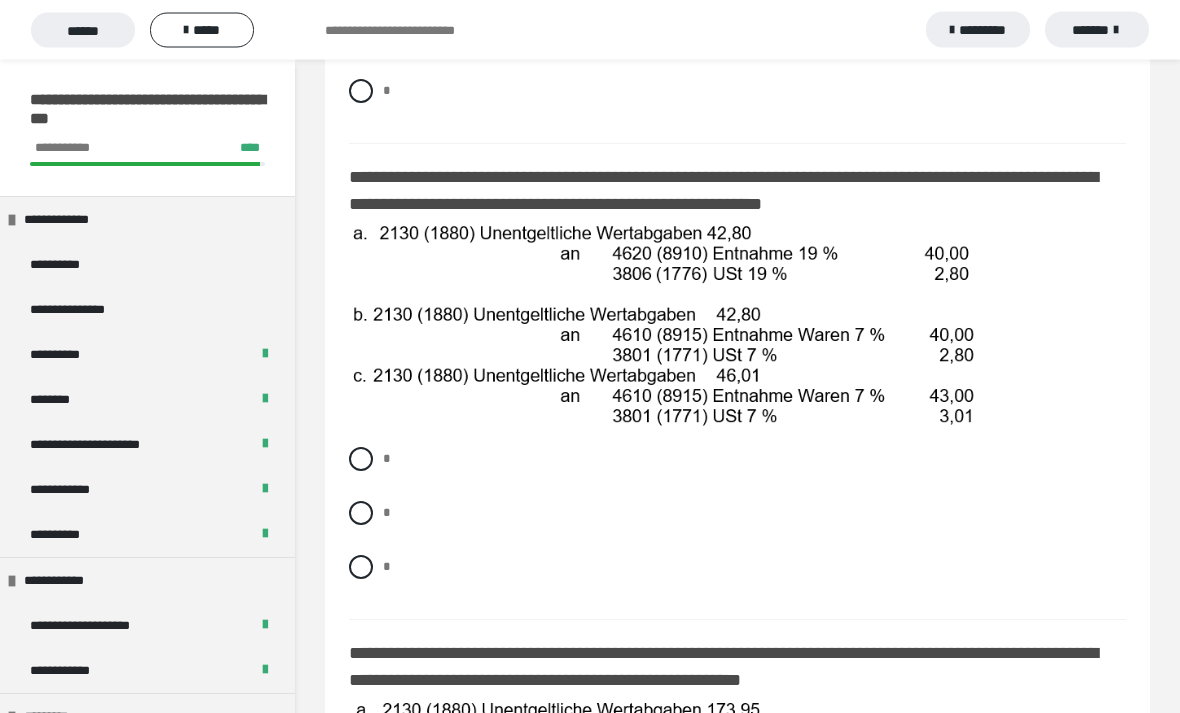 scroll, scrollTop: 1943, scrollLeft: 0, axis: vertical 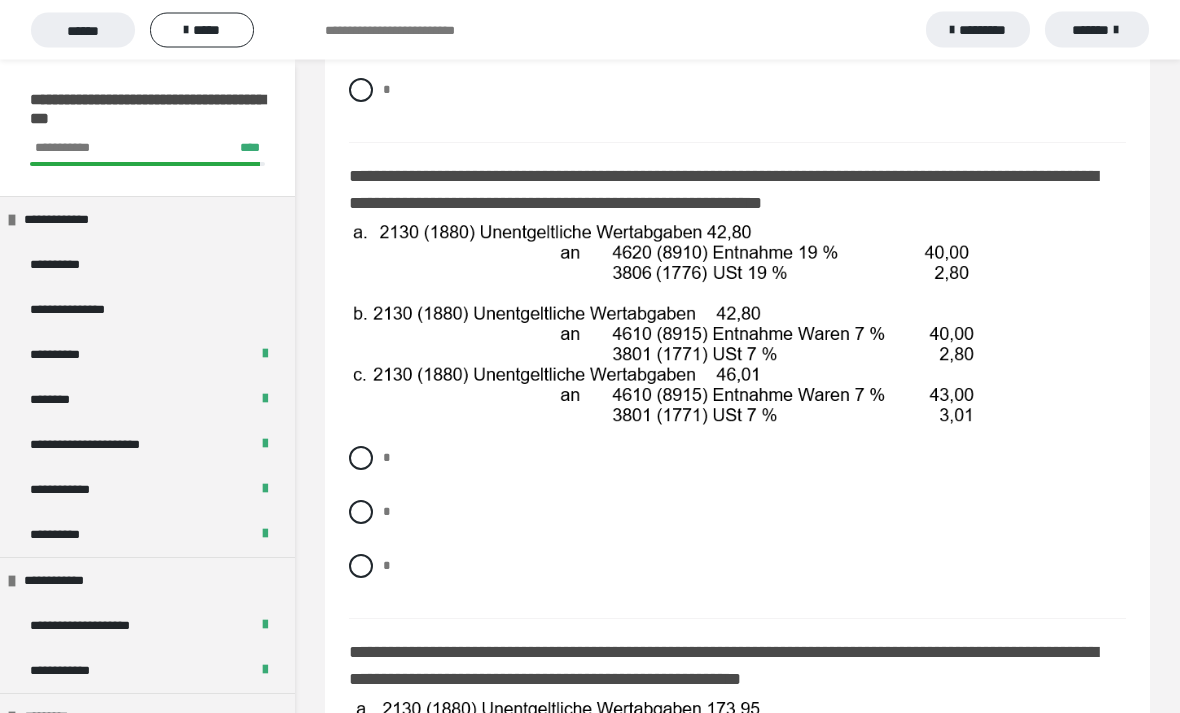 click at bounding box center (361, 513) 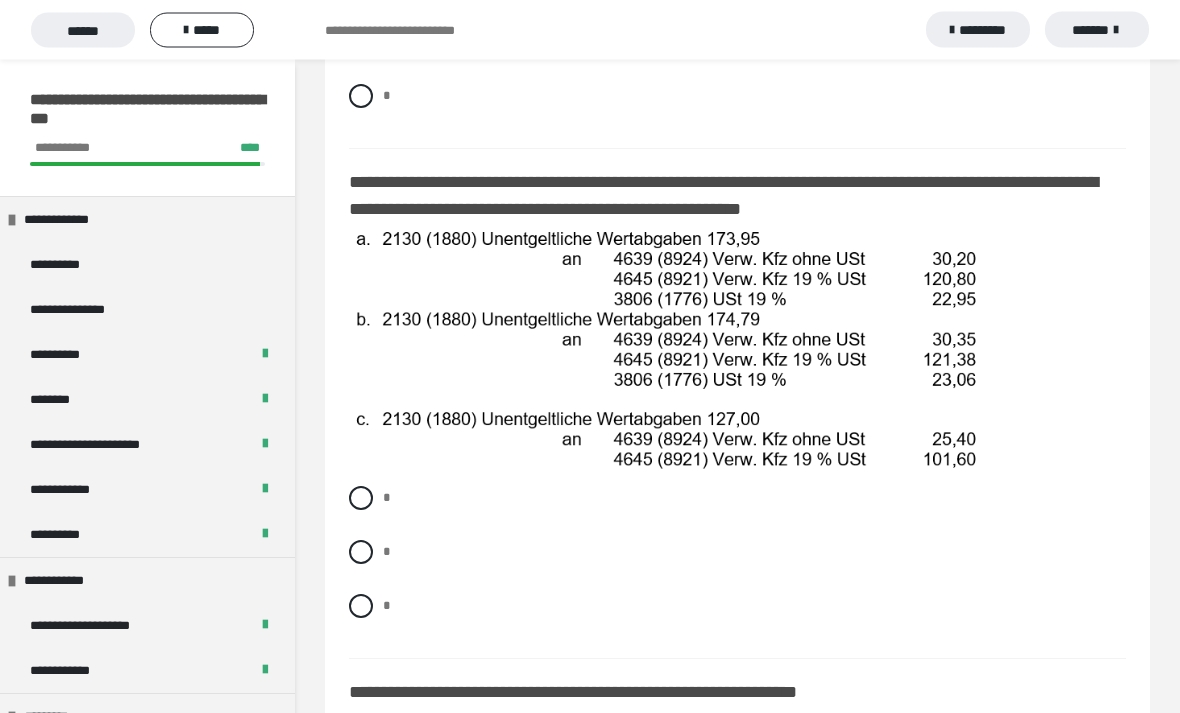 scroll, scrollTop: 2414, scrollLeft: 0, axis: vertical 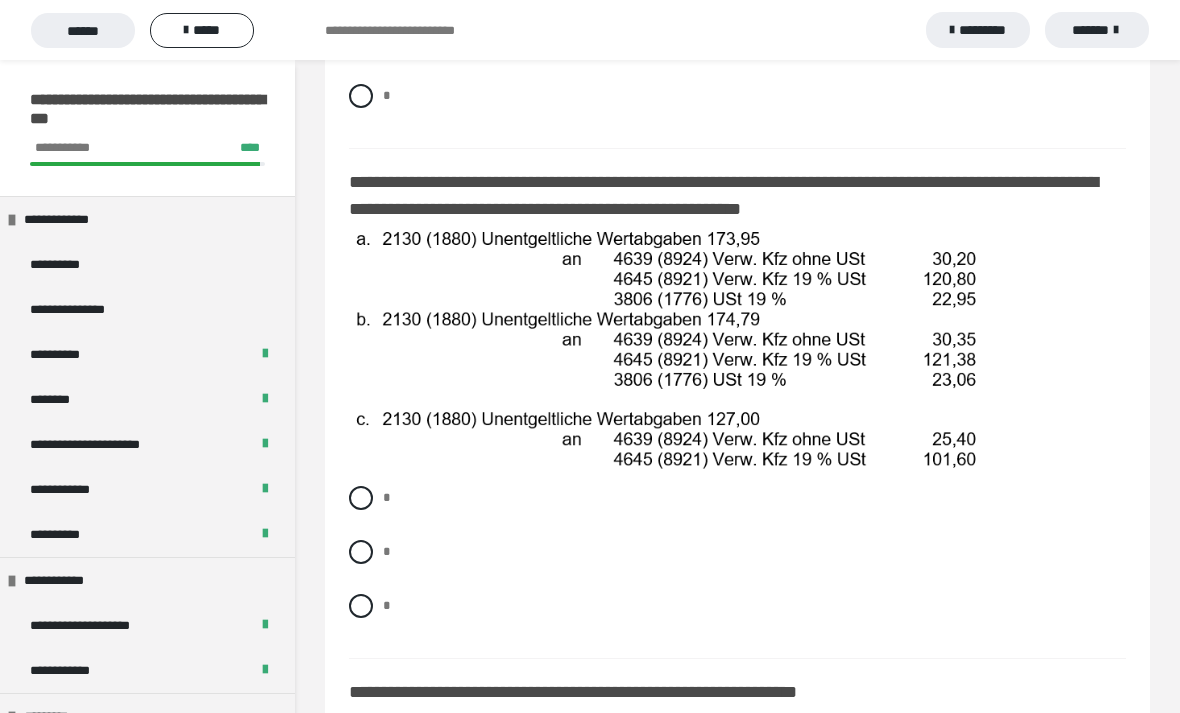 click at bounding box center (361, 498) 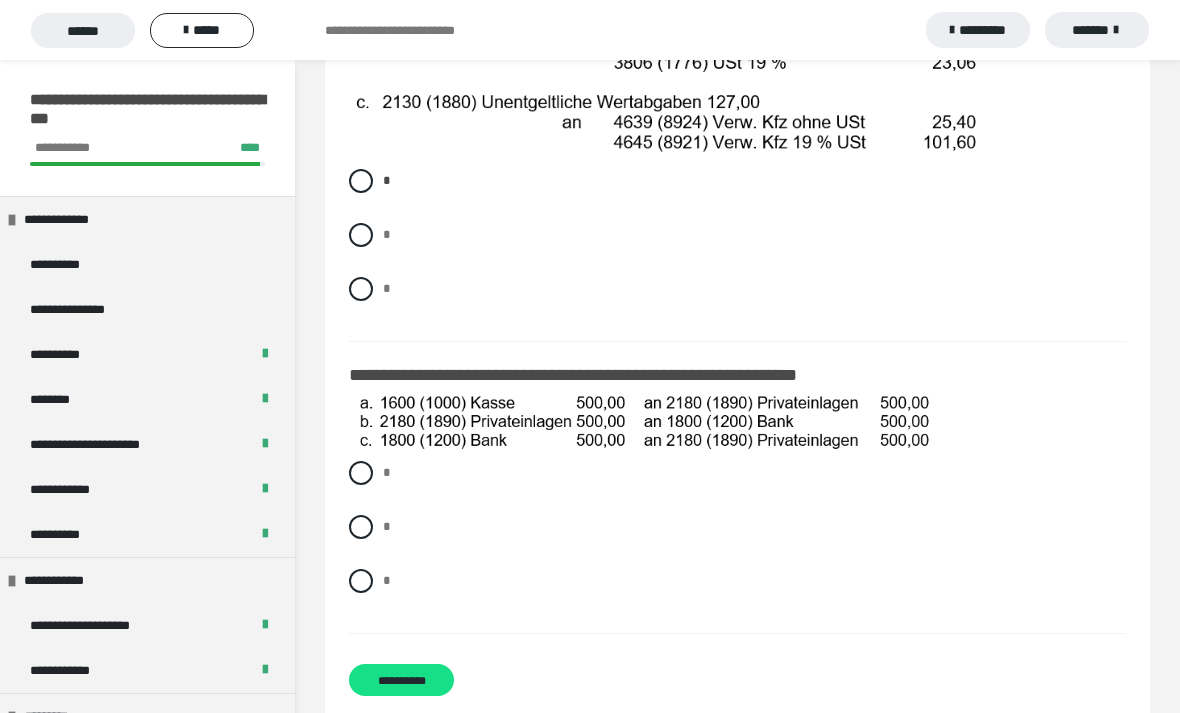 scroll, scrollTop: 2756, scrollLeft: 0, axis: vertical 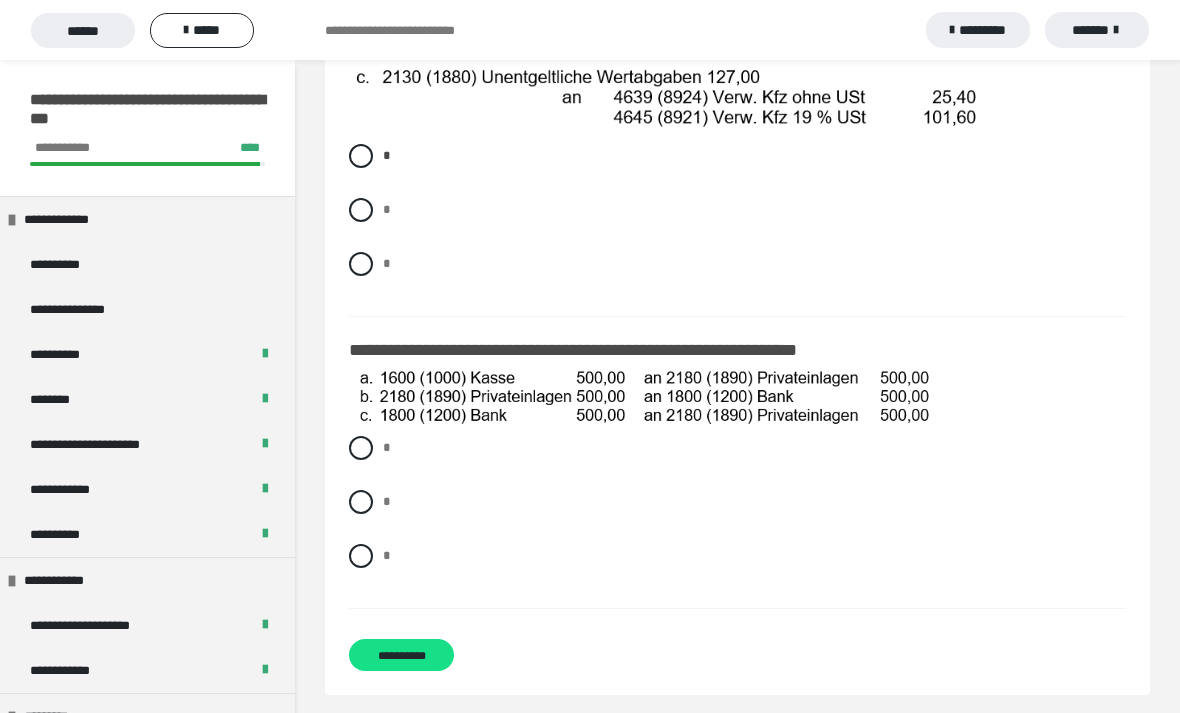 click at bounding box center [361, 556] 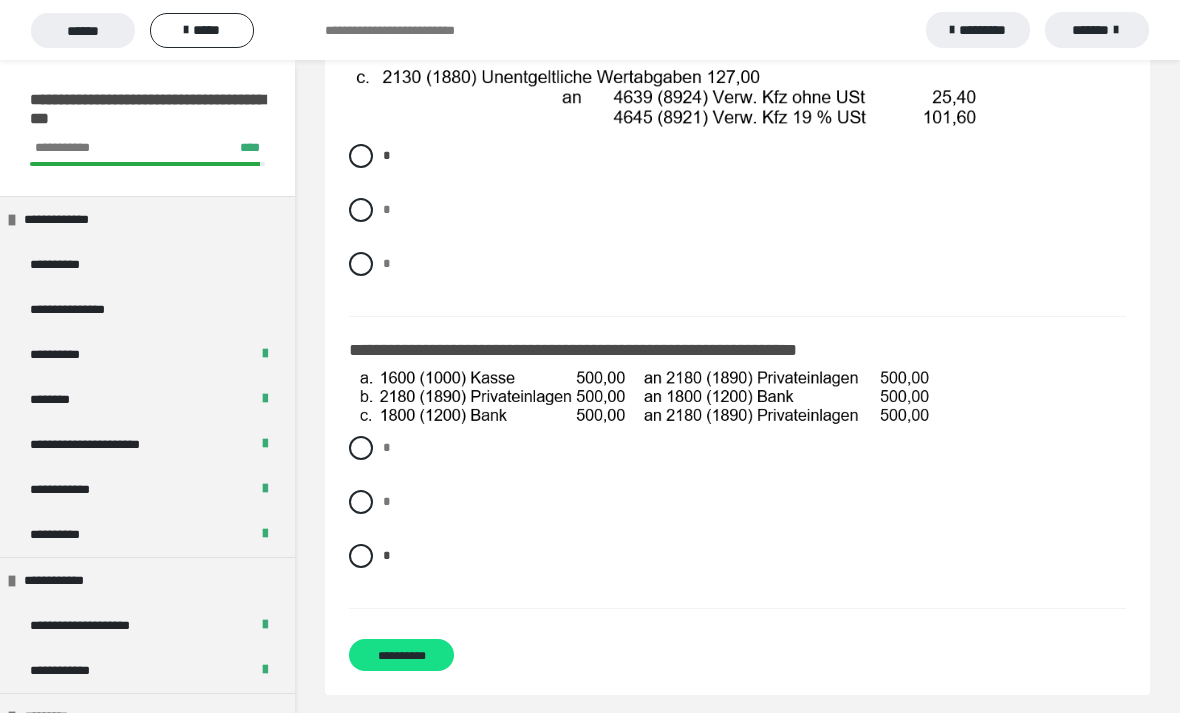 click on "**********" at bounding box center [401, 655] 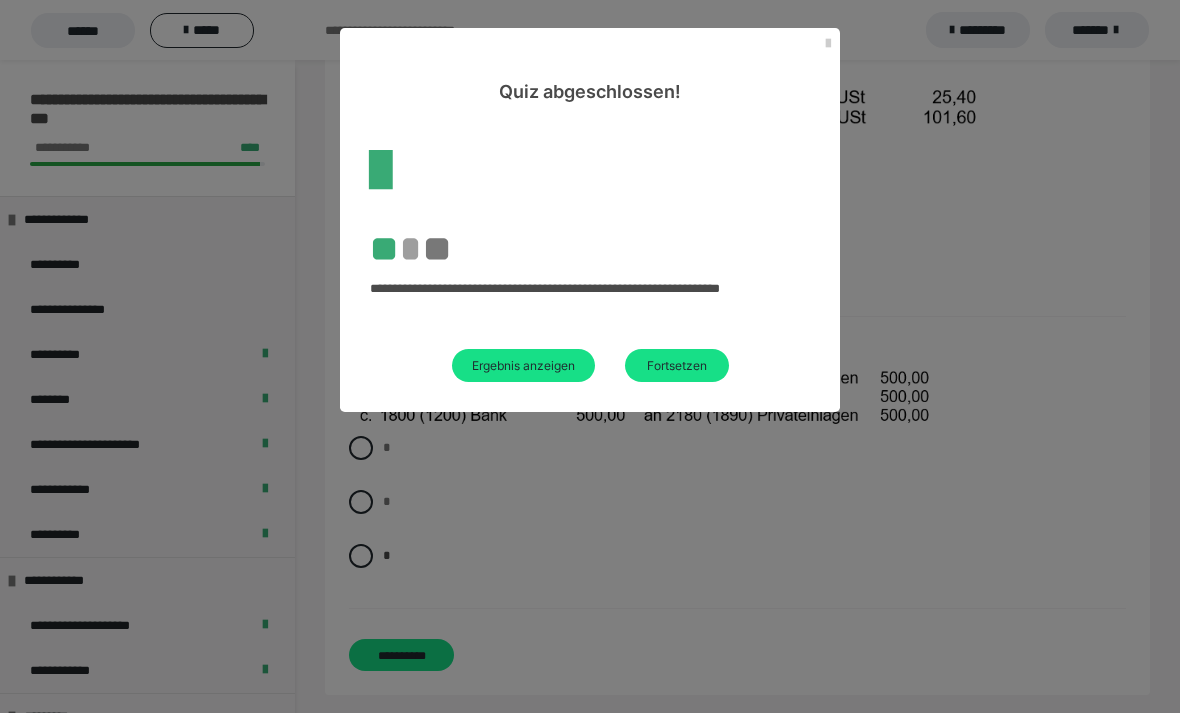scroll, scrollTop: 85, scrollLeft: 0, axis: vertical 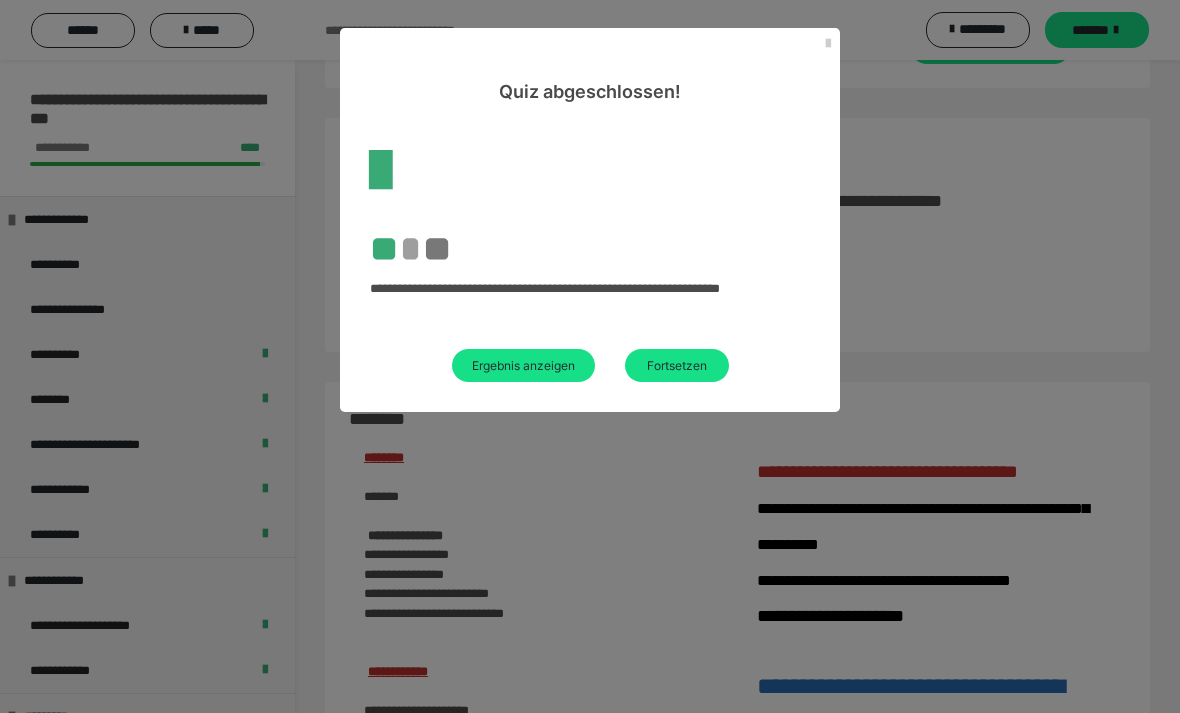 click on "Fortsetzen" at bounding box center [677, 365] 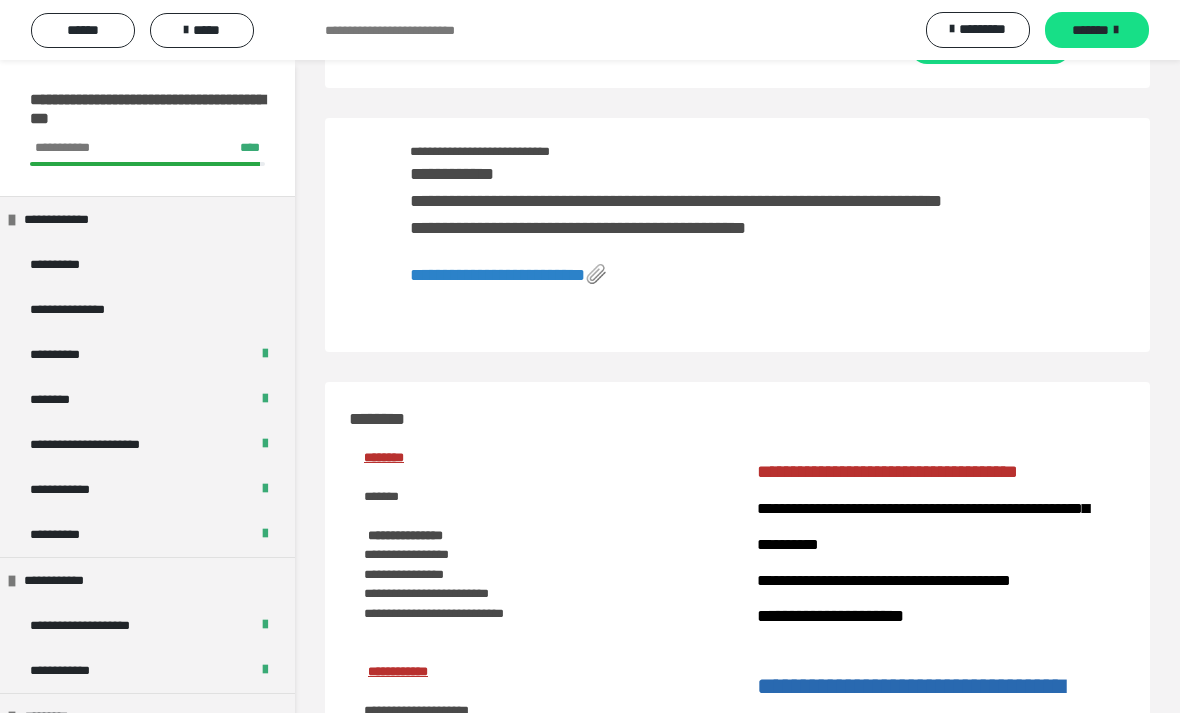 scroll, scrollTop: 0, scrollLeft: 0, axis: both 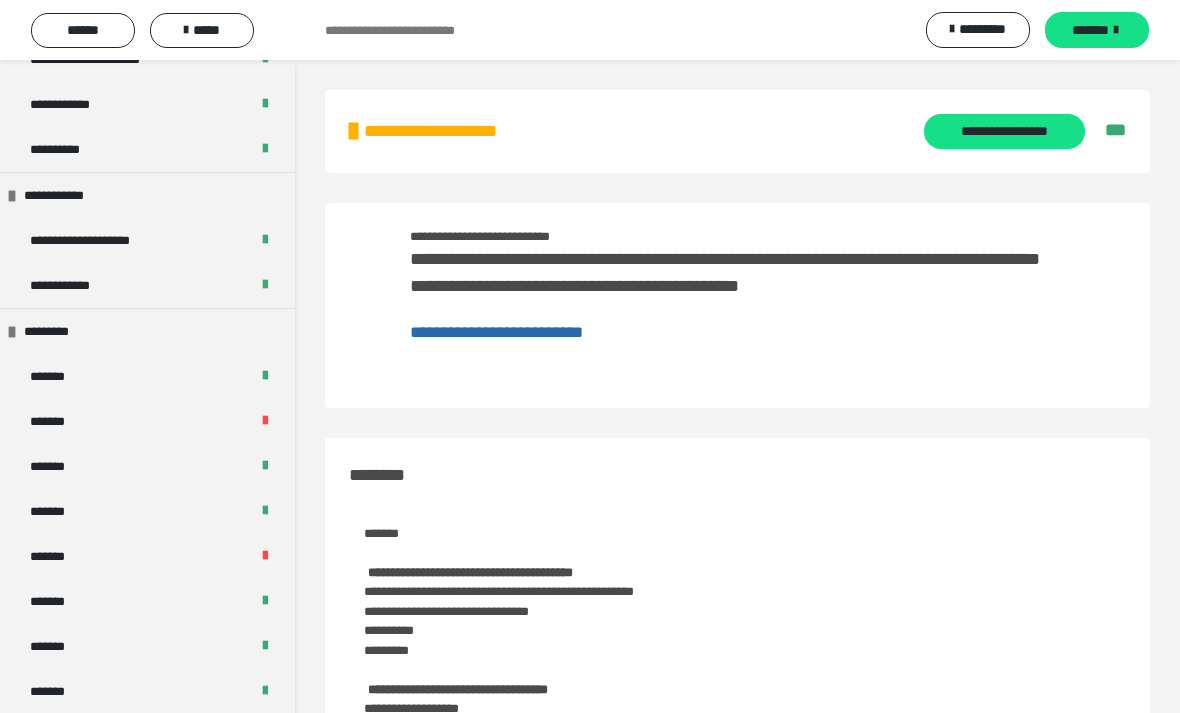 click on "*******" at bounding box center (147, 421) 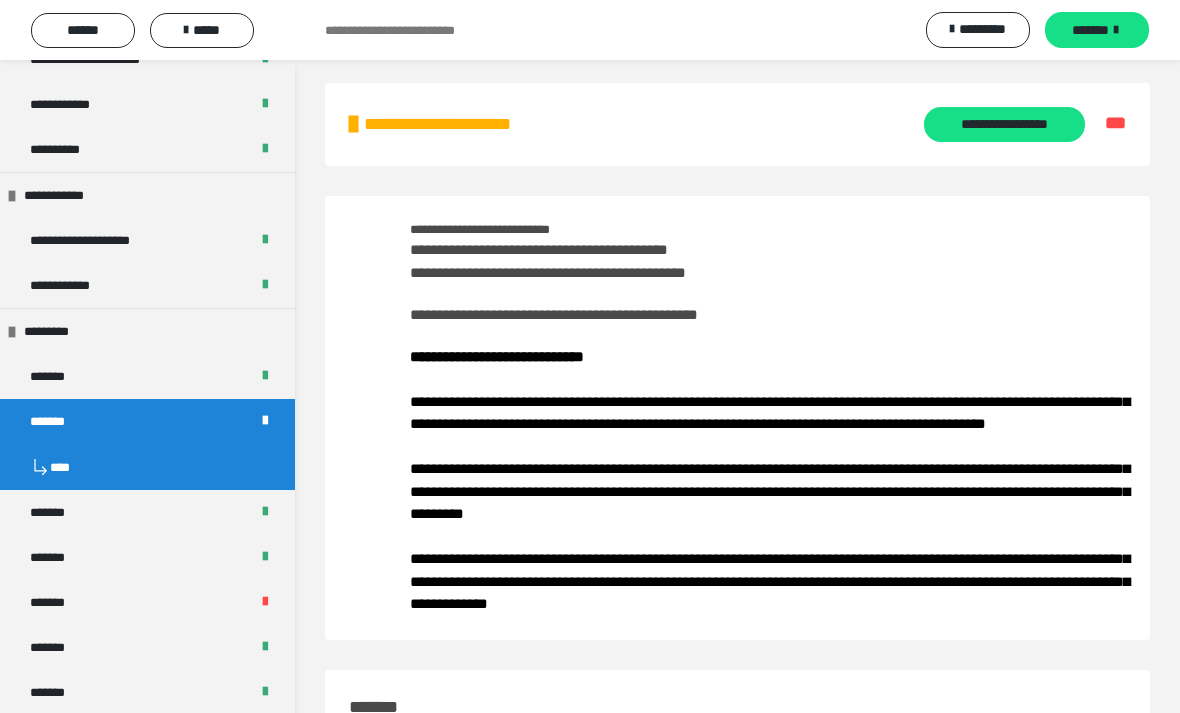 scroll, scrollTop: 0, scrollLeft: 0, axis: both 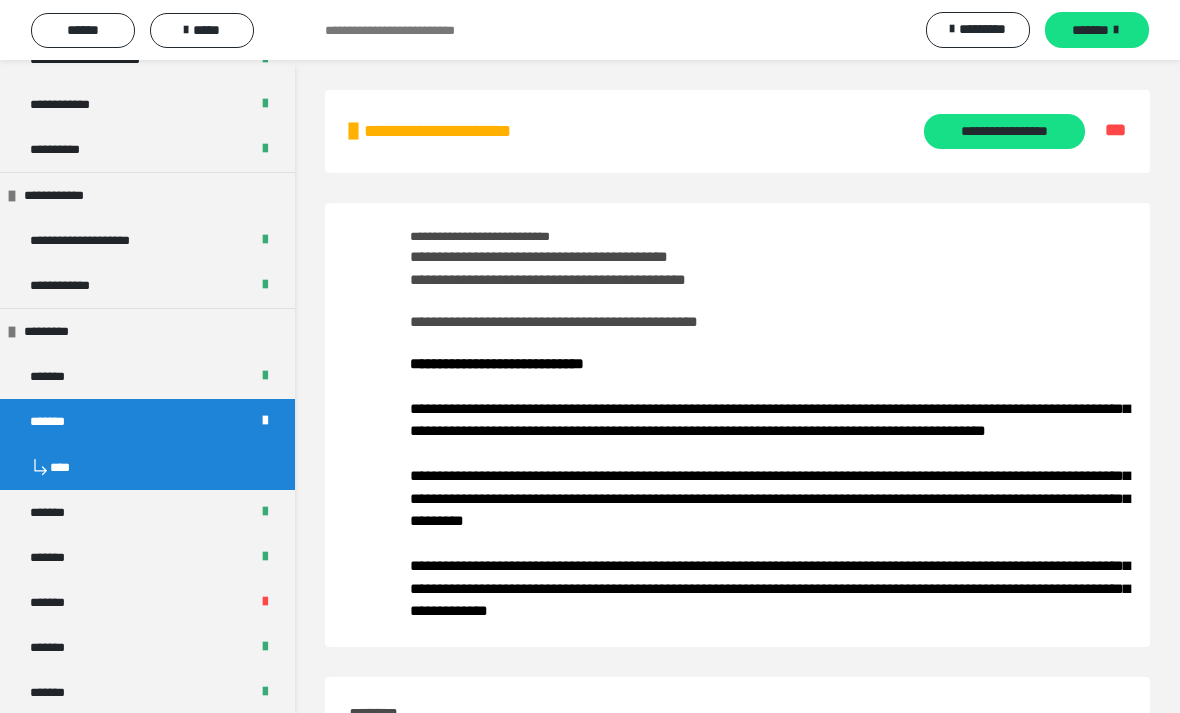 click on "*****" at bounding box center (202, 30) 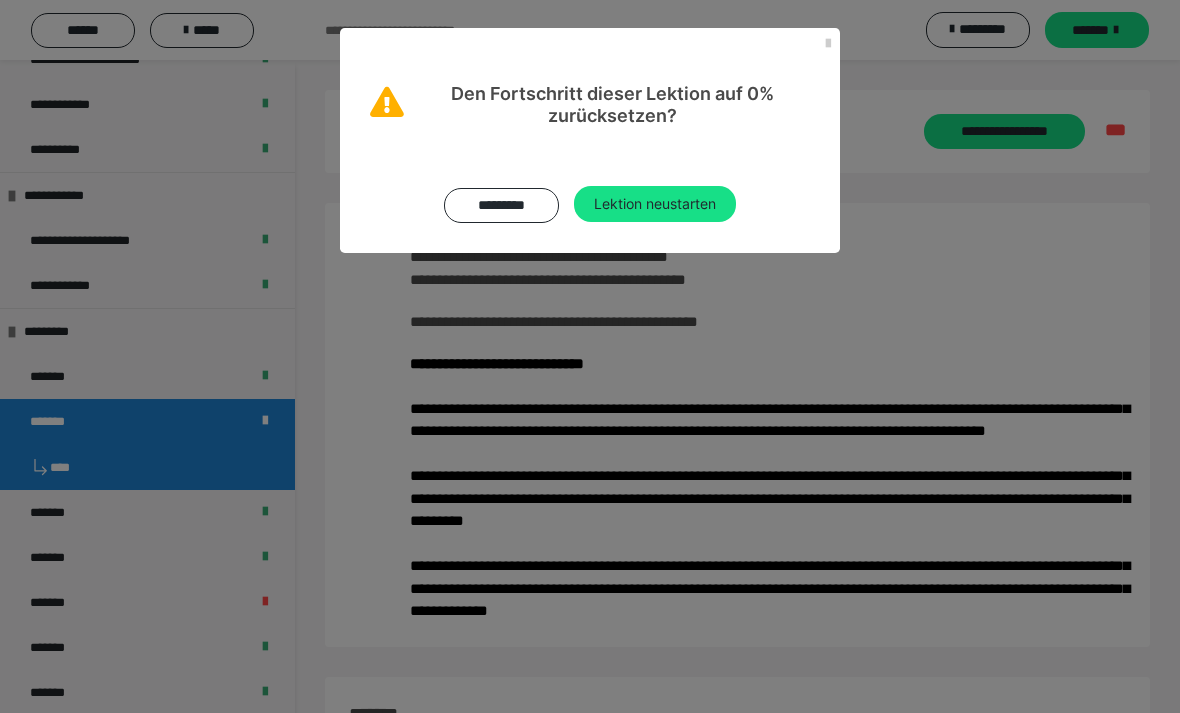 click on "Lektion neustarten" at bounding box center [655, 204] 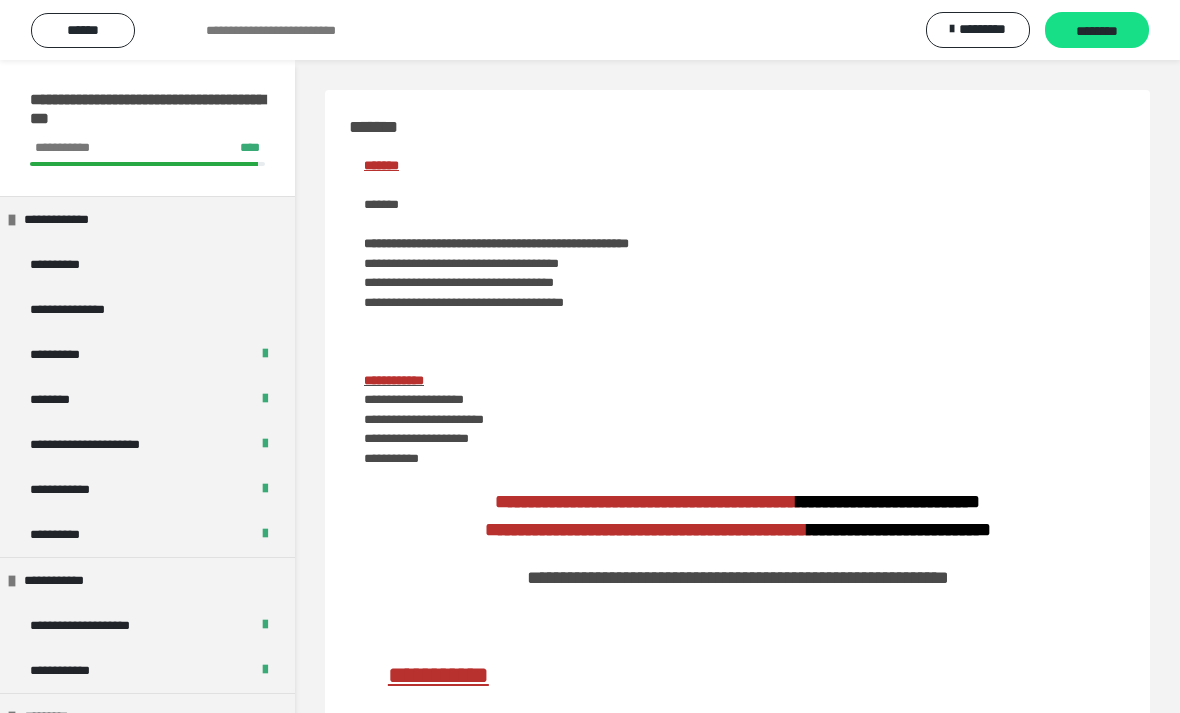 click on "********" at bounding box center (1097, 31) 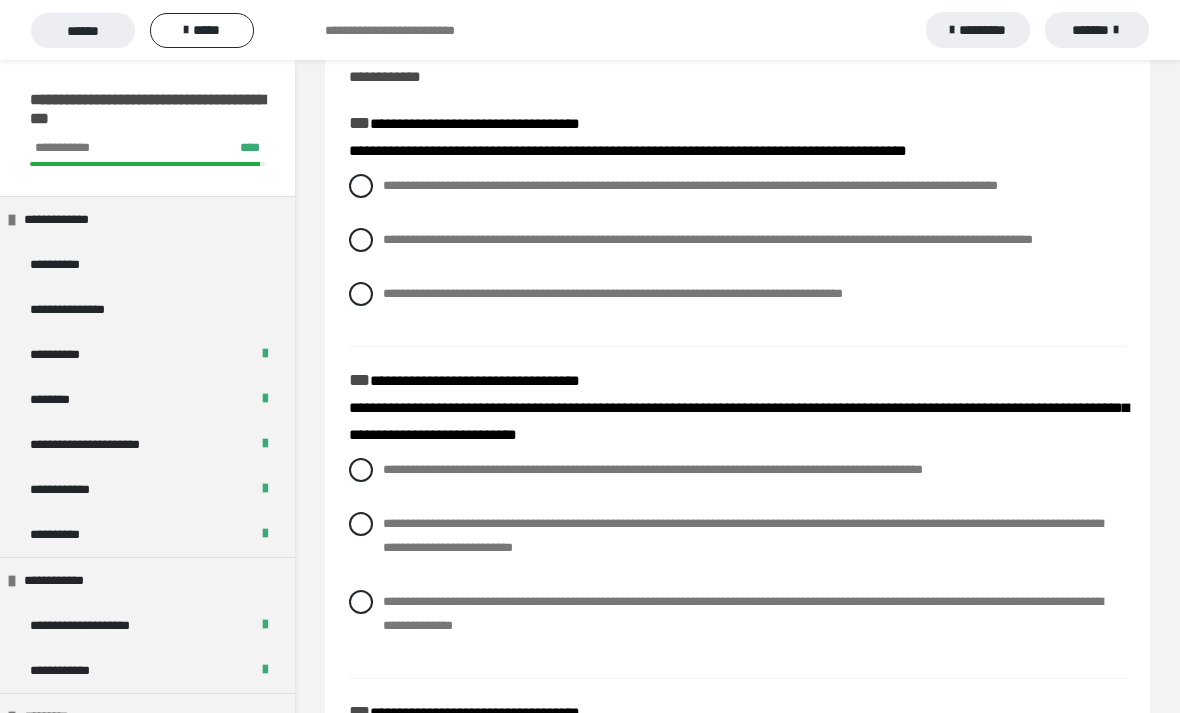 scroll, scrollTop: 185, scrollLeft: 0, axis: vertical 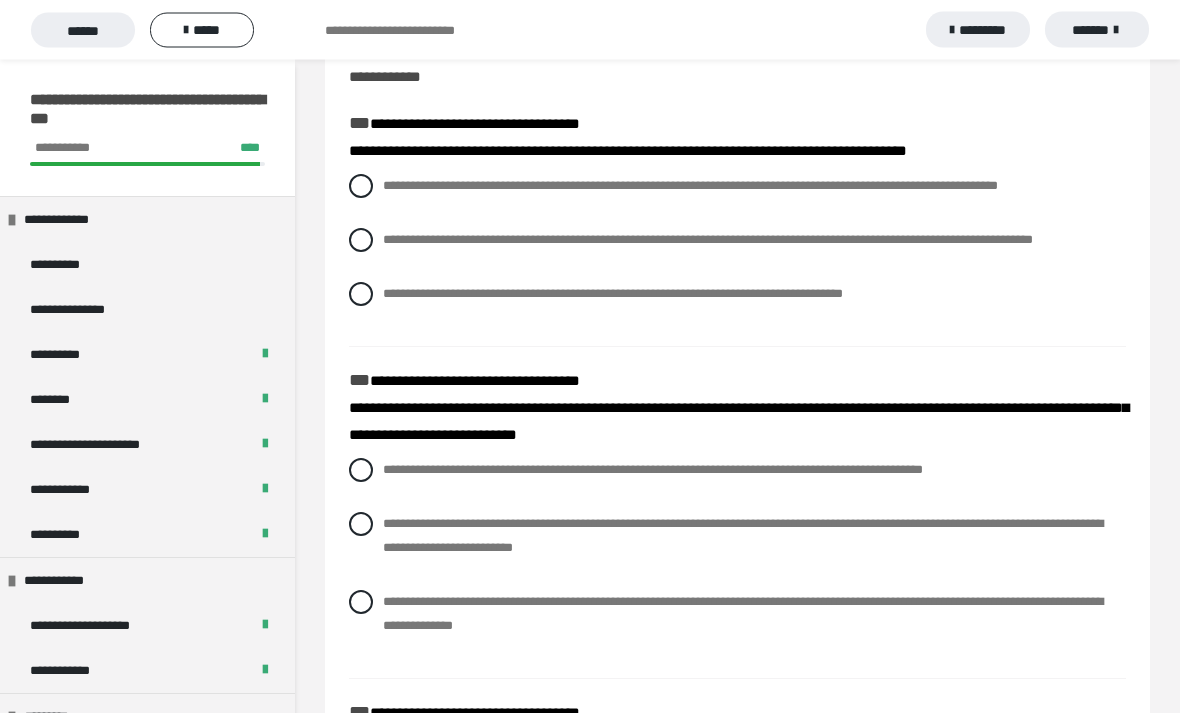 click at bounding box center (361, 187) 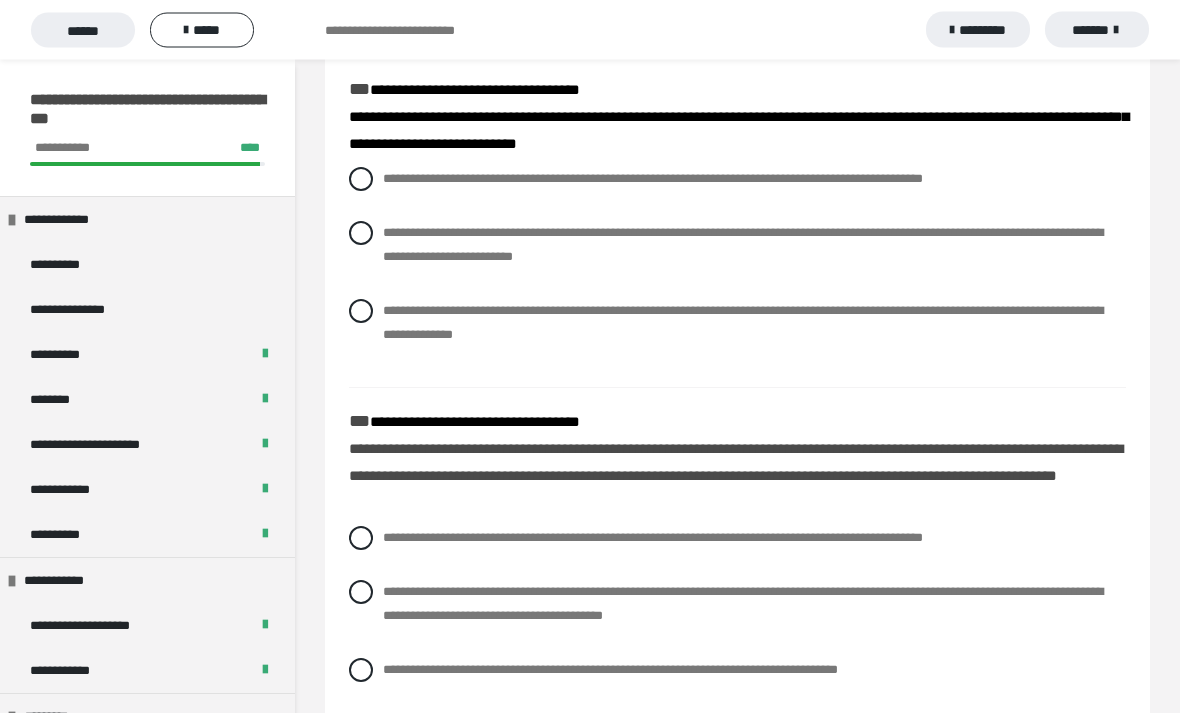 scroll, scrollTop: 487, scrollLeft: 0, axis: vertical 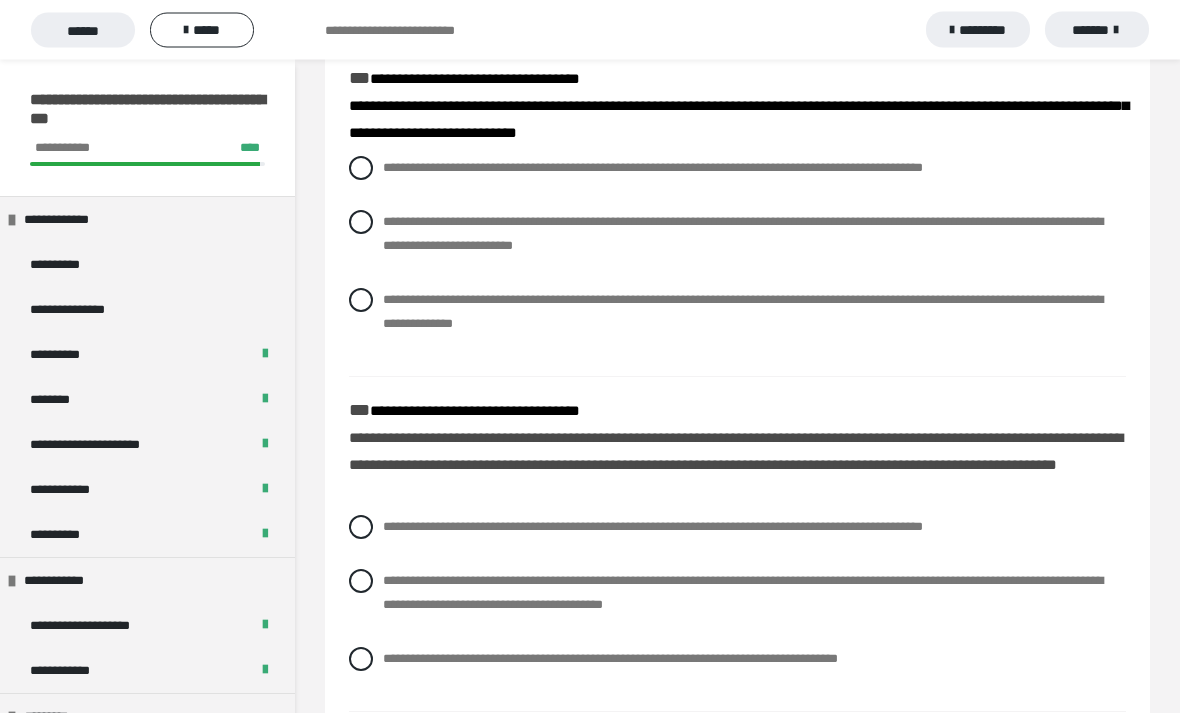 click on "**********" at bounding box center (737, 313) 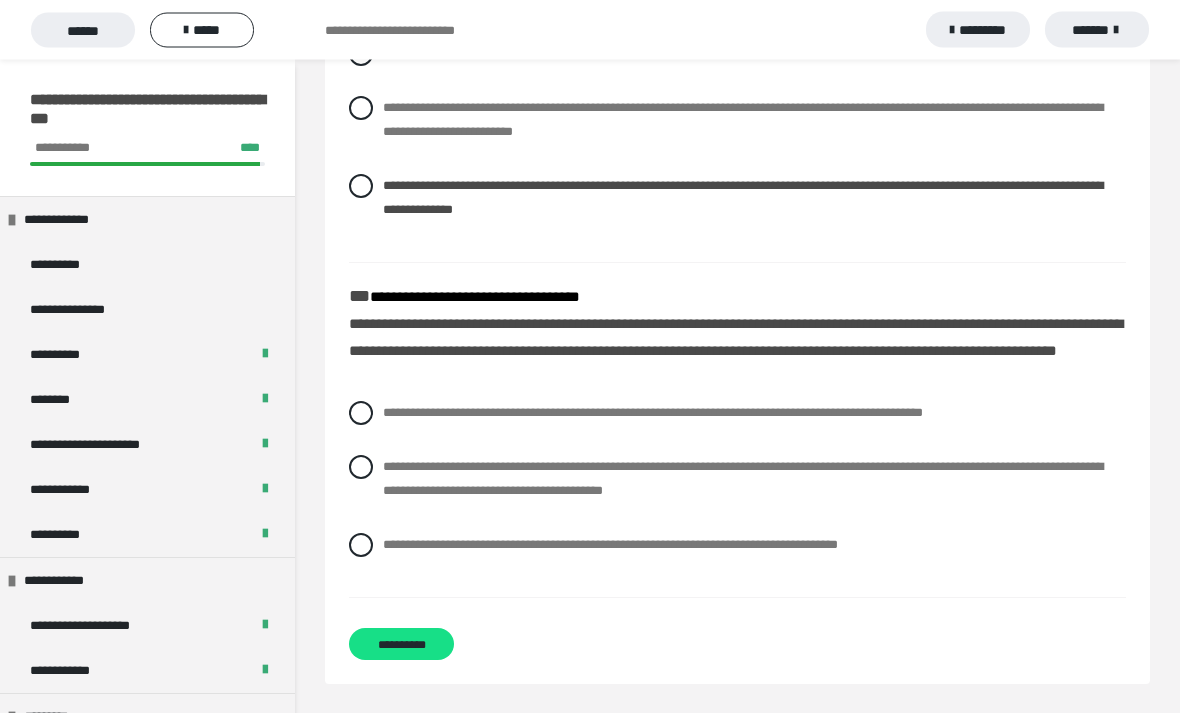 scroll, scrollTop: 639, scrollLeft: 0, axis: vertical 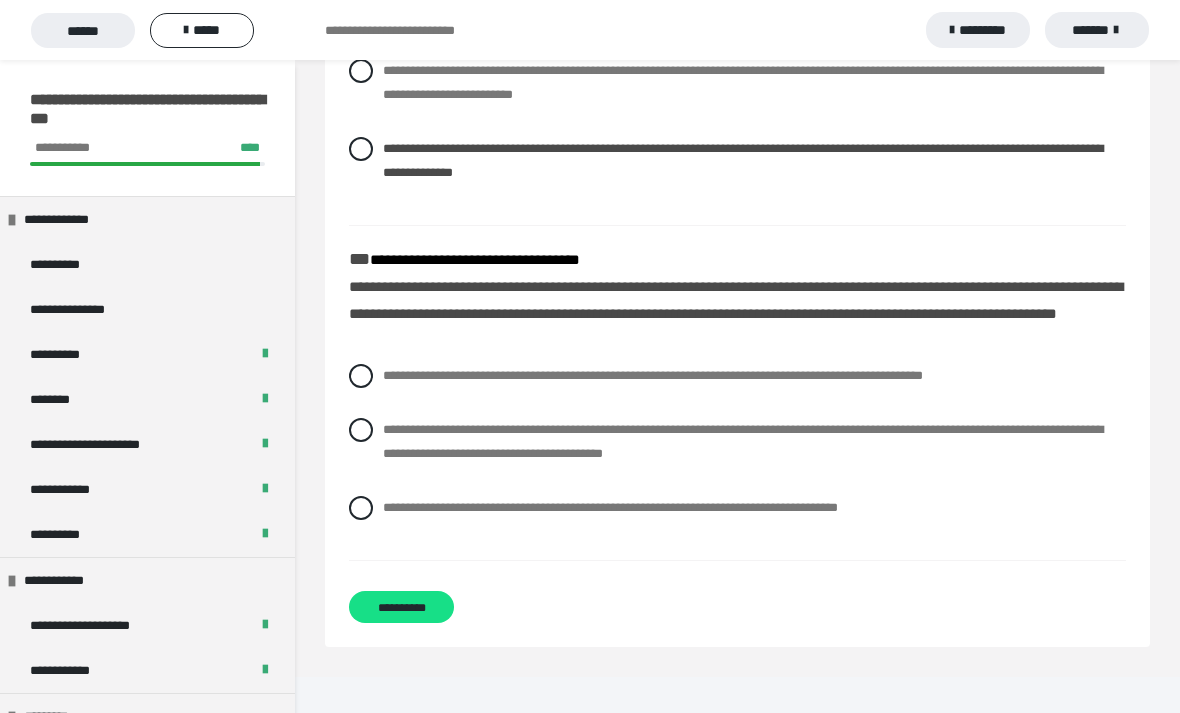 click at bounding box center (361, 430) 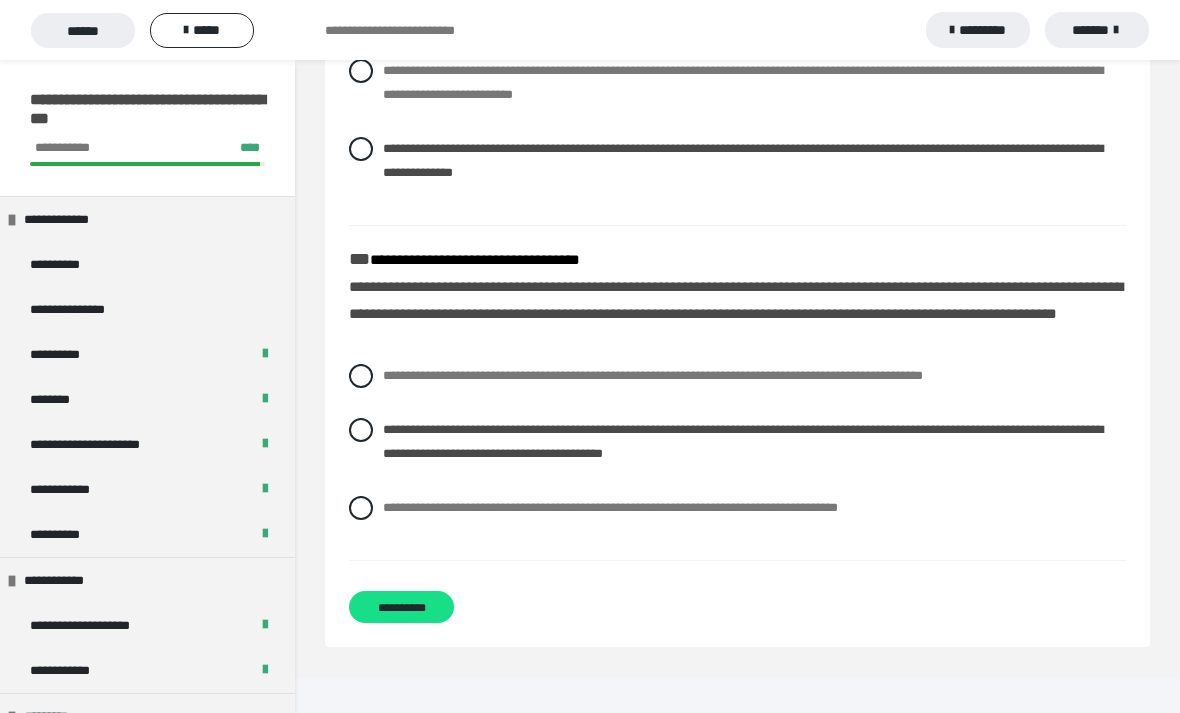 click on "**********" at bounding box center (401, 607) 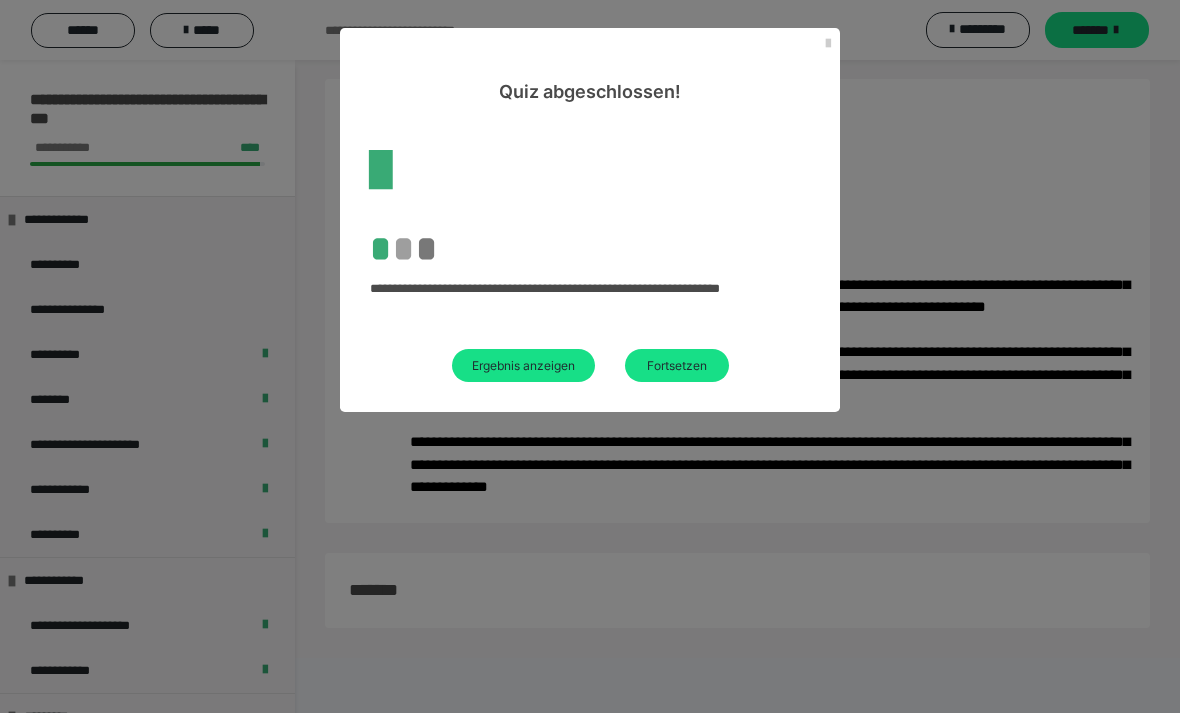 scroll, scrollTop: 85, scrollLeft: 0, axis: vertical 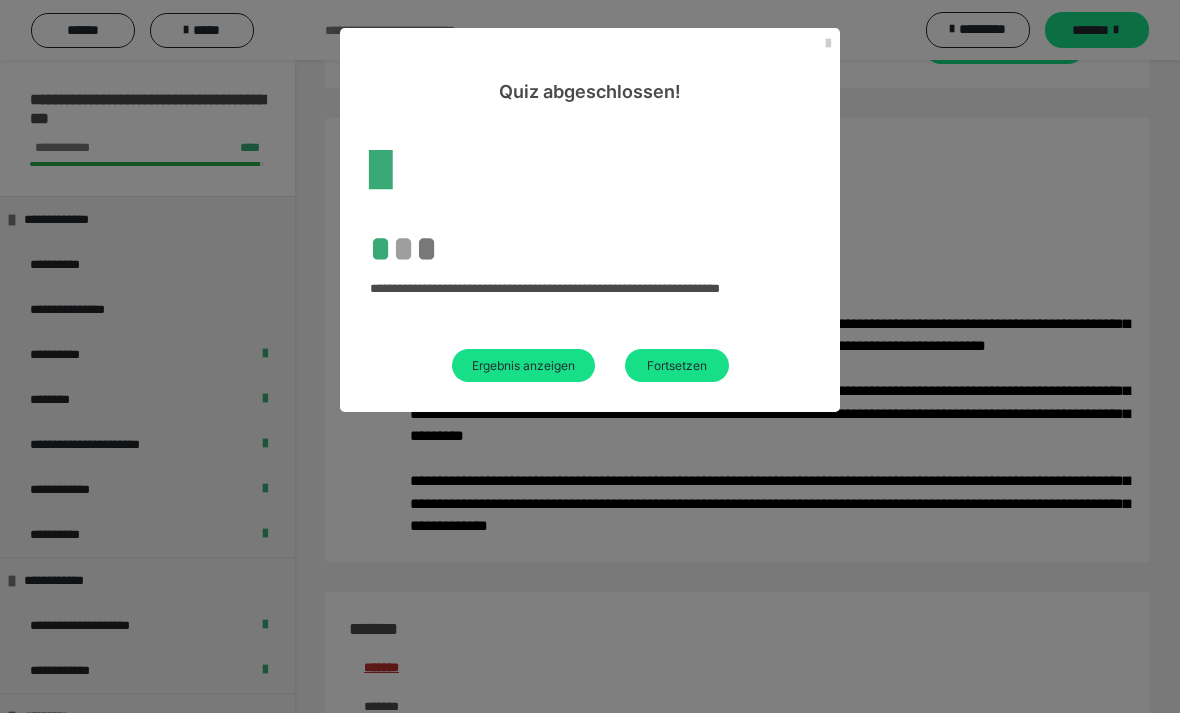 click on "Ergebnis anzeigen" at bounding box center (523, 365) 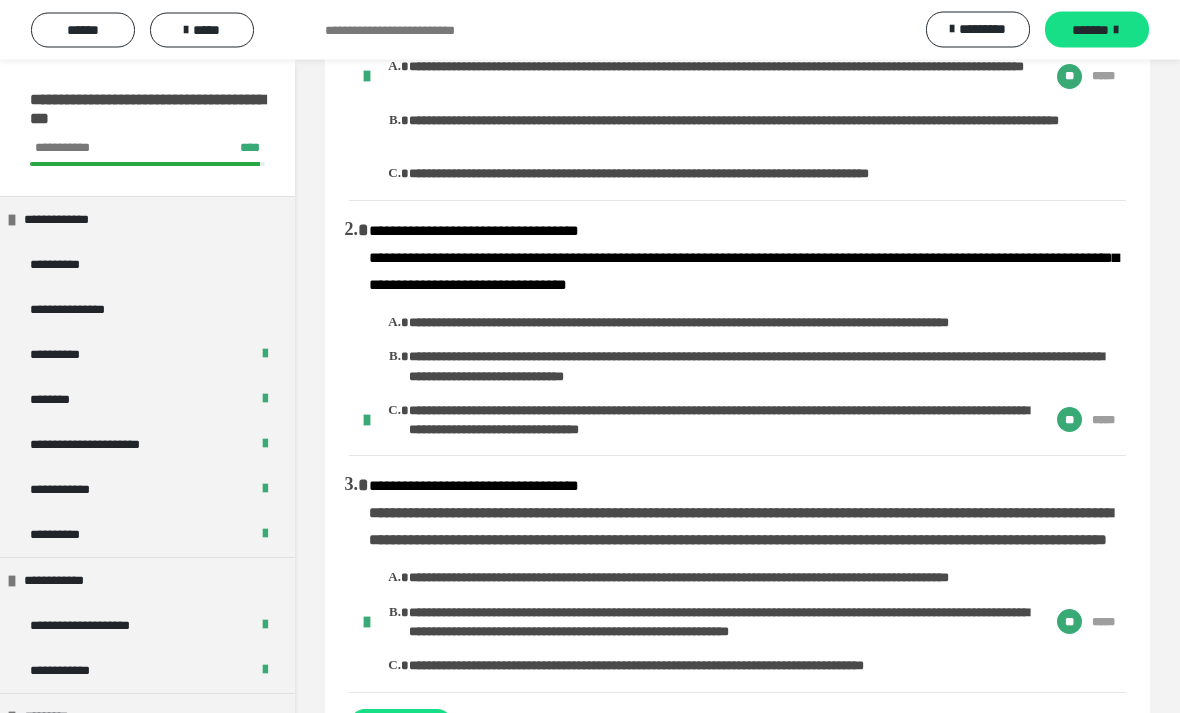 scroll, scrollTop: 164, scrollLeft: 0, axis: vertical 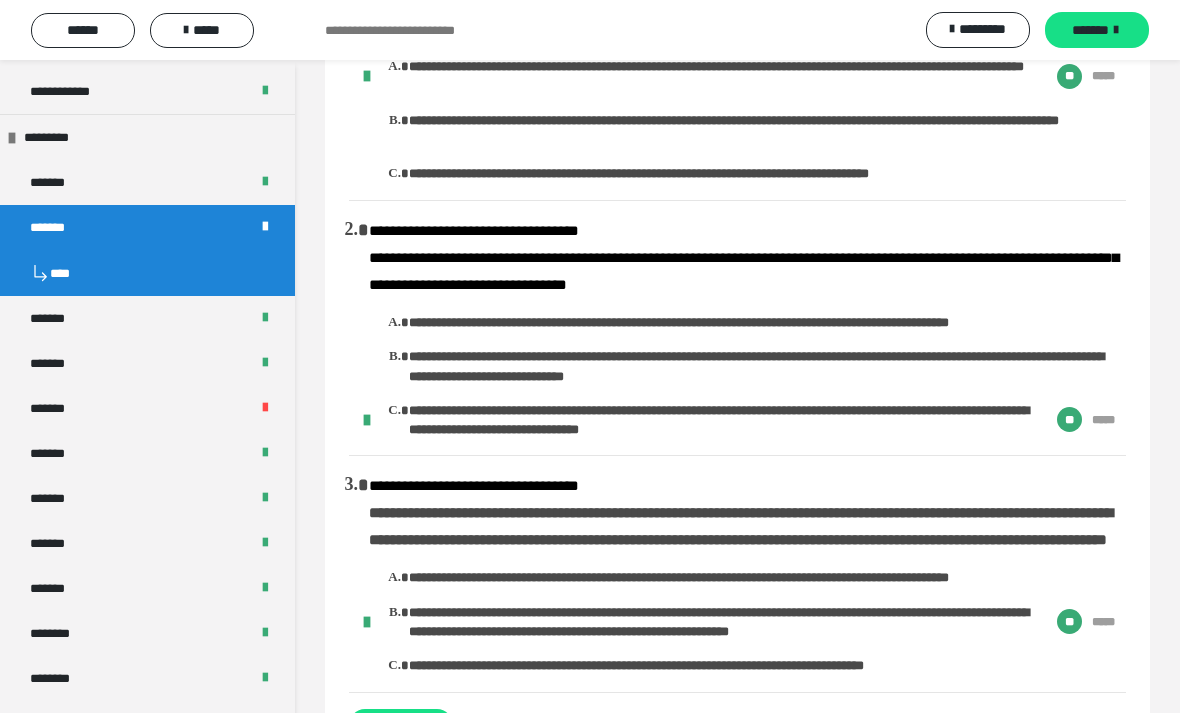 click on "*******" at bounding box center (147, 408) 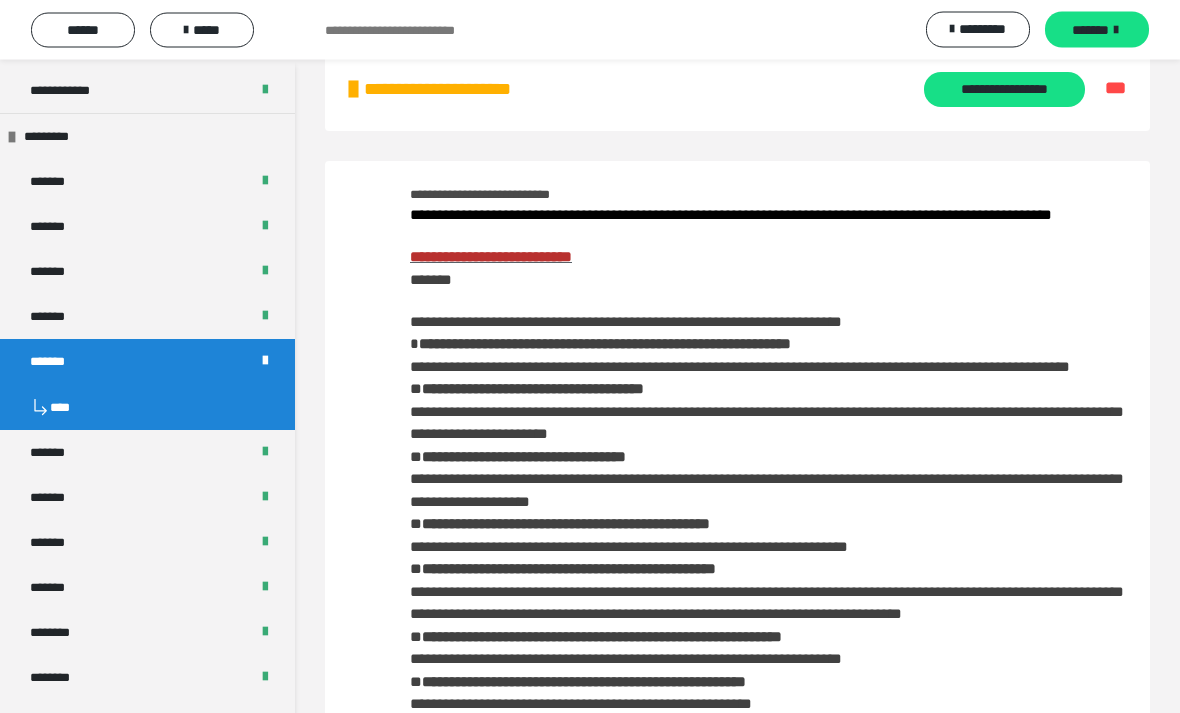 scroll, scrollTop: 0, scrollLeft: 0, axis: both 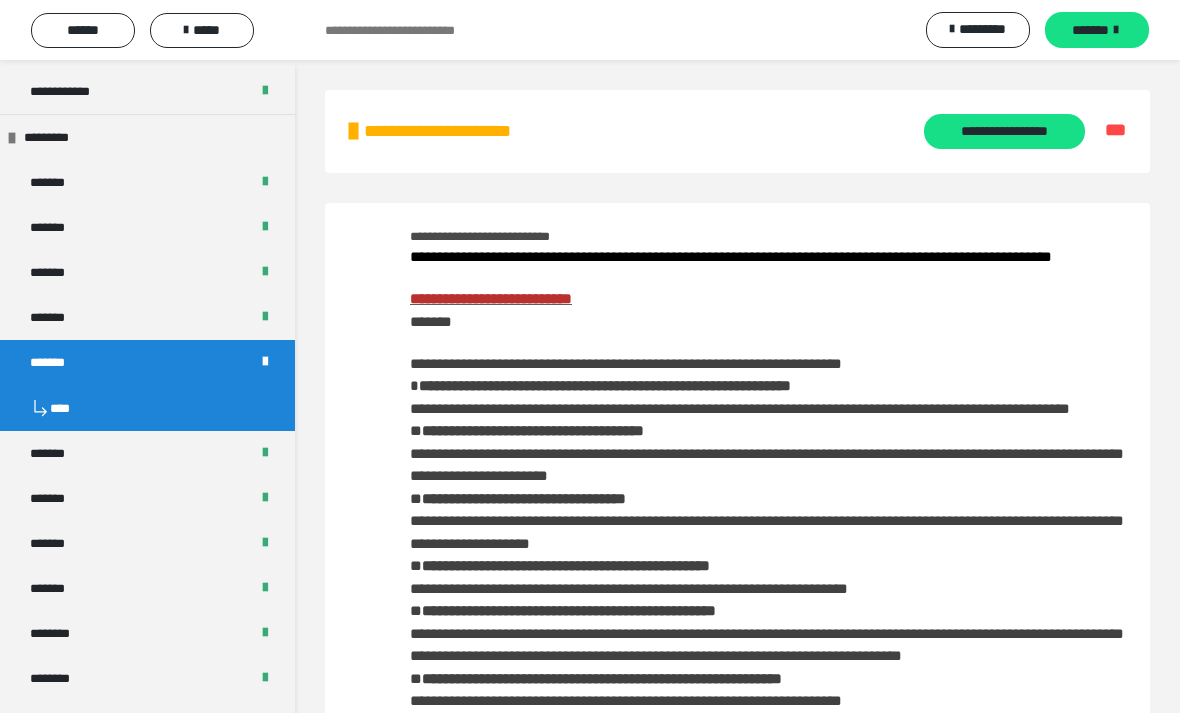 click on "*****" at bounding box center [202, 30] 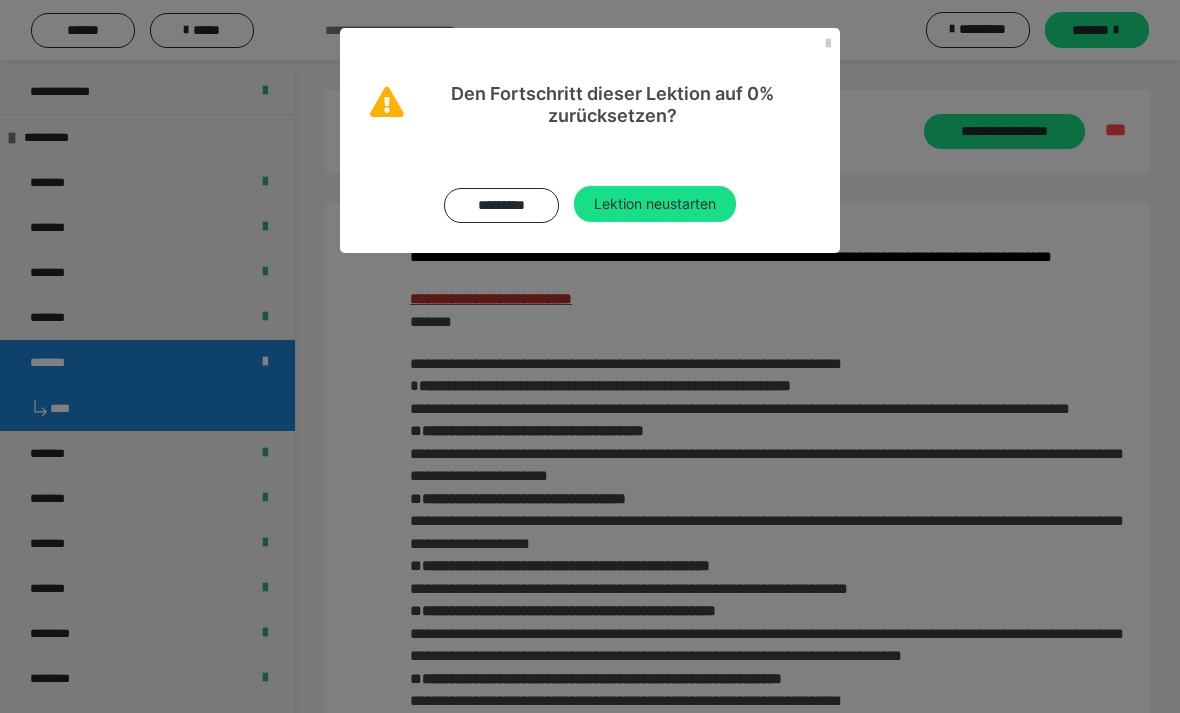 click on "Lektion neustarten" at bounding box center (655, 204) 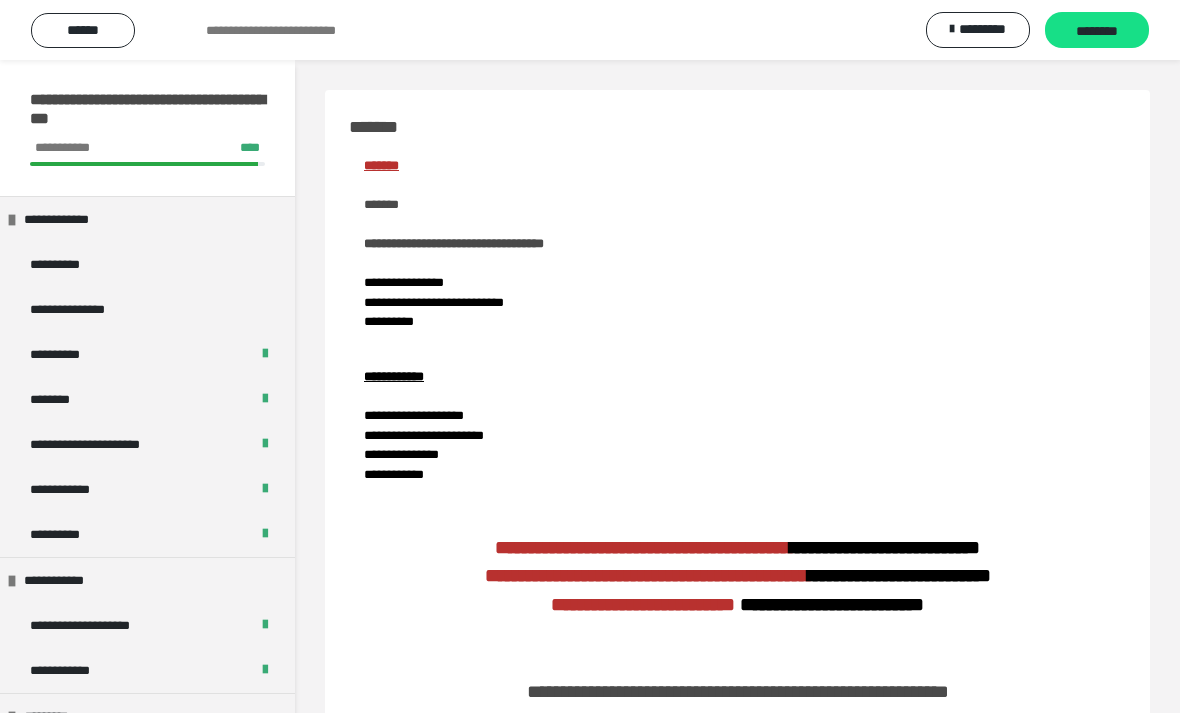 click on "********" at bounding box center (1097, 31) 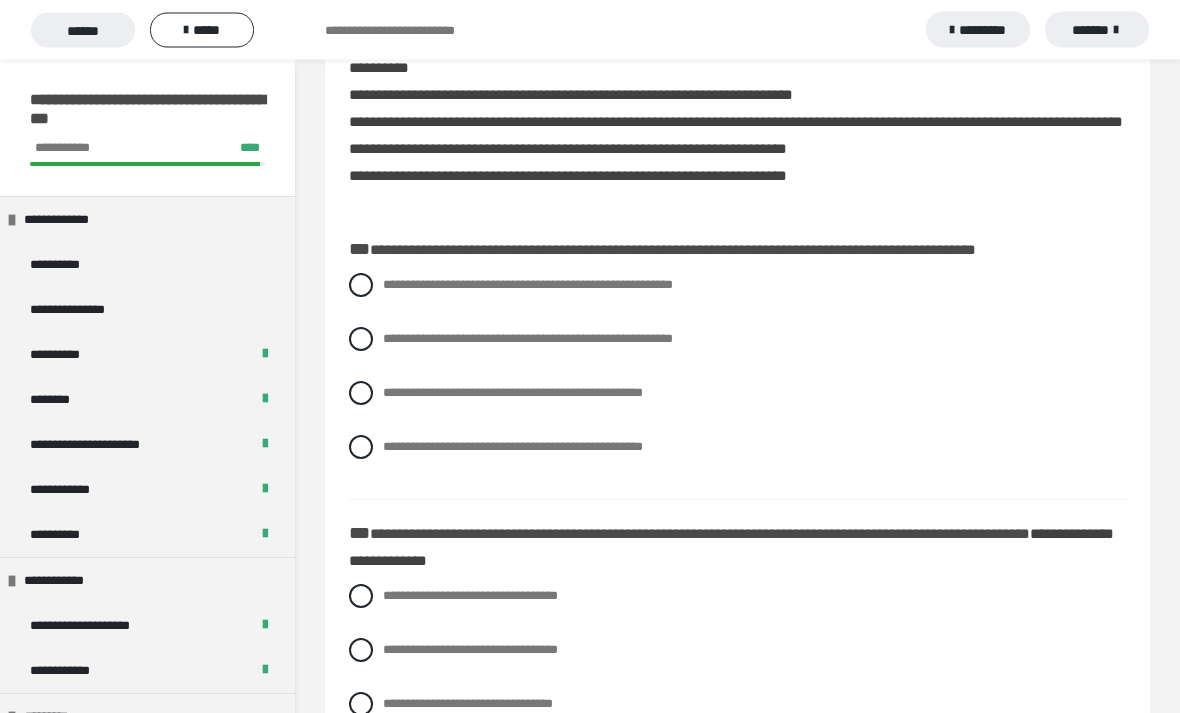 scroll, scrollTop: 913, scrollLeft: 0, axis: vertical 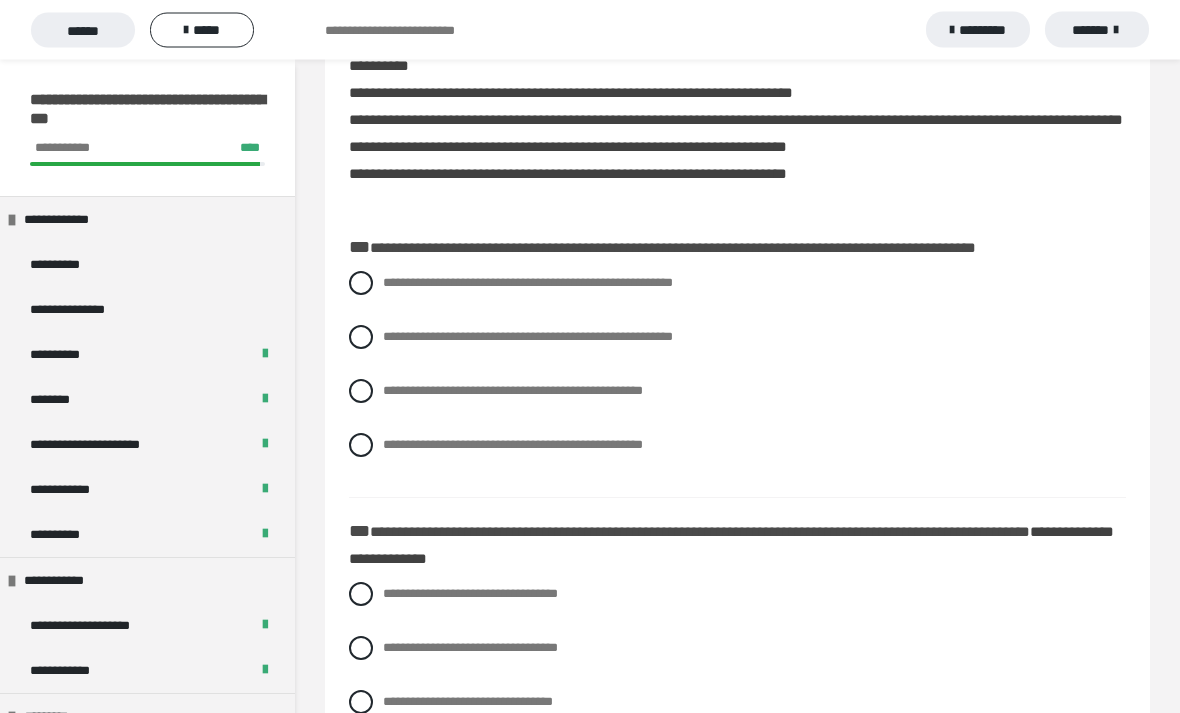 click on "**********" at bounding box center (737, 284) 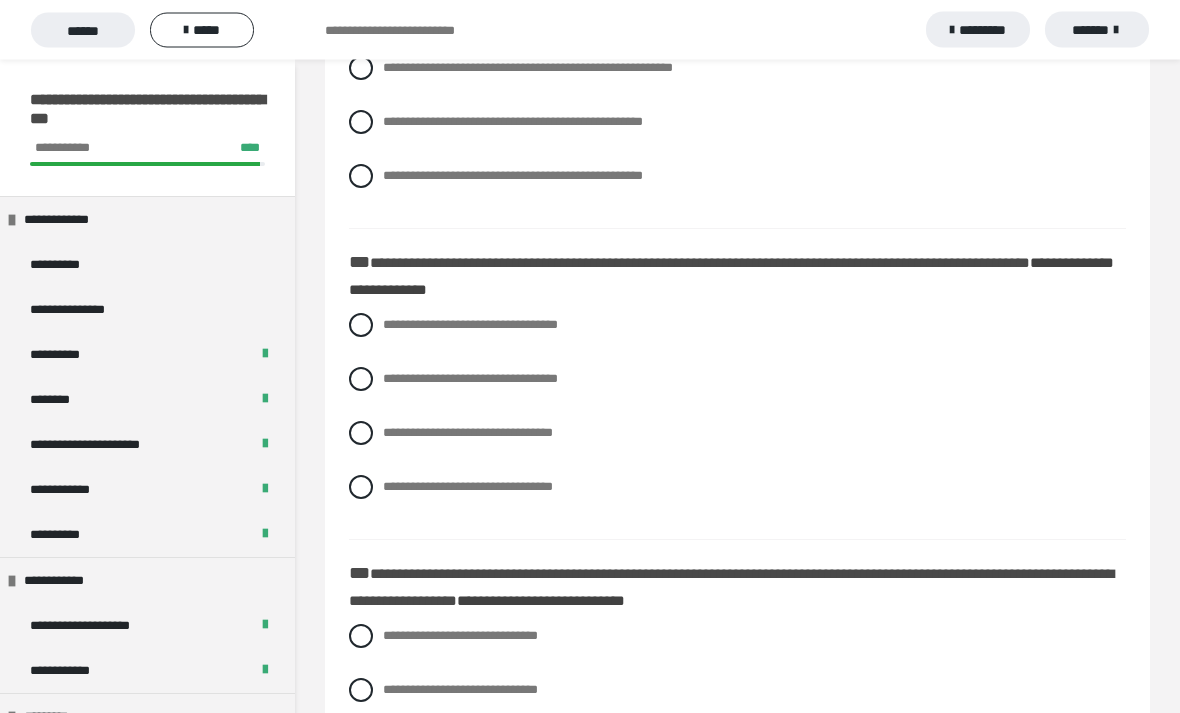 scroll, scrollTop: 1180, scrollLeft: 0, axis: vertical 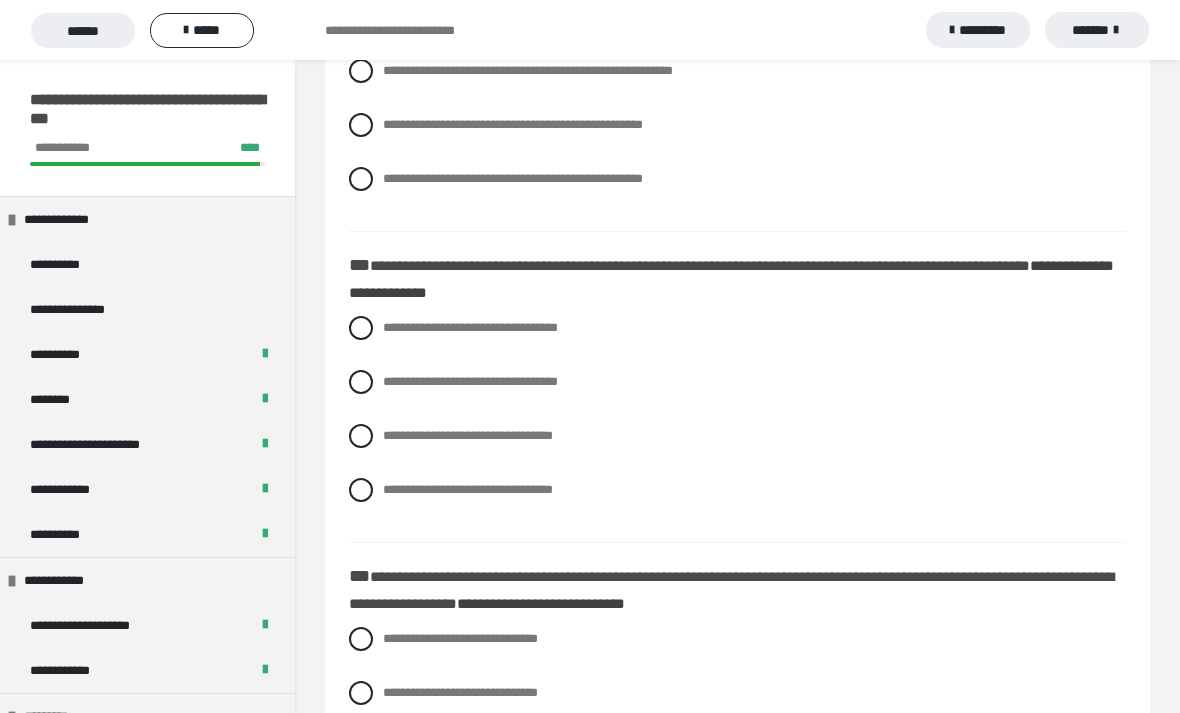click on "**********" at bounding box center [737, 424] 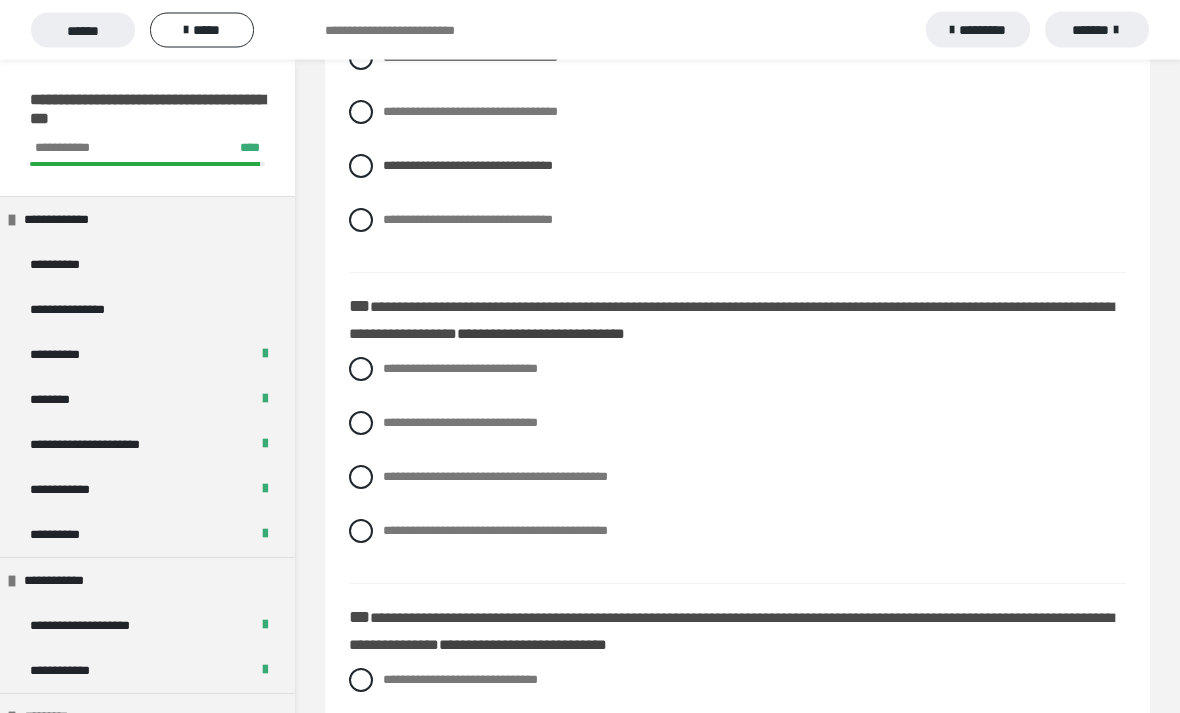 scroll, scrollTop: 1488, scrollLeft: 0, axis: vertical 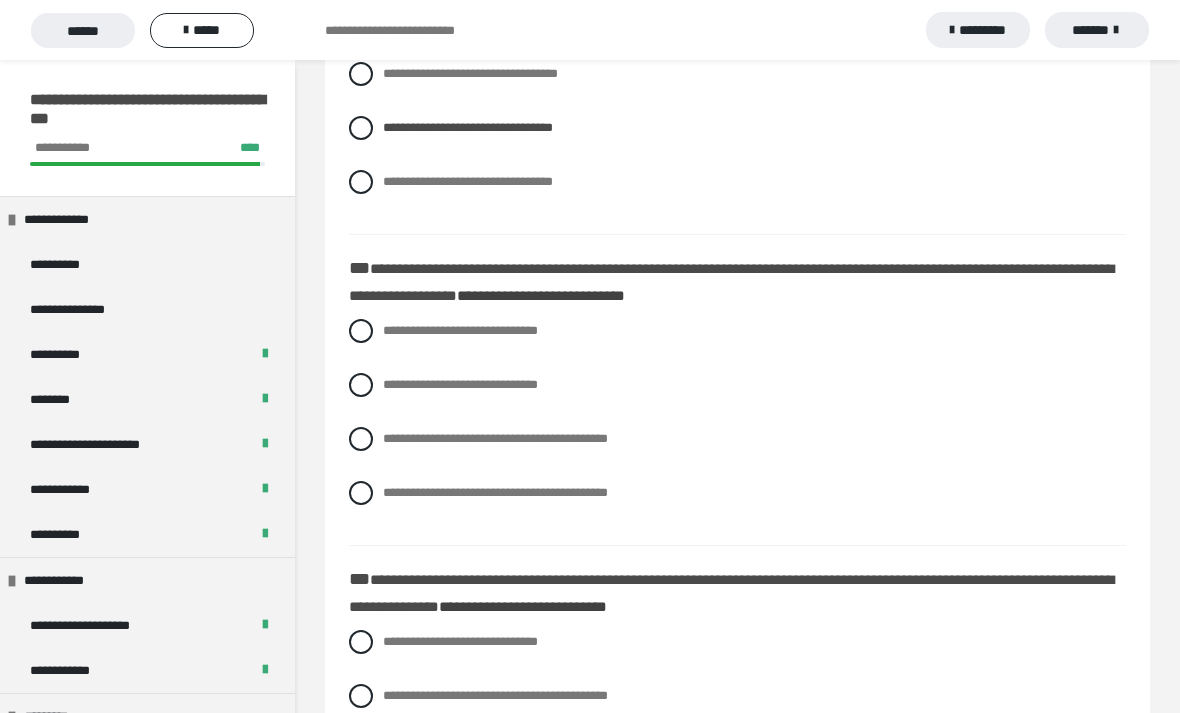 click at bounding box center [361, 331] 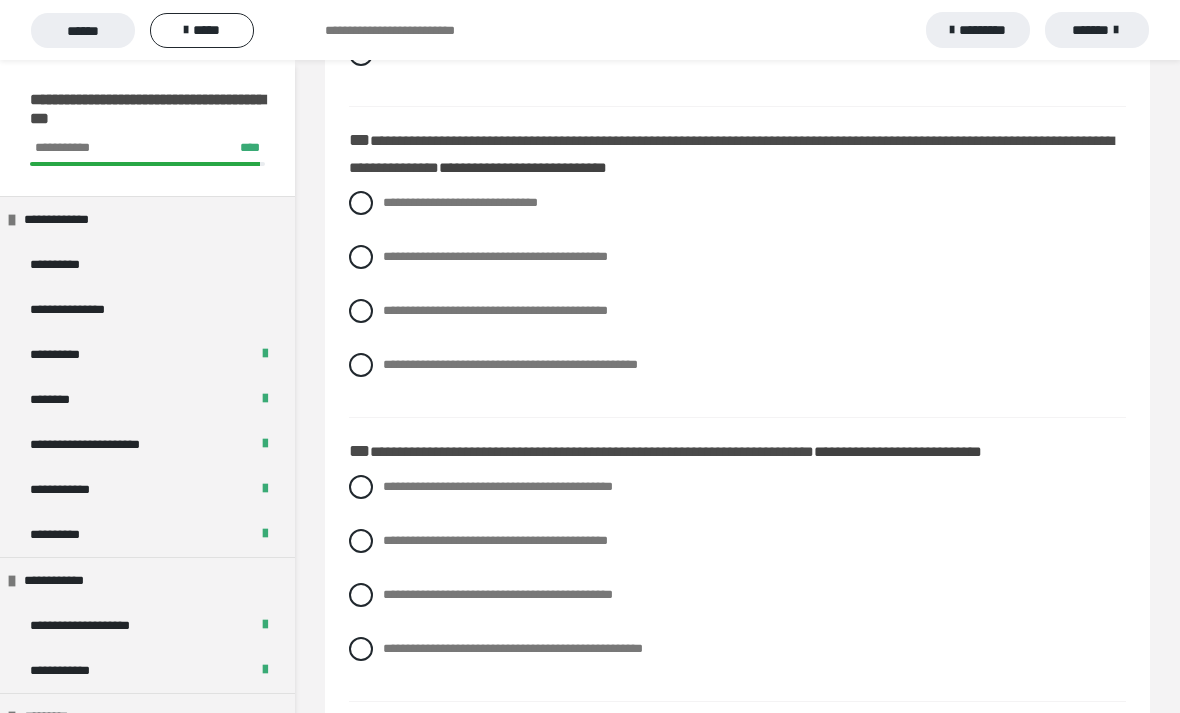 scroll, scrollTop: 1927, scrollLeft: 0, axis: vertical 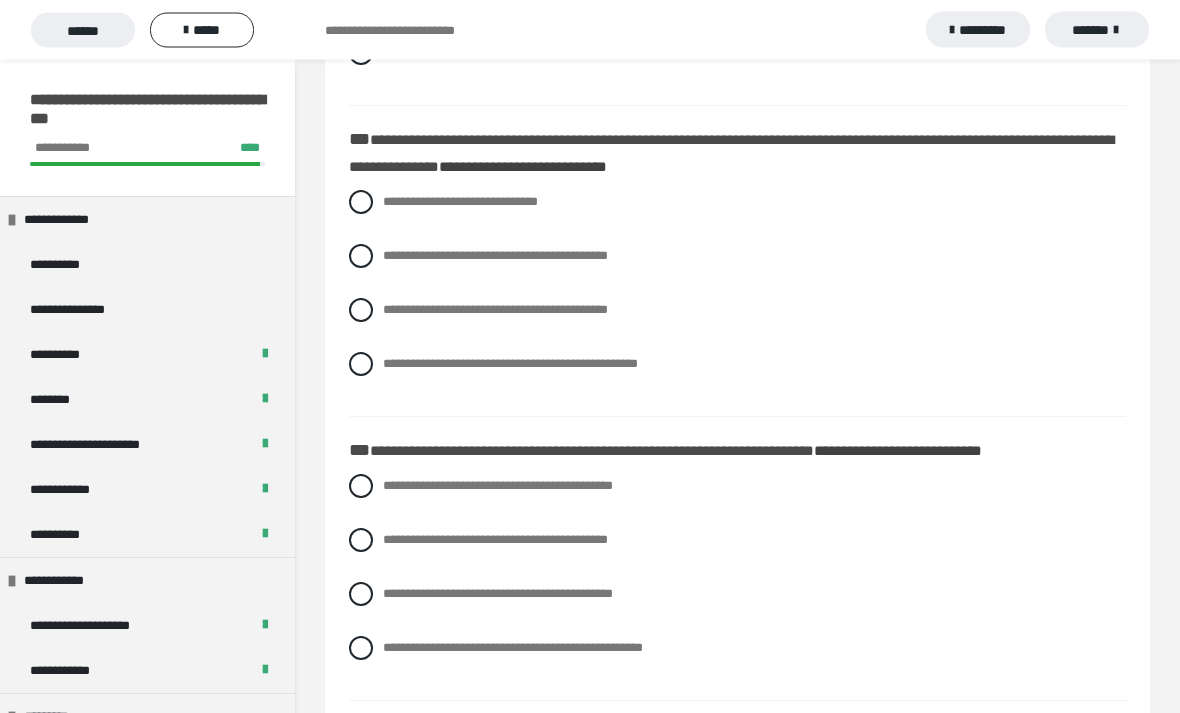 click at bounding box center [361, 257] 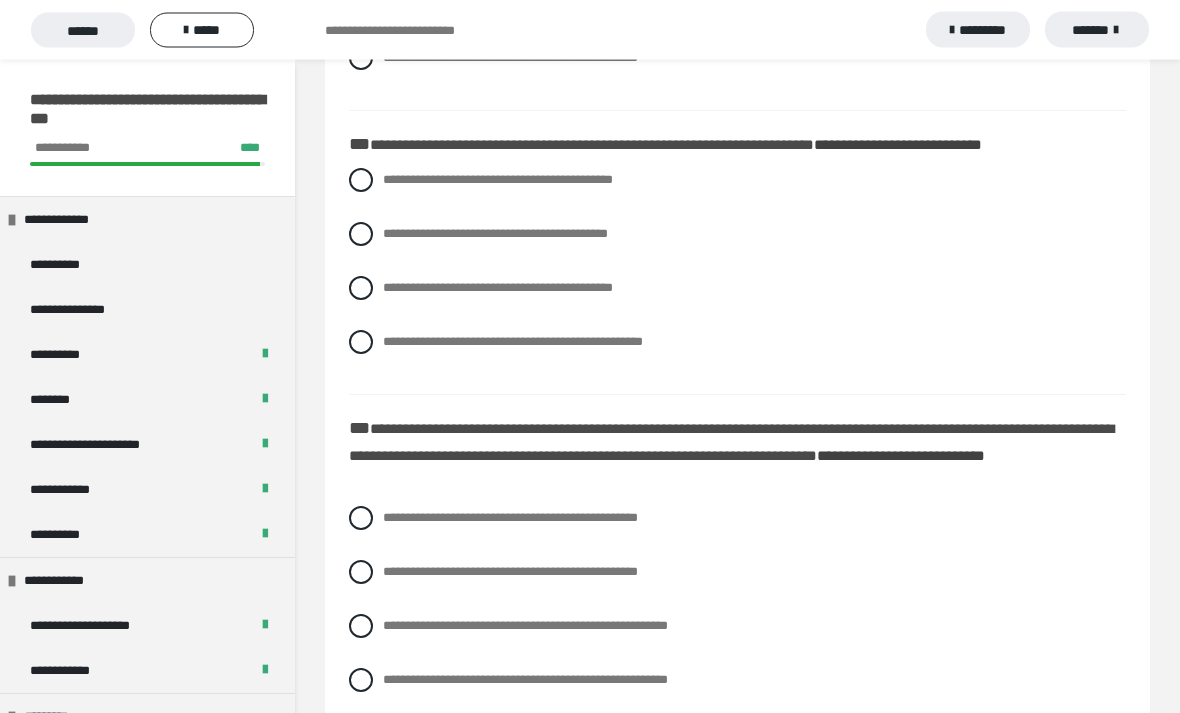 scroll, scrollTop: 2234, scrollLeft: 0, axis: vertical 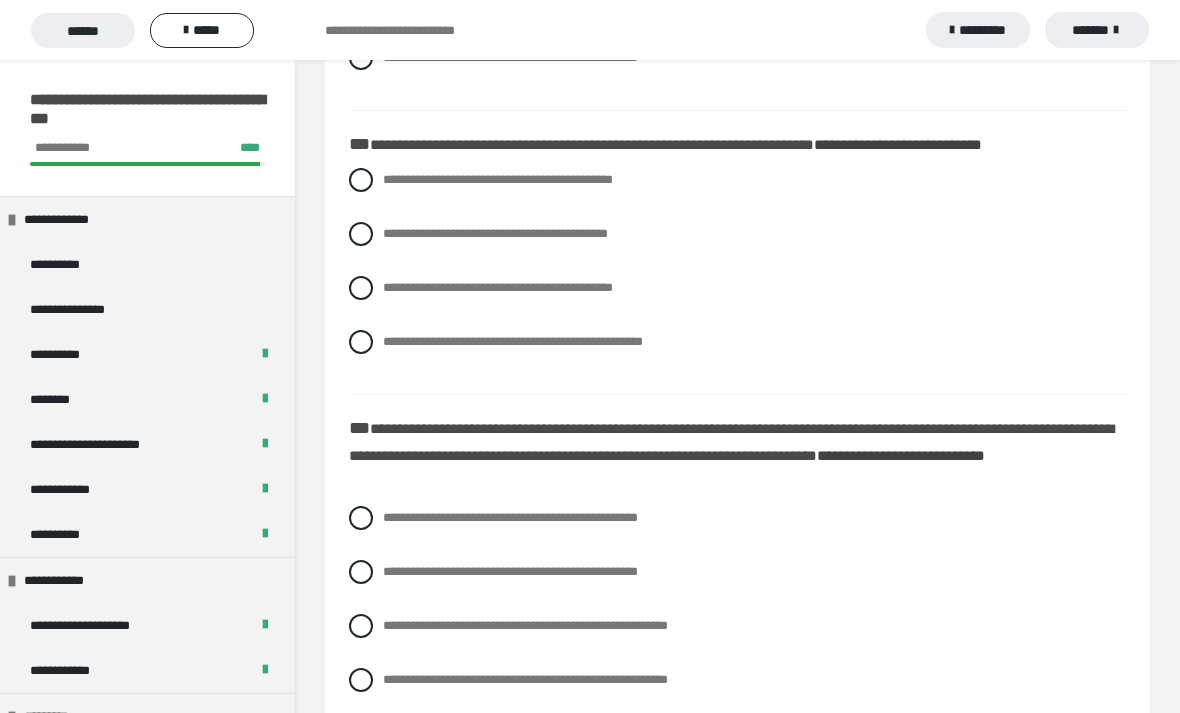click at bounding box center (361, 180) 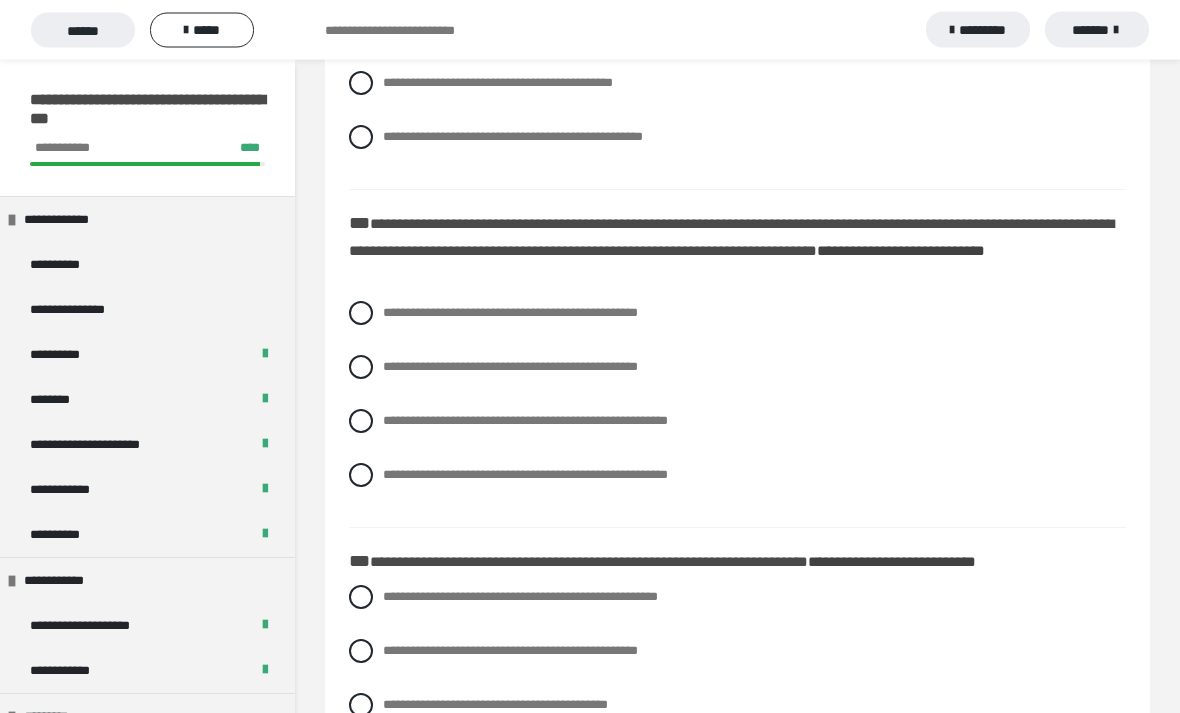 scroll, scrollTop: 2456, scrollLeft: 0, axis: vertical 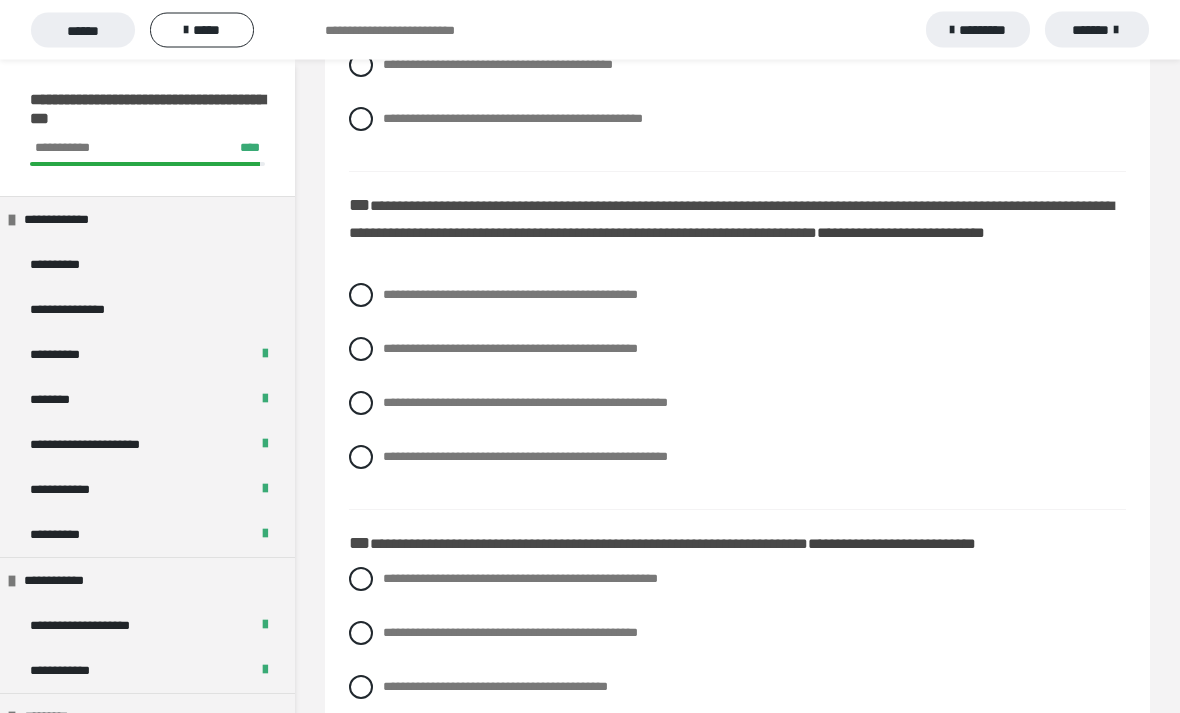 click at bounding box center (361, 458) 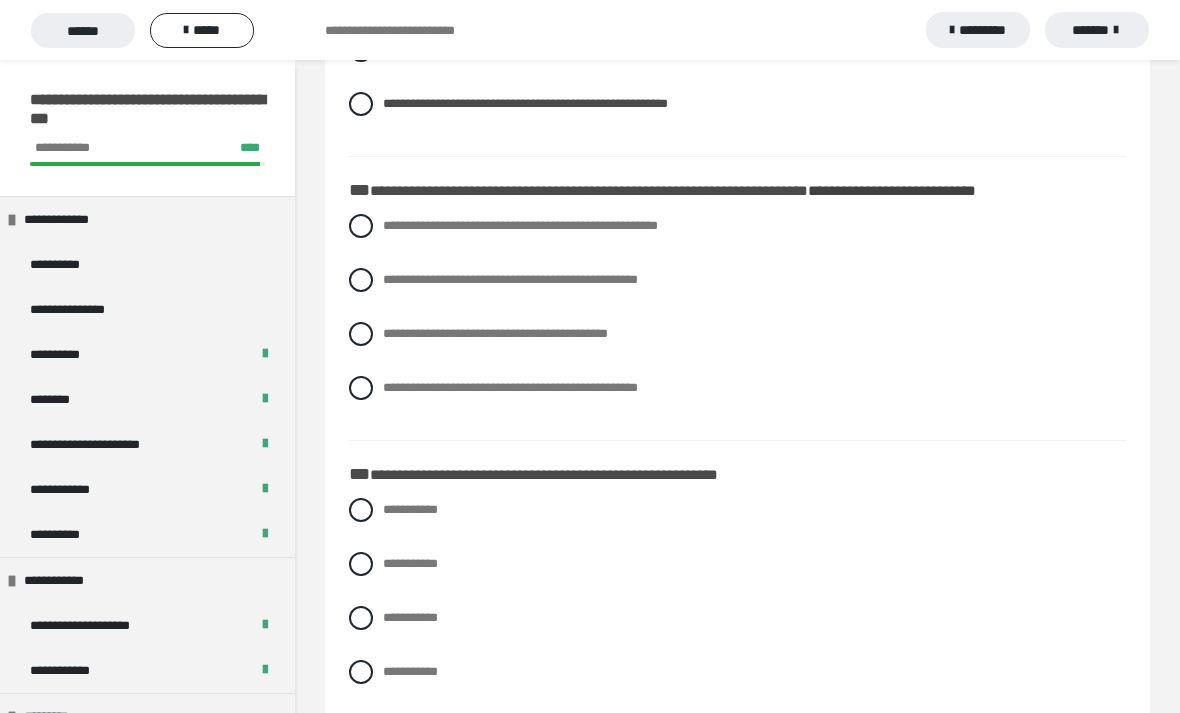 scroll, scrollTop: 2811, scrollLeft: 0, axis: vertical 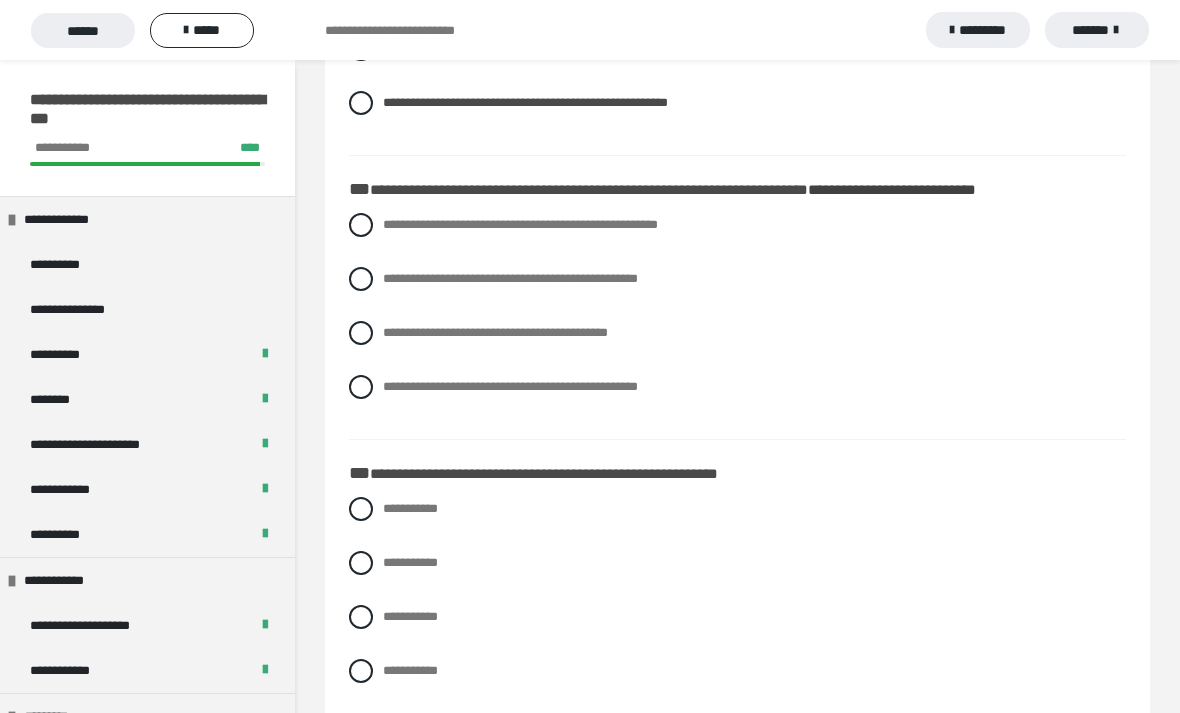 click at bounding box center [361, 279] 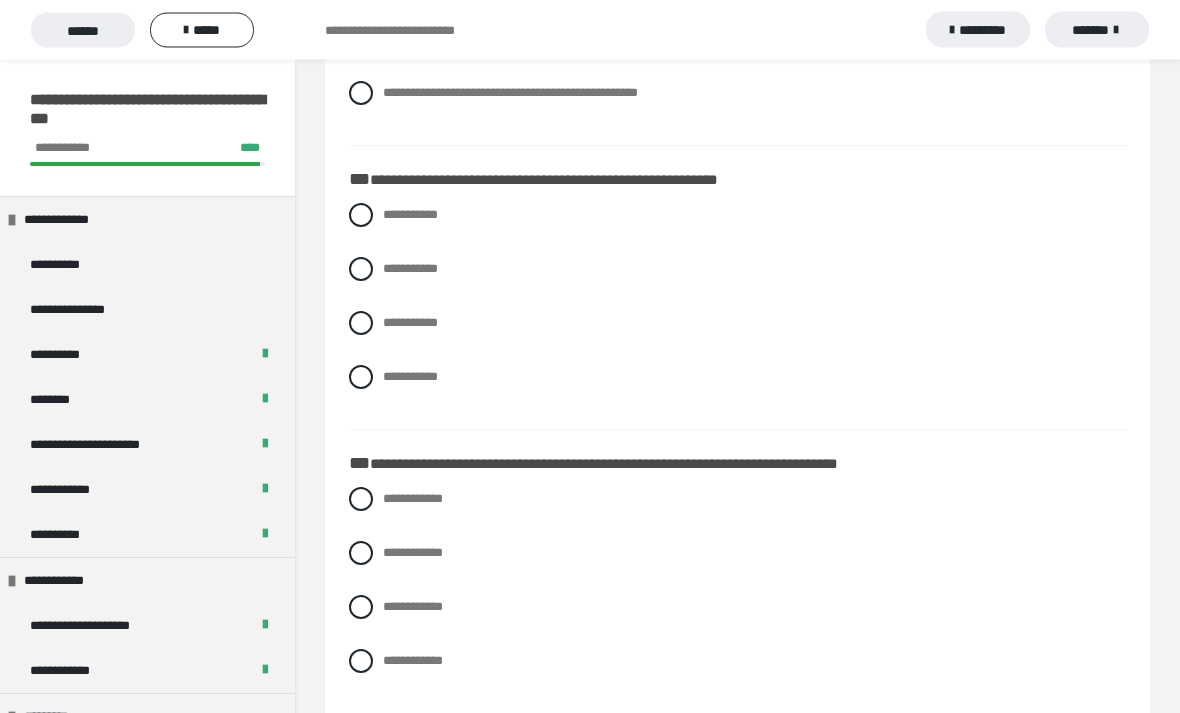 scroll, scrollTop: 3105, scrollLeft: 0, axis: vertical 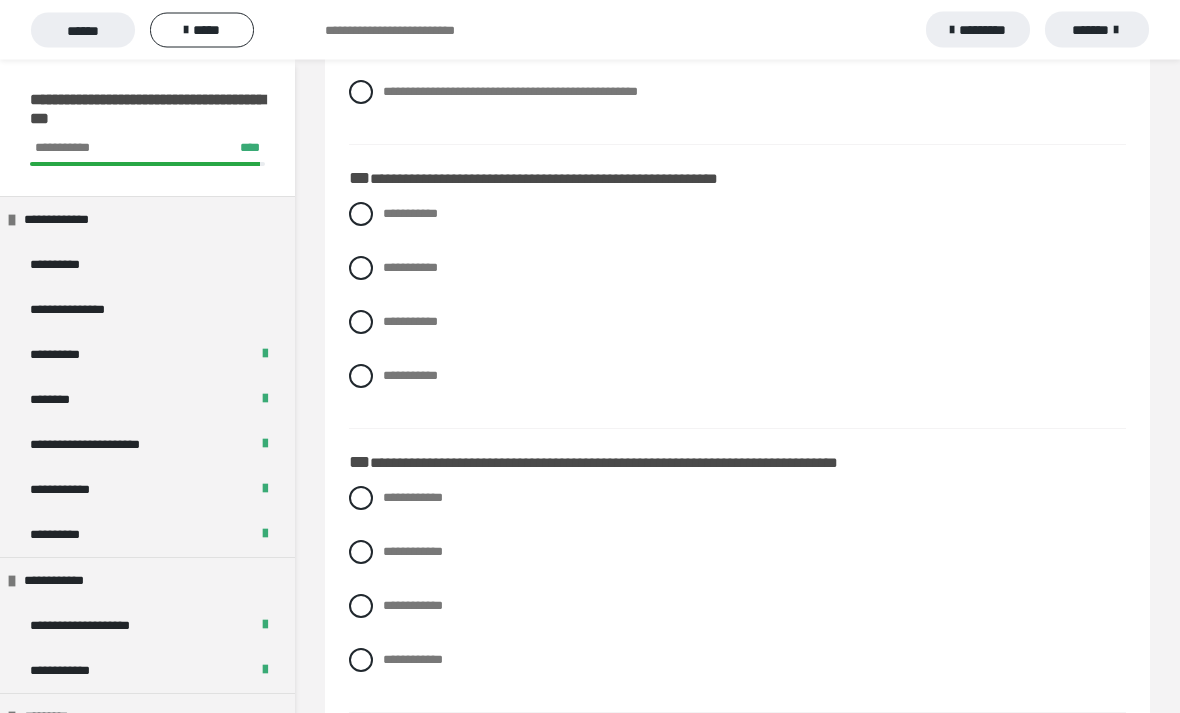 click at bounding box center (361, 215) 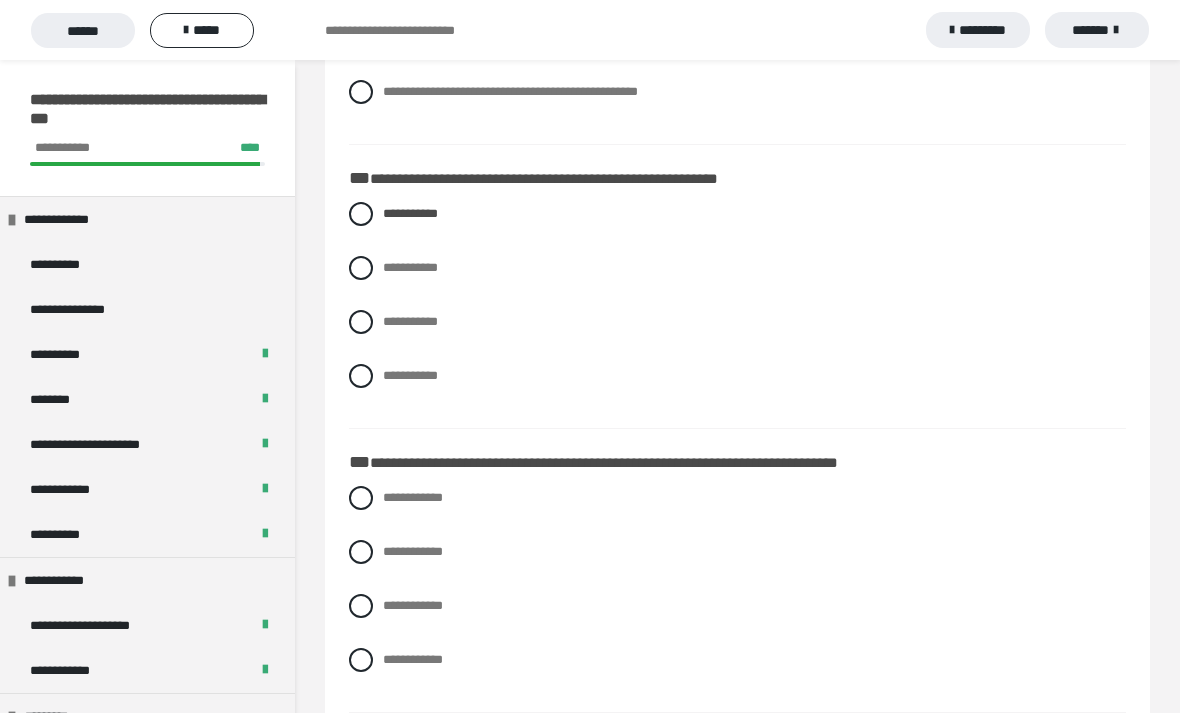 click at bounding box center (361, 660) 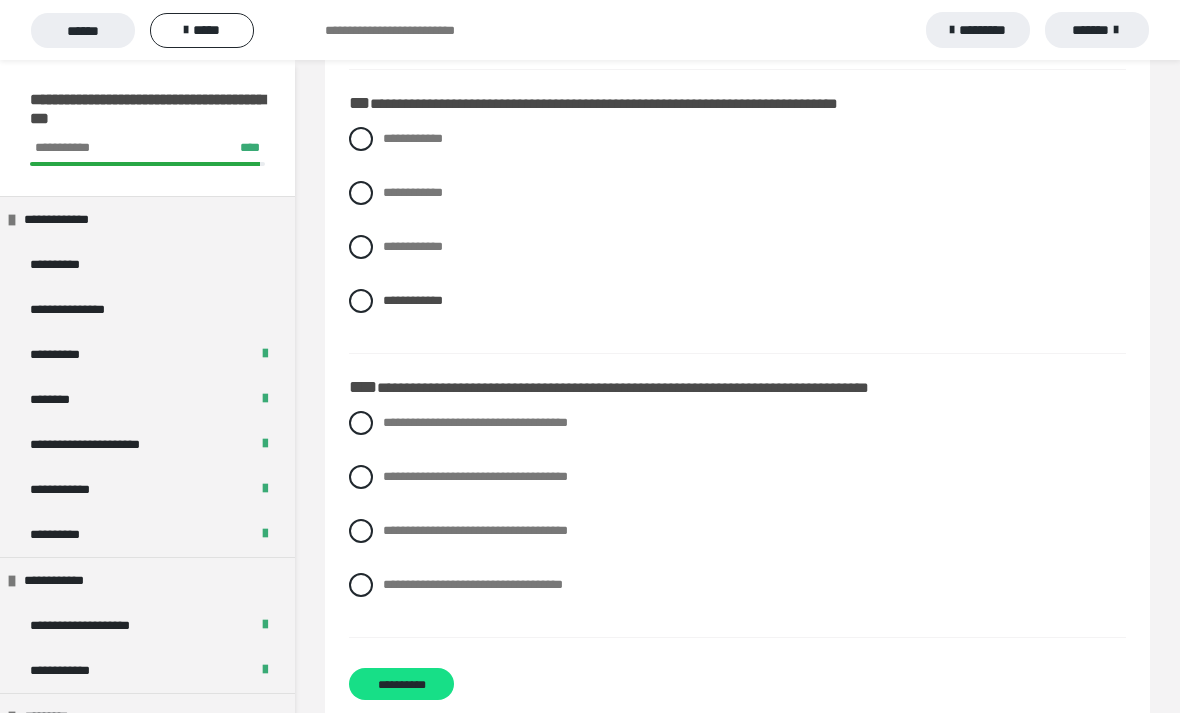 scroll, scrollTop: 3471, scrollLeft: 0, axis: vertical 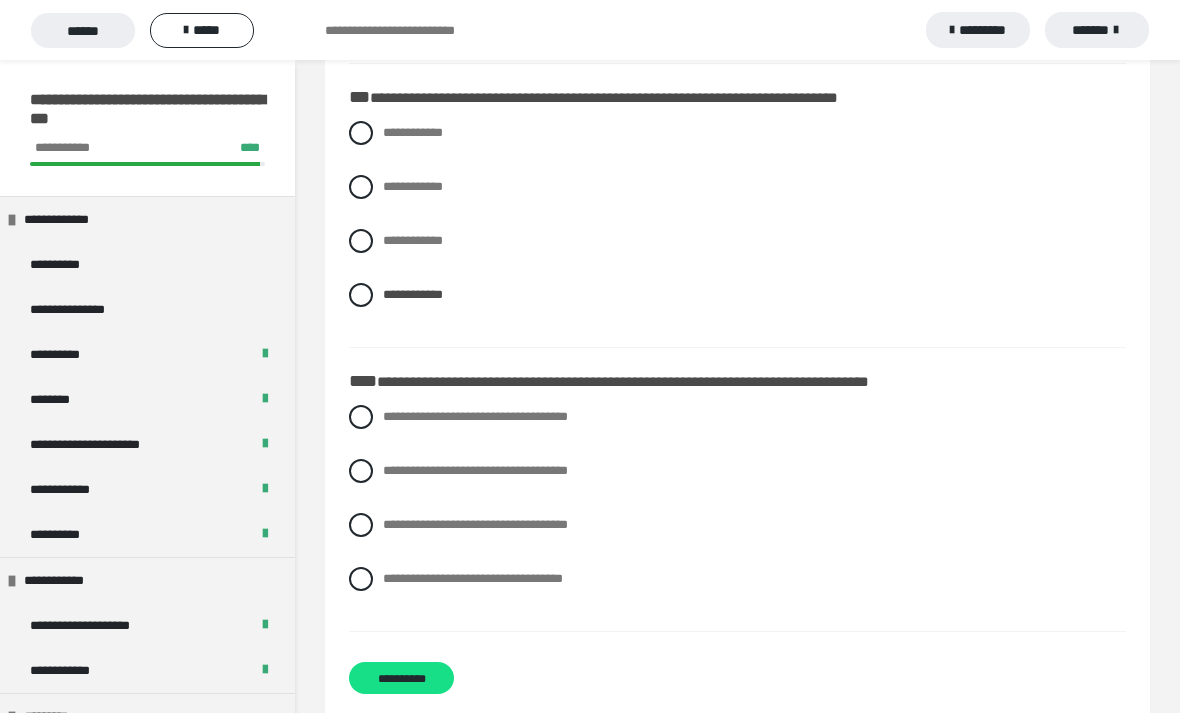 click at bounding box center (361, 525) 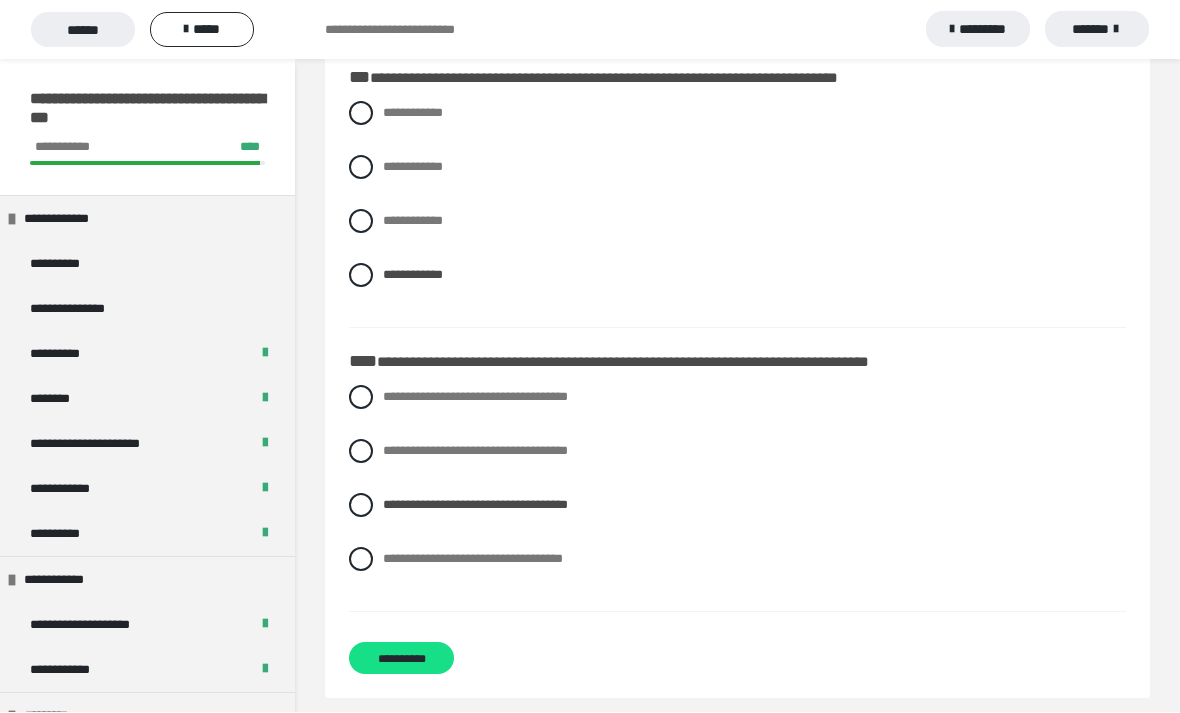 scroll, scrollTop: 3494, scrollLeft: 0, axis: vertical 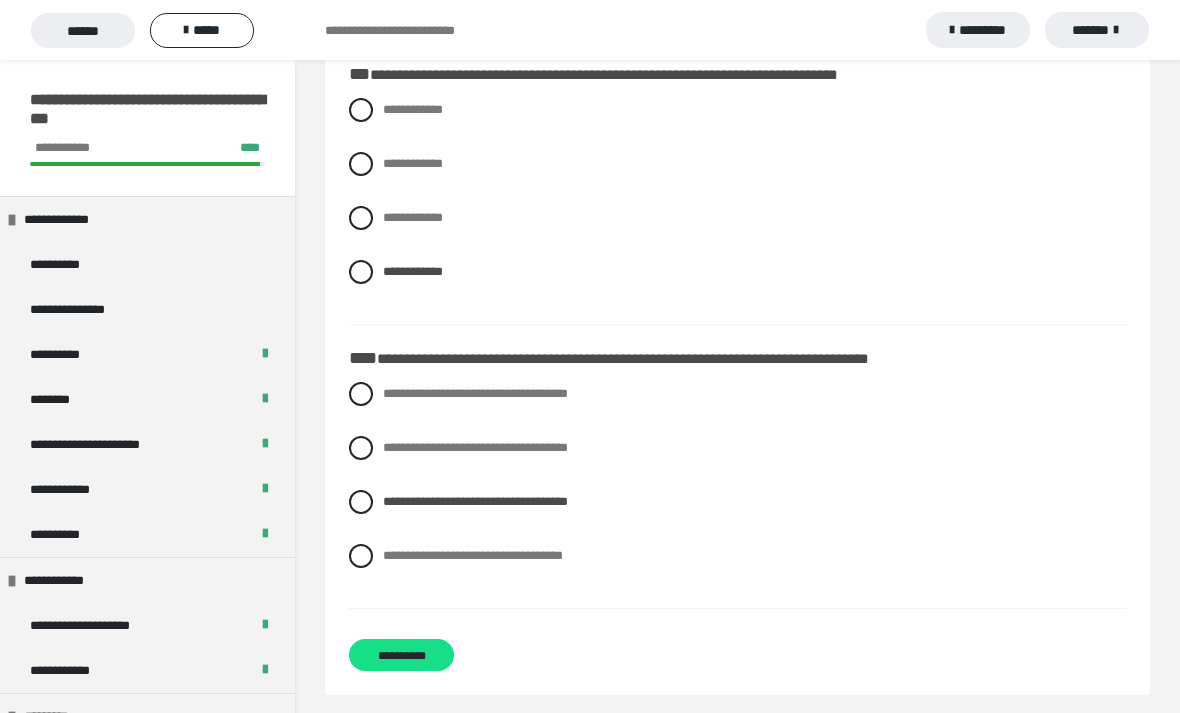 click on "**********" at bounding box center [401, 655] 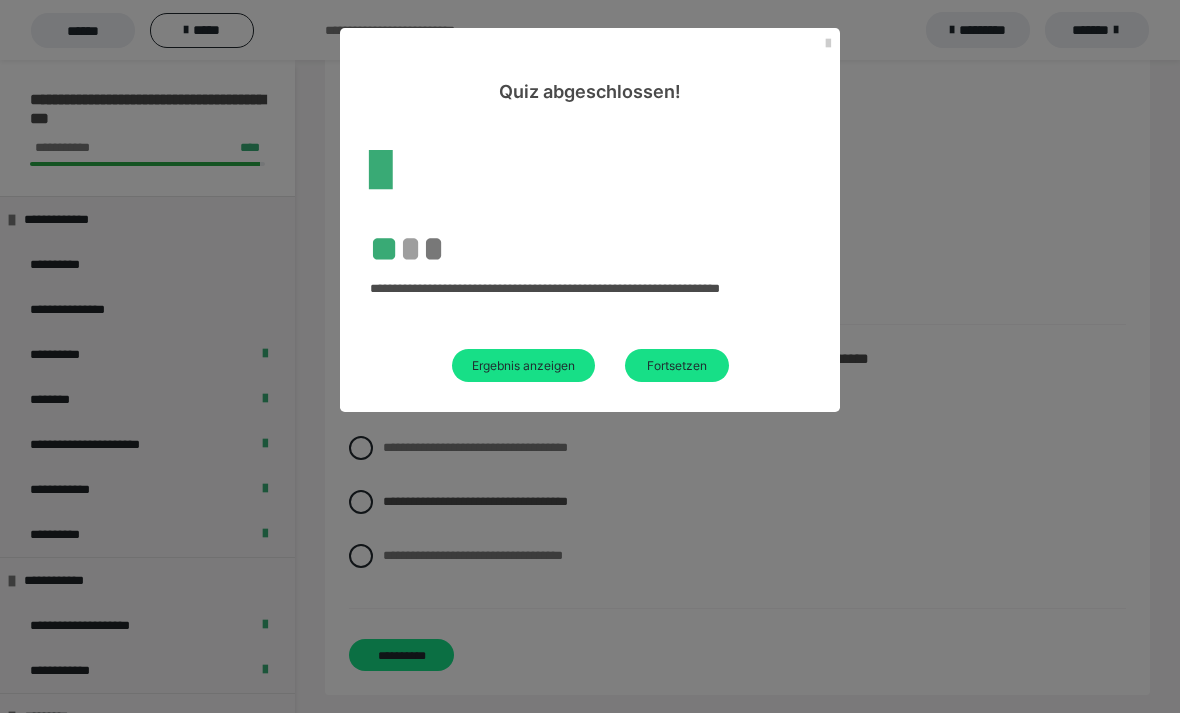 scroll, scrollTop: 528, scrollLeft: 0, axis: vertical 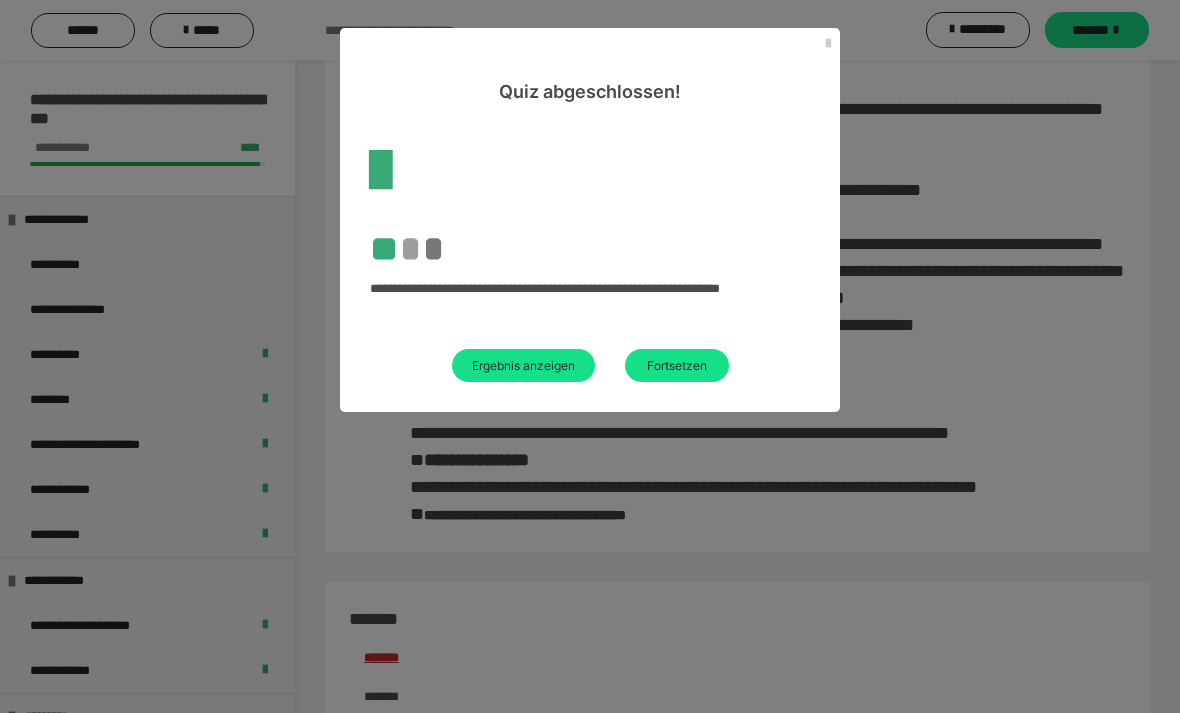 click on "Ergebnis anzeigen" at bounding box center (523, 365) 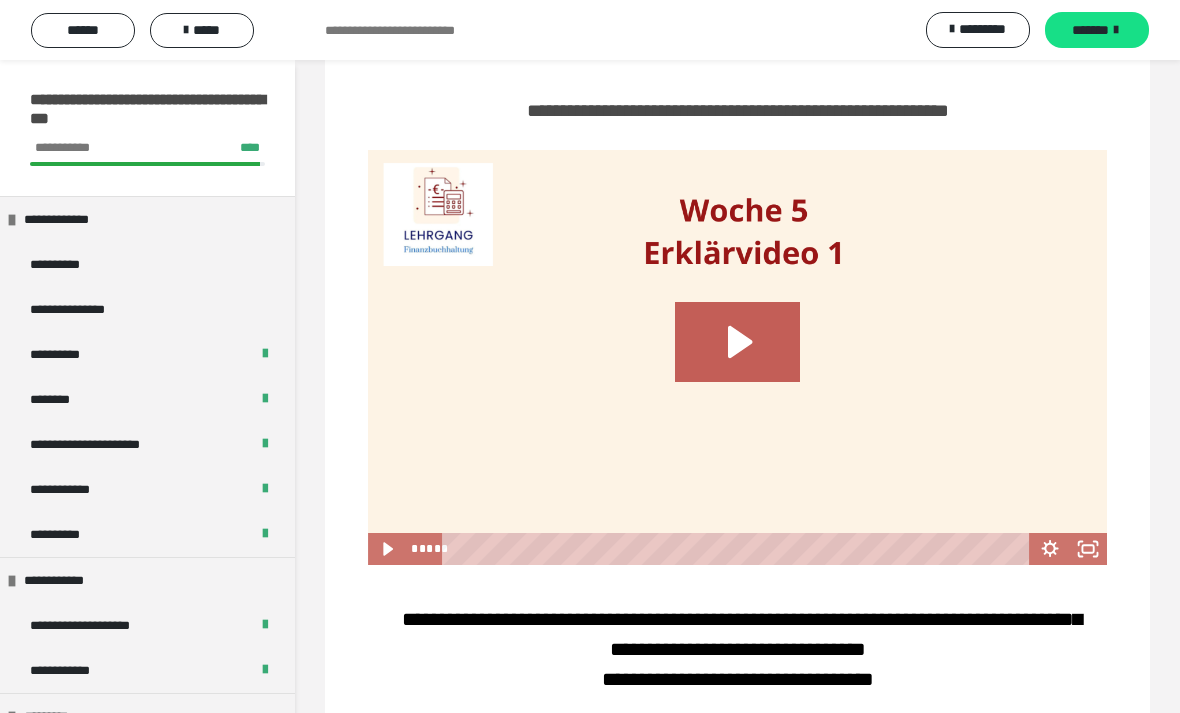 scroll, scrollTop: 2858, scrollLeft: 0, axis: vertical 